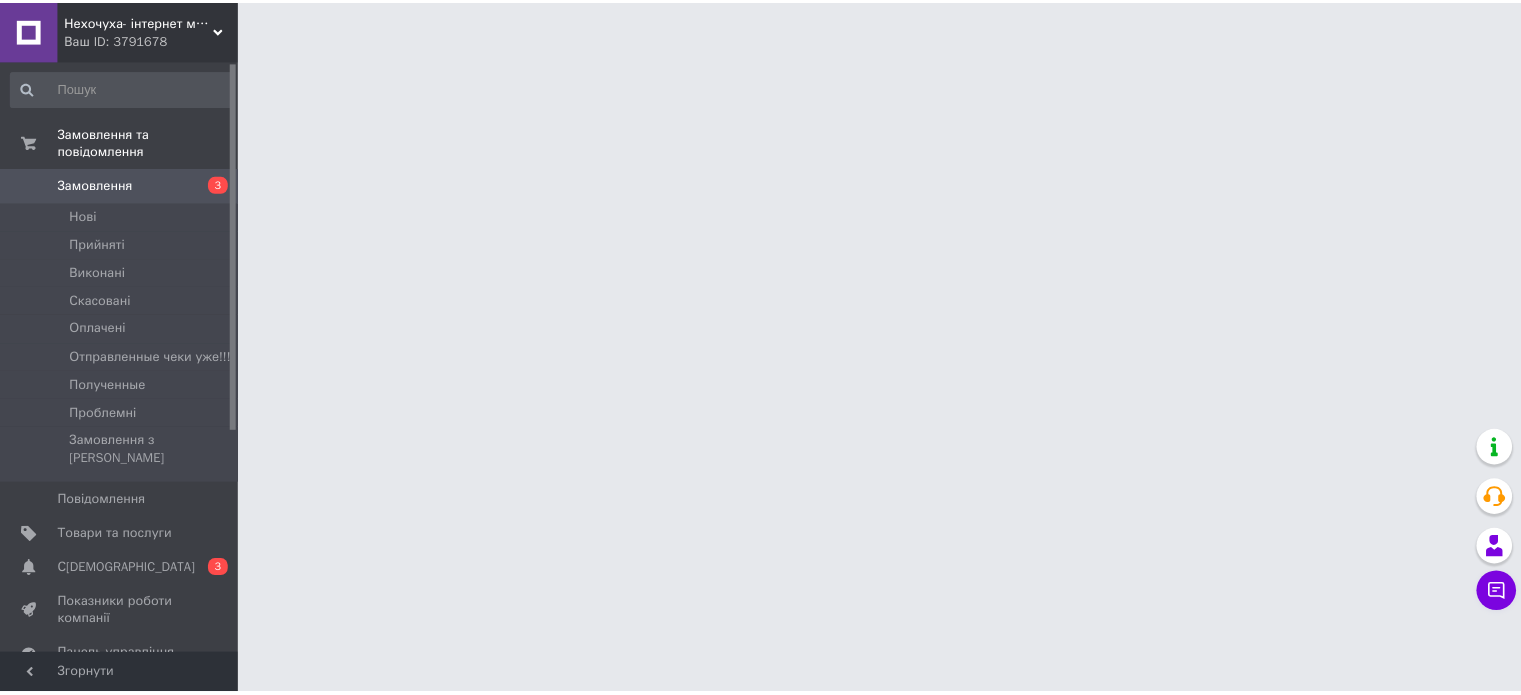 scroll, scrollTop: 0, scrollLeft: 0, axis: both 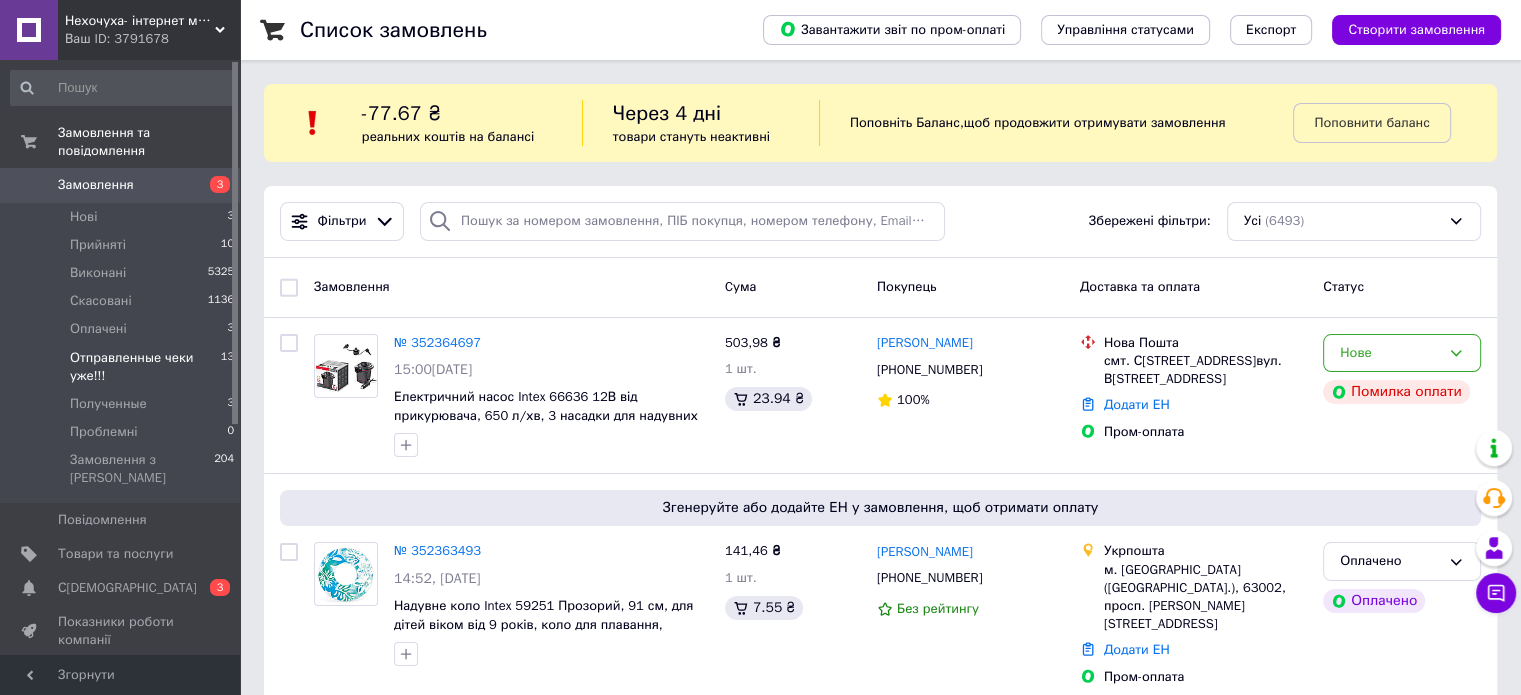 click on "Отправленные чеки уже!!!" at bounding box center (145, 367) 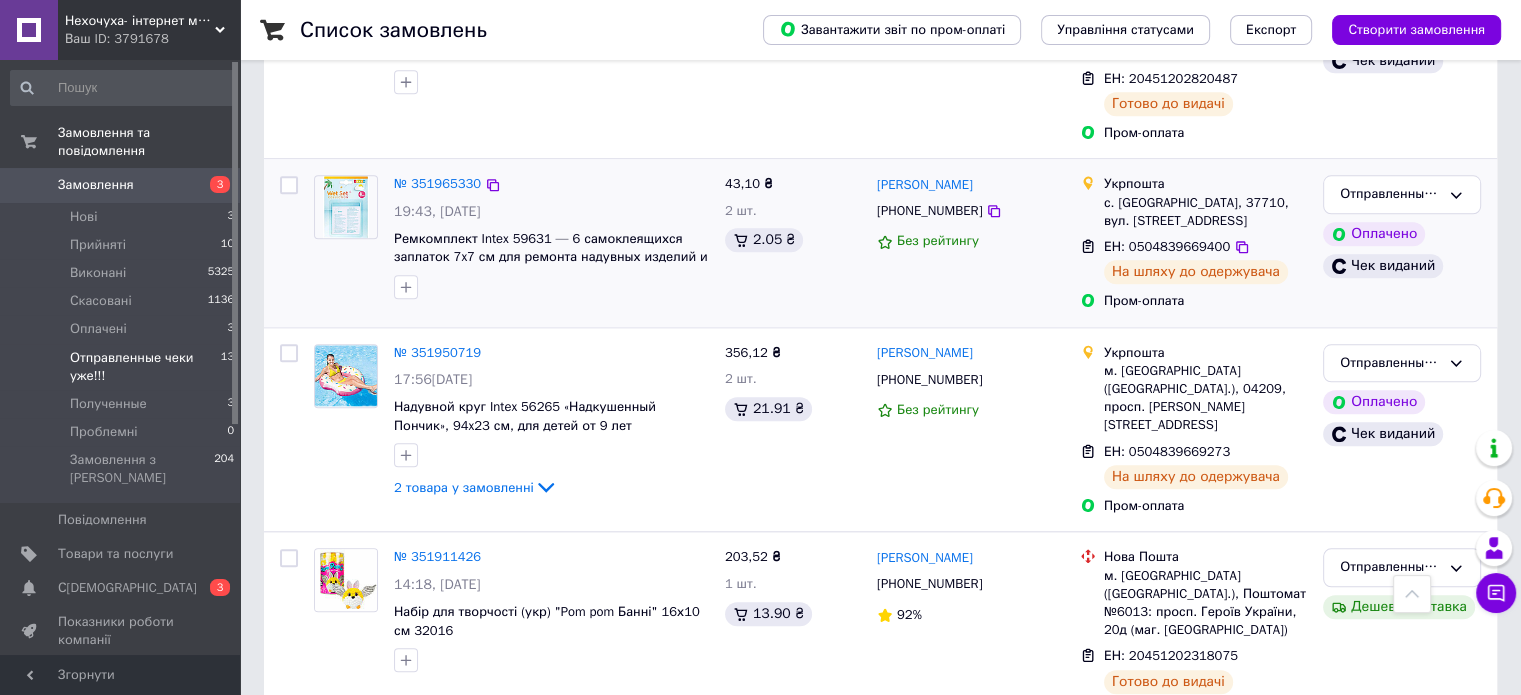 scroll, scrollTop: 2116, scrollLeft: 0, axis: vertical 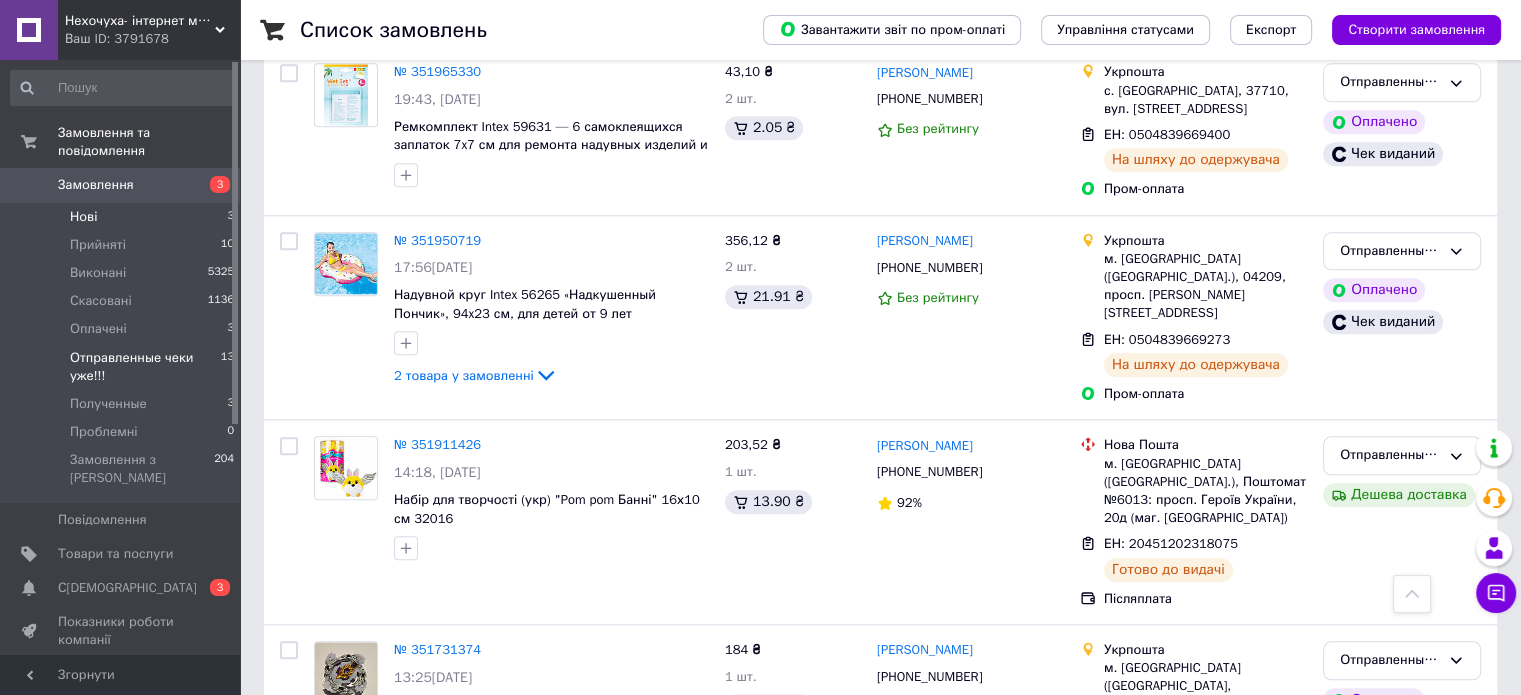 click on "Нові 3" at bounding box center (123, 217) 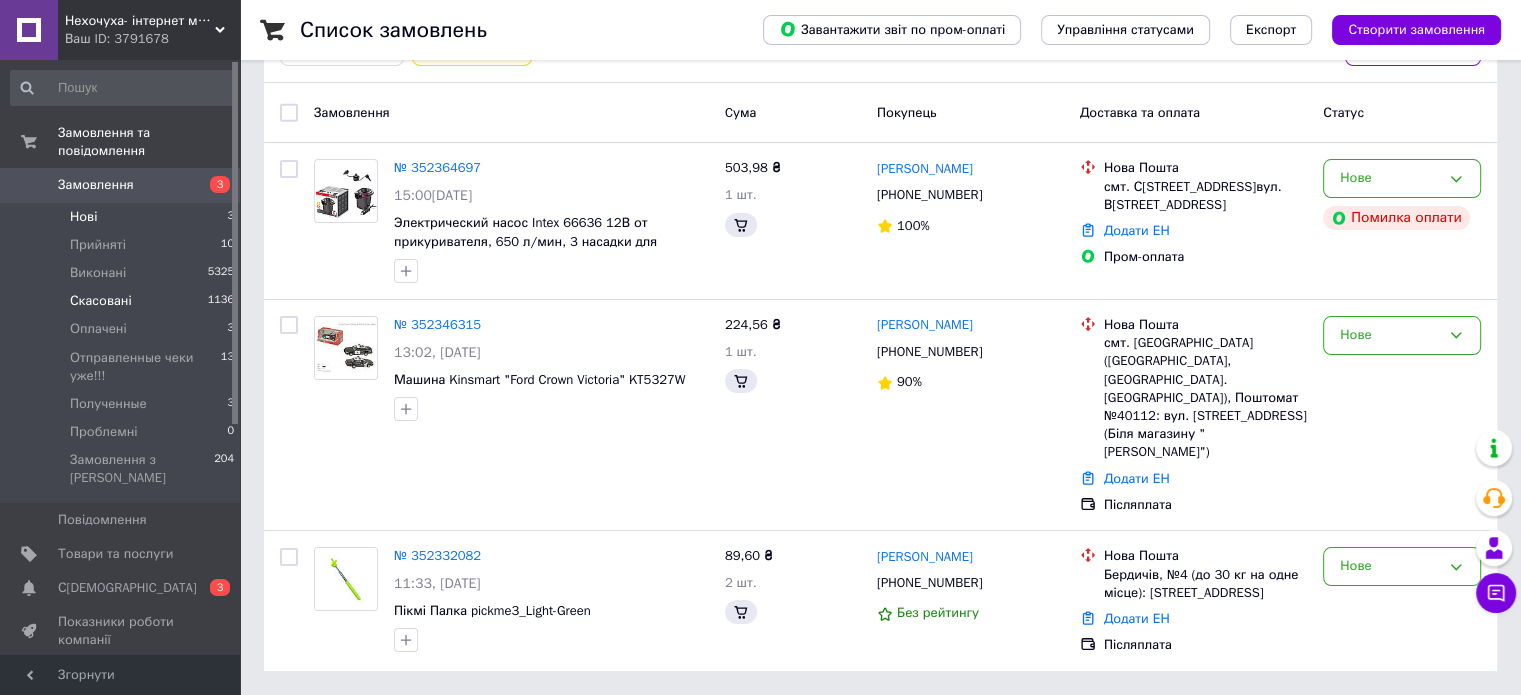scroll, scrollTop: 0, scrollLeft: 0, axis: both 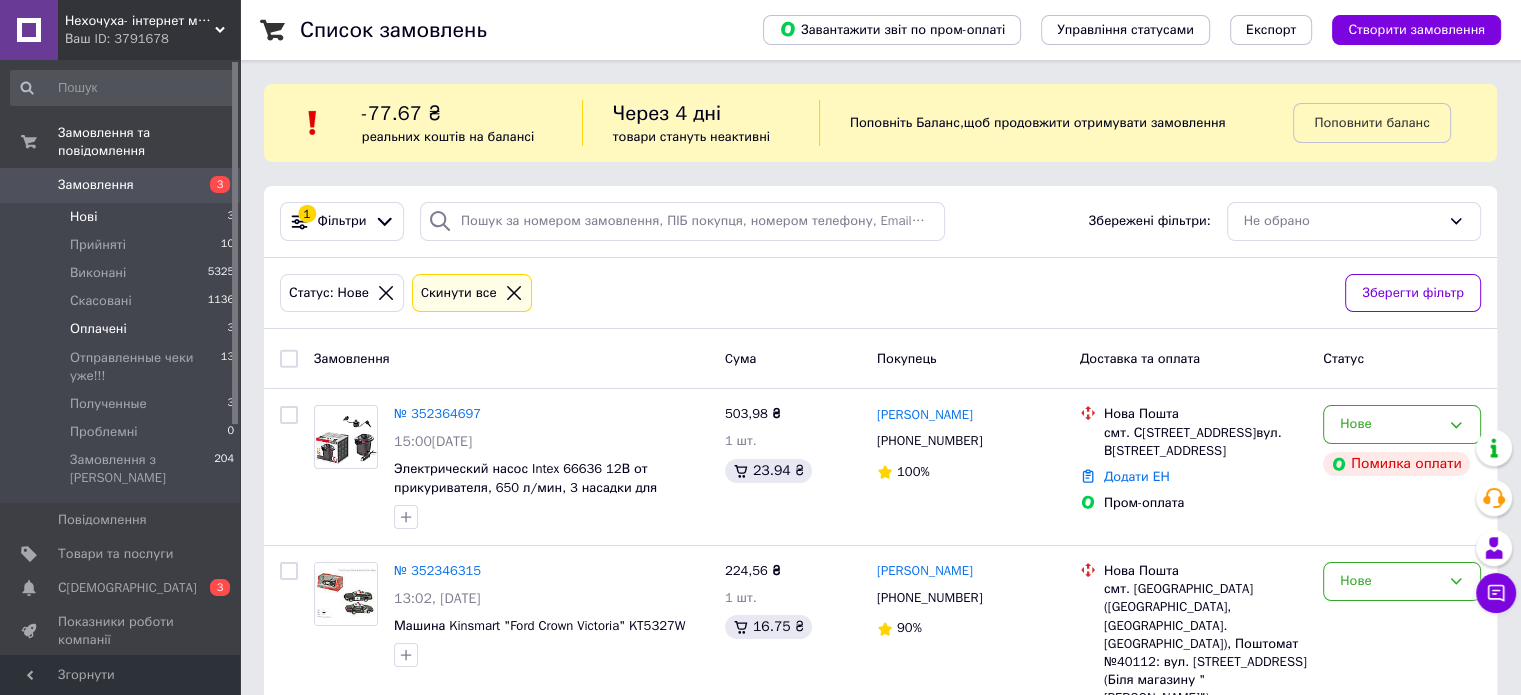 click on "Оплачені 3" at bounding box center [123, 329] 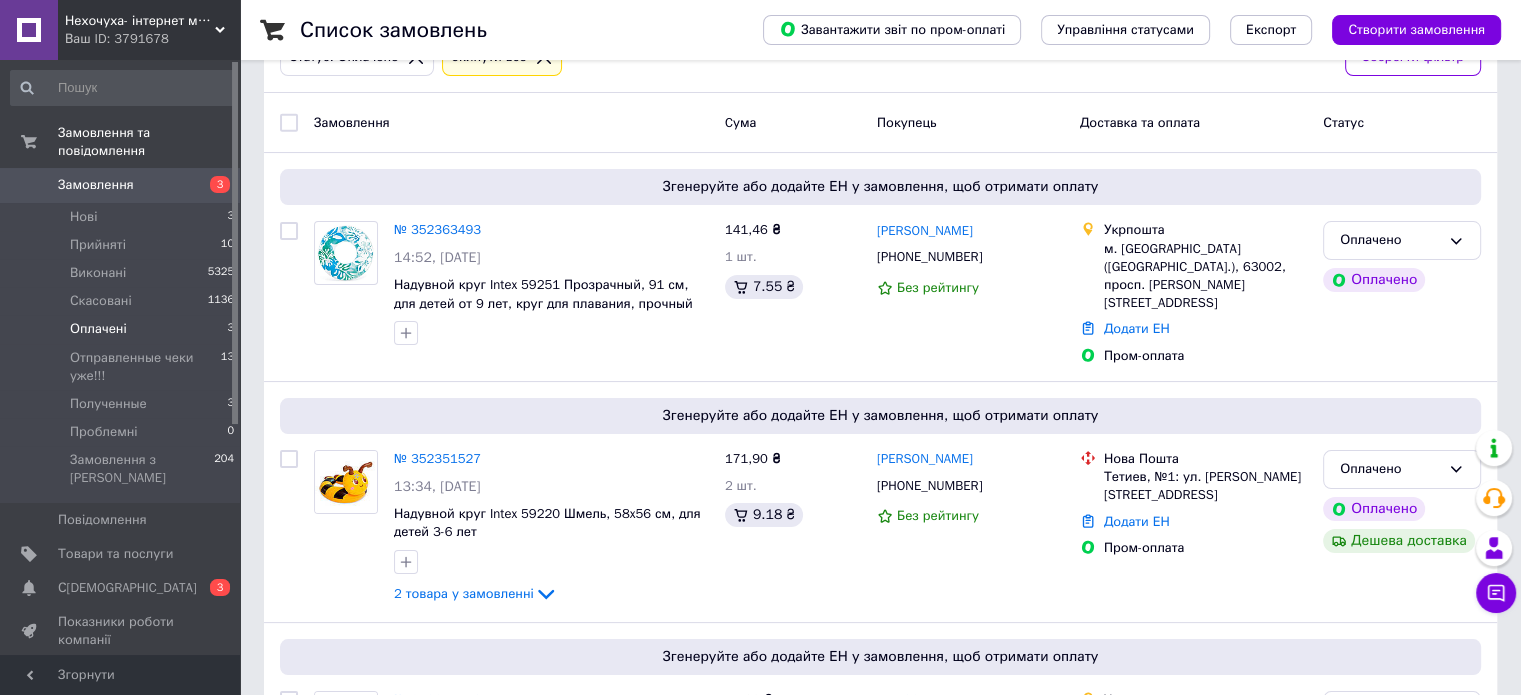 scroll, scrollTop: 357, scrollLeft: 0, axis: vertical 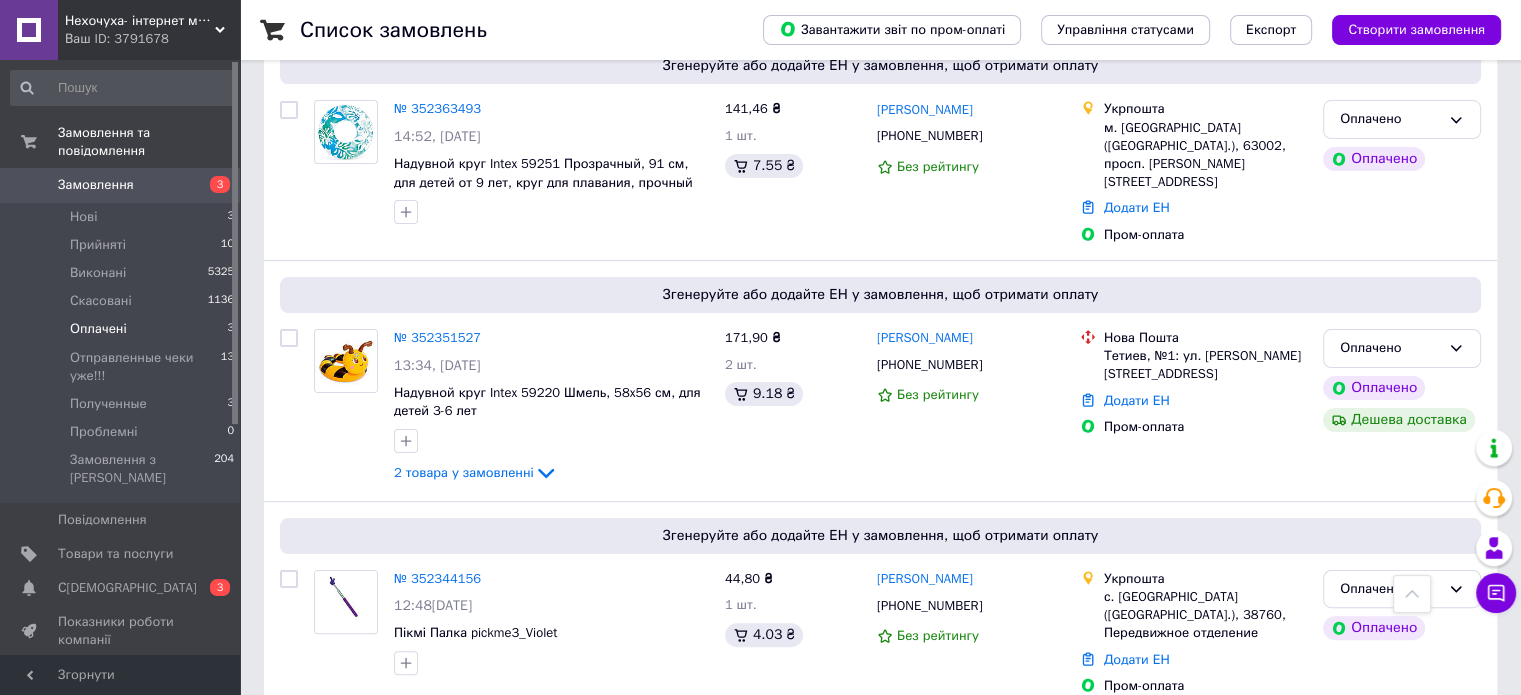 click on "№ 352344156" at bounding box center (437, 578) 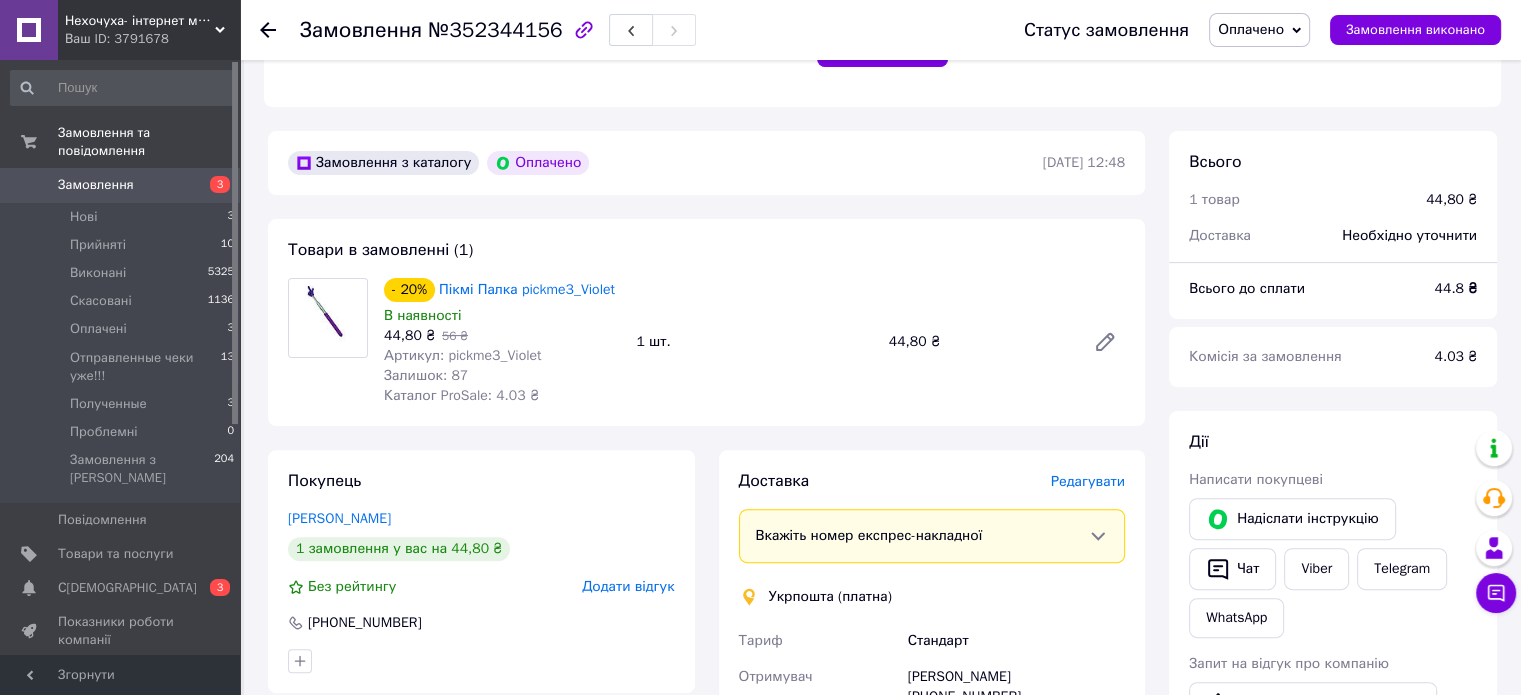 scroll, scrollTop: 600, scrollLeft: 0, axis: vertical 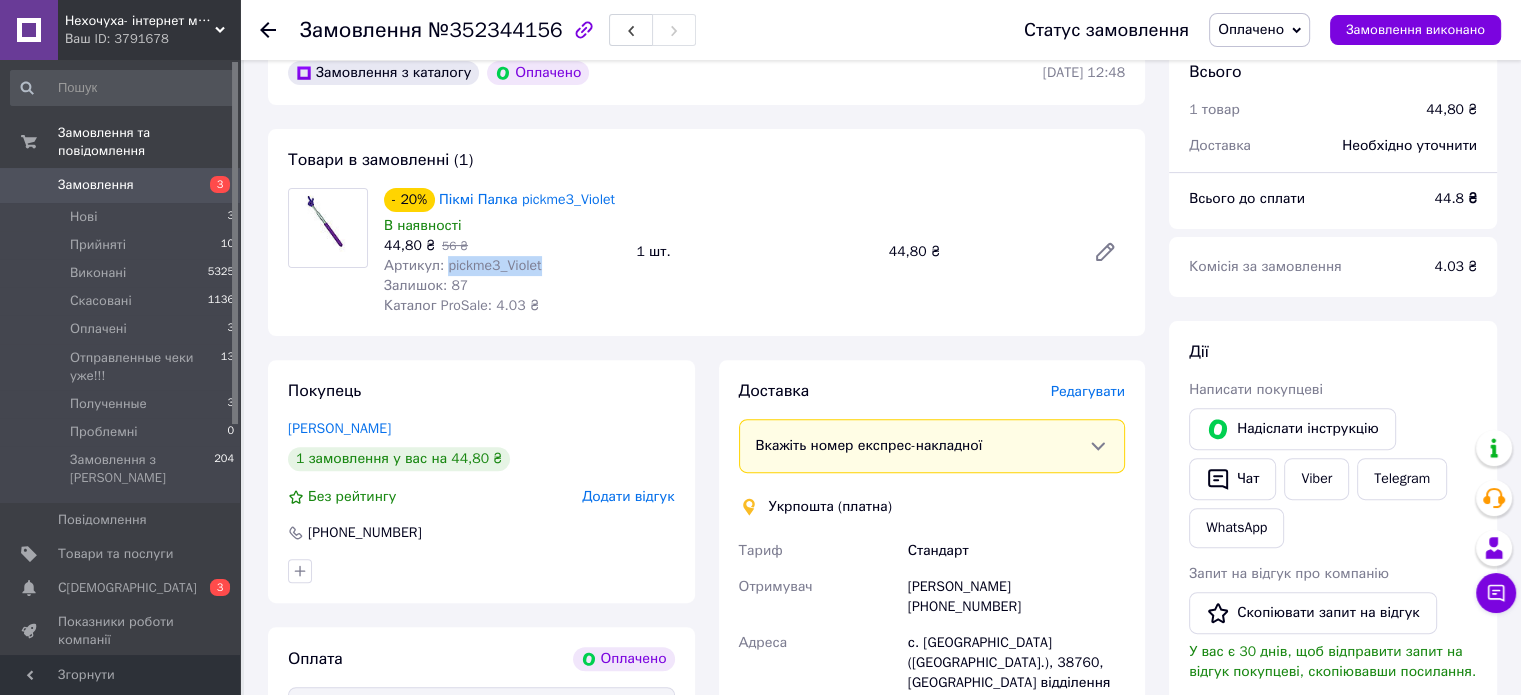 drag, startPoint x: 555, startPoint y: 267, endPoint x: 444, endPoint y: 269, distance: 111.01801 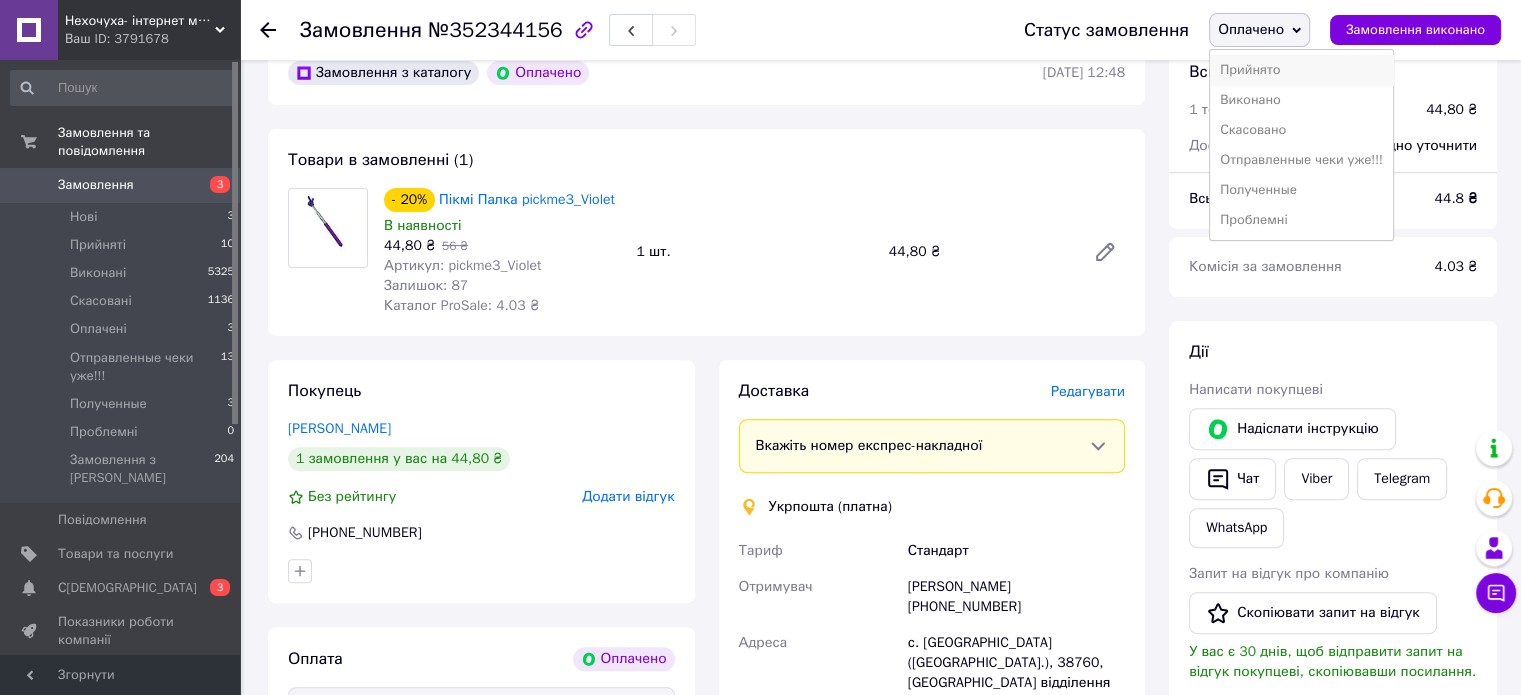 click on "Прийнято" at bounding box center [1301, 70] 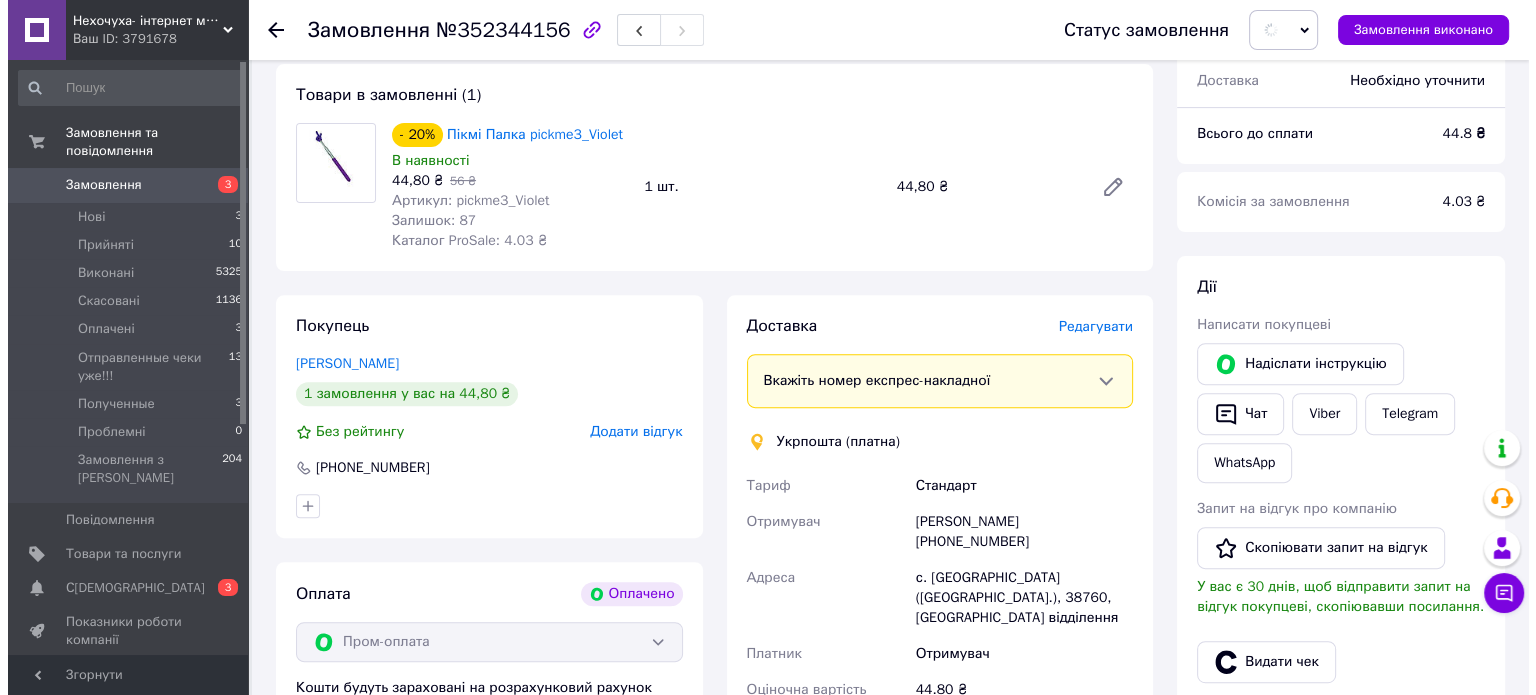 scroll, scrollTop: 700, scrollLeft: 0, axis: vertical 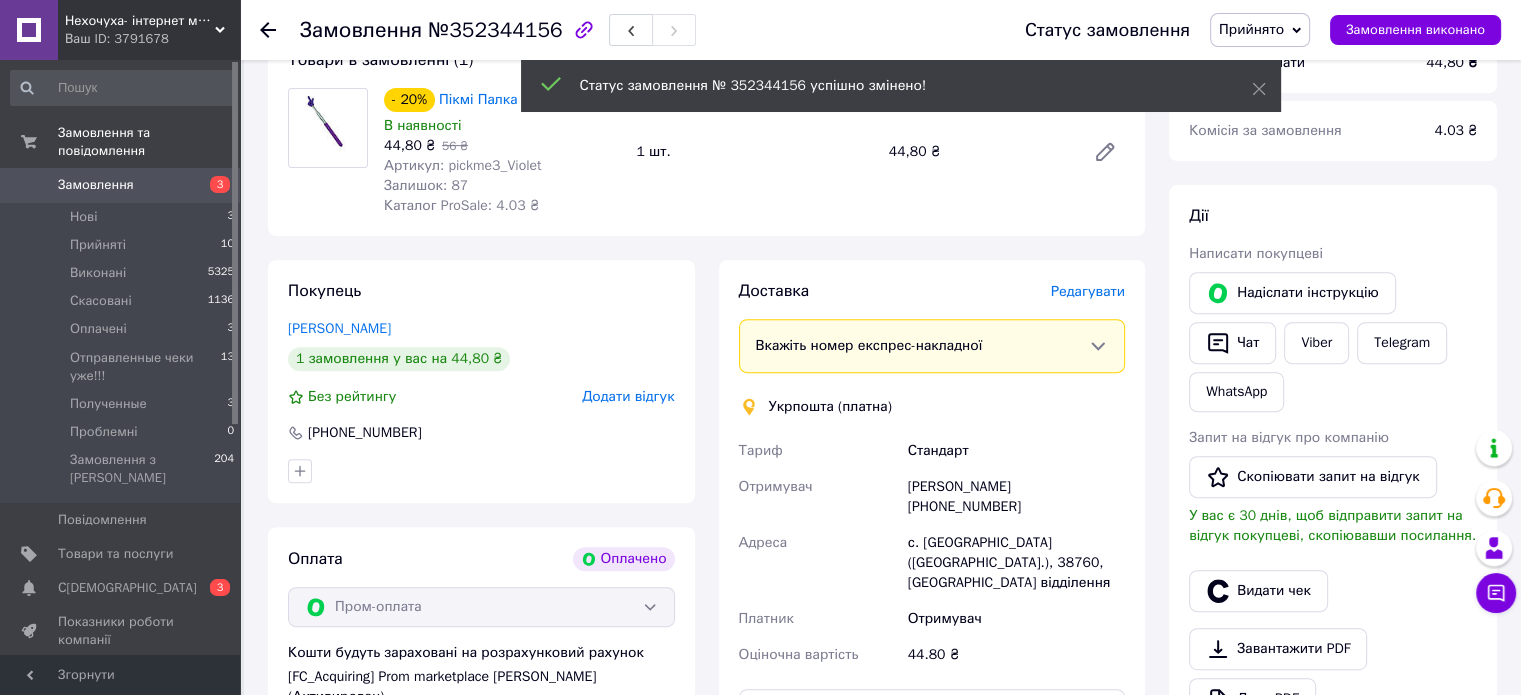 click on "Редагувати" at bounding box center [1088, 291] 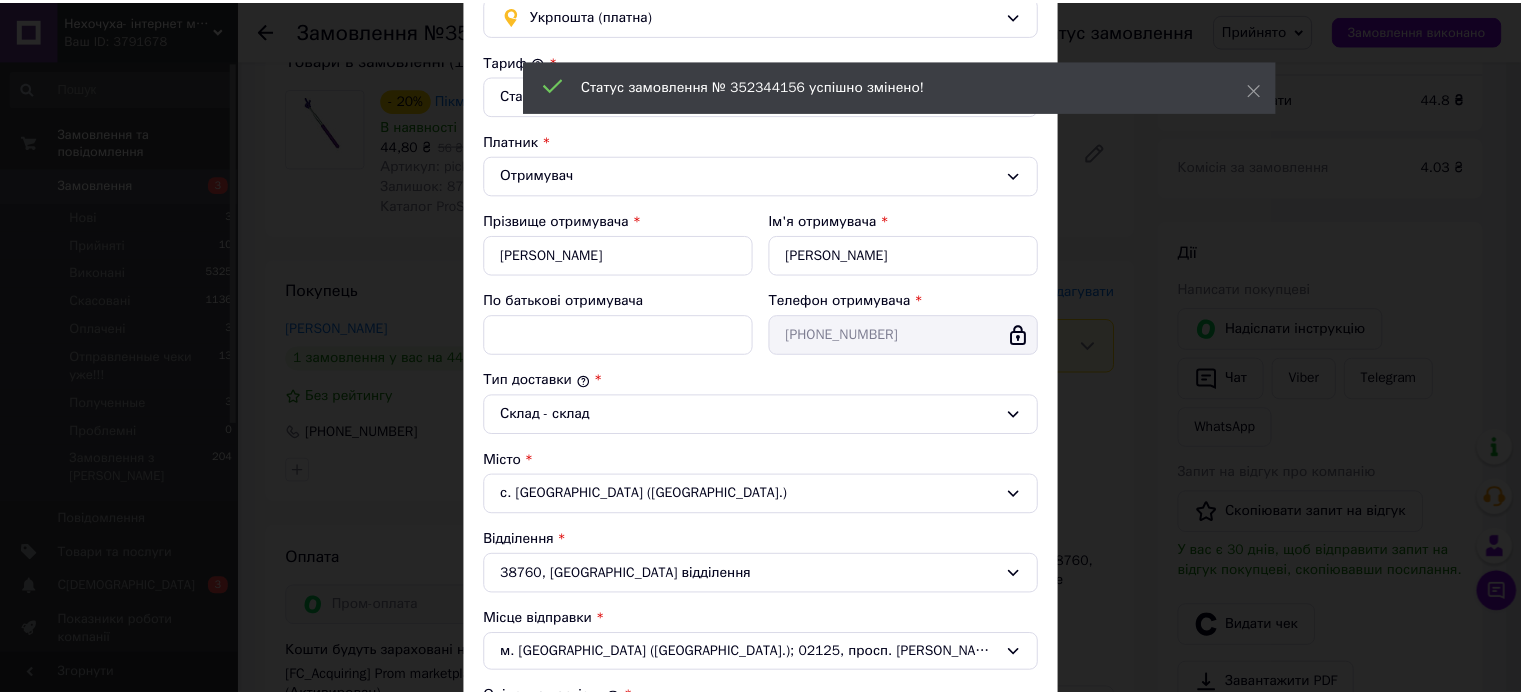 scroll, scrollTop: 551, scrollLeft: 0, axis: vertical 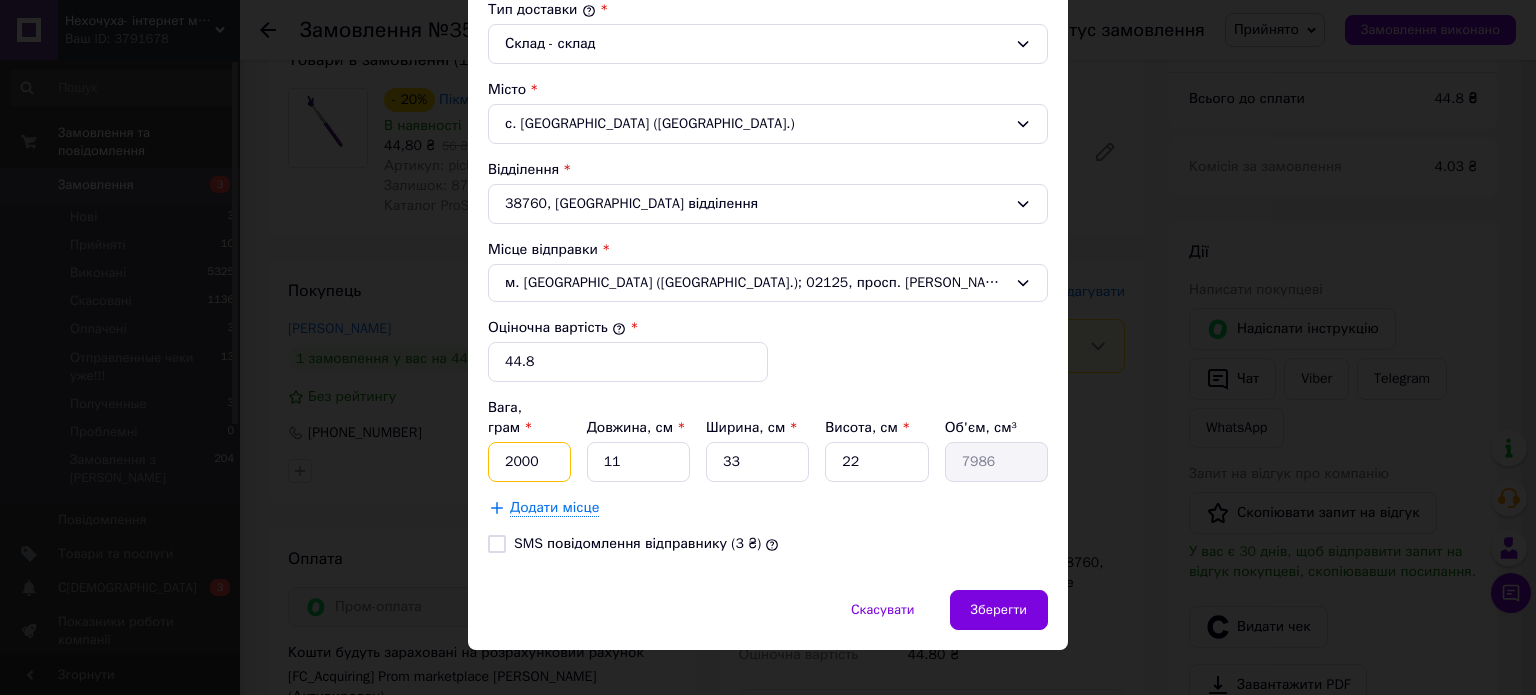 drag, startPoint x: 542, startPoint y: 432, endPoint x: 494, endPoint y: 431, distance: 48.010414 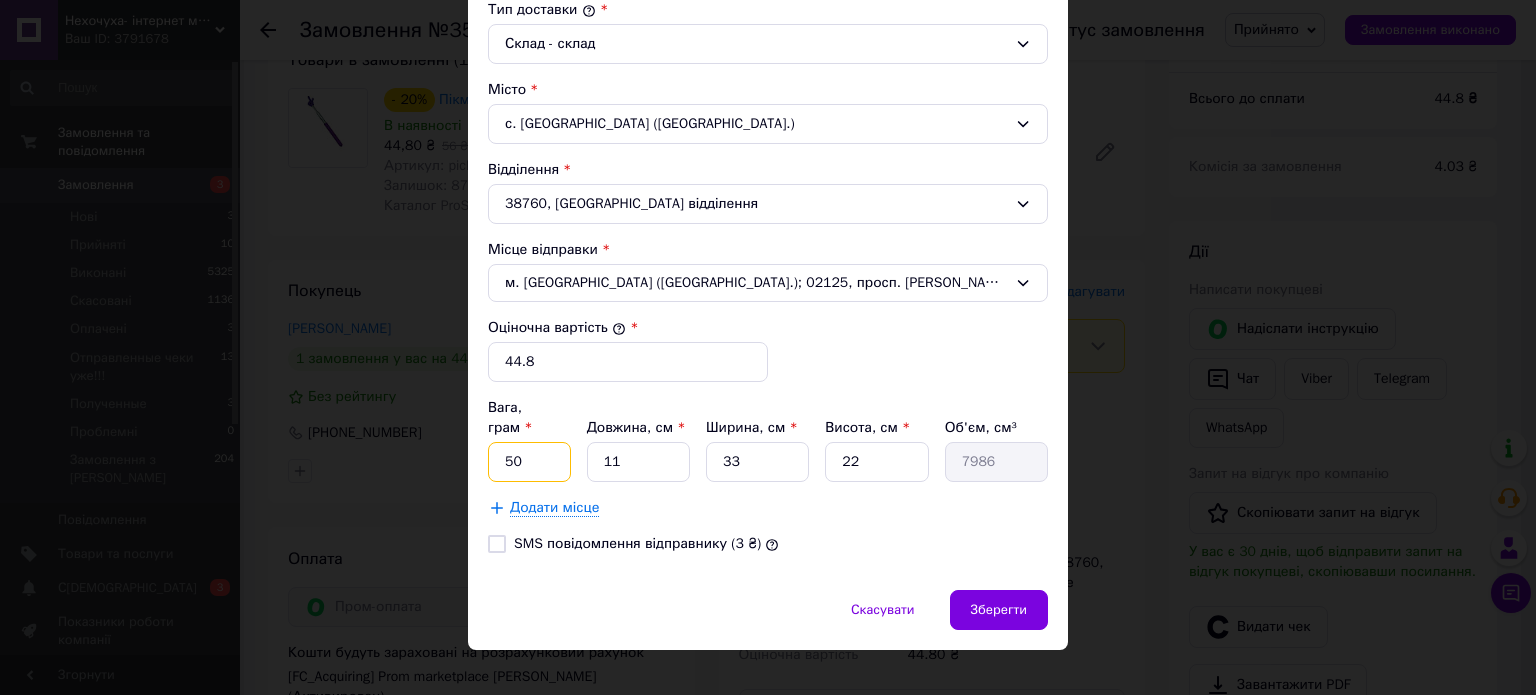 type on "50" 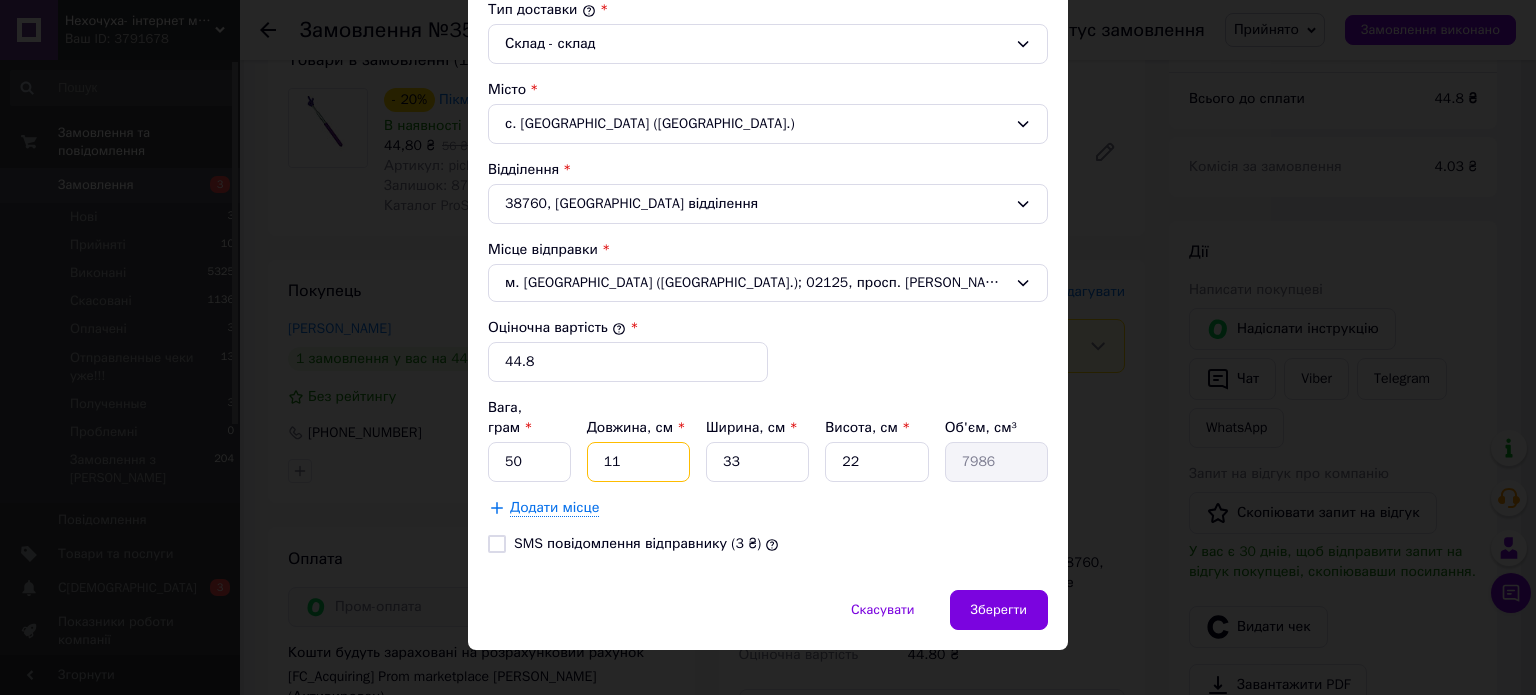 drag, startPoint x: 644, startPoint y: 433, endPoint x: 594, endPoint y: 422, distance: 51.1957 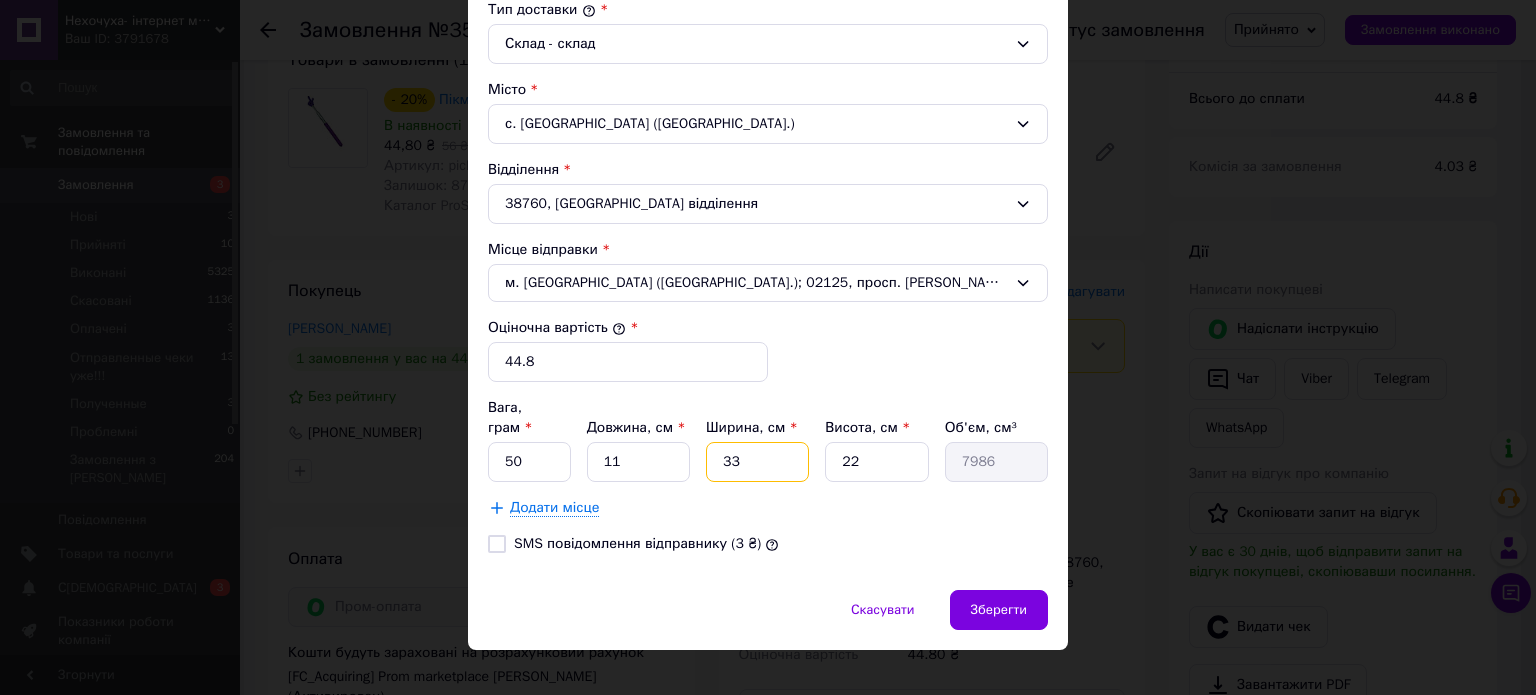 drag, startPoint x: 741, startPoint y: 451, endPoint x: 818, endPoint y: 445, distance: 77.23341 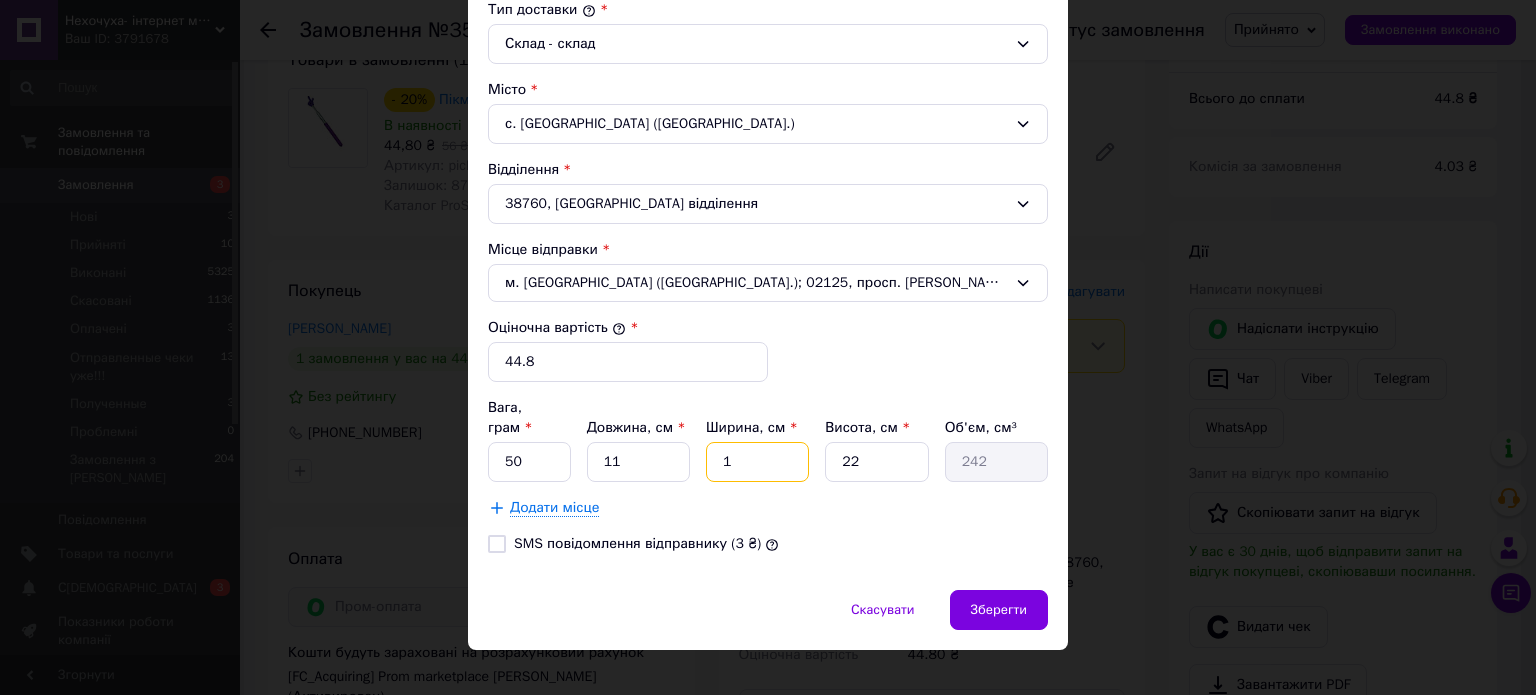 type on "1" 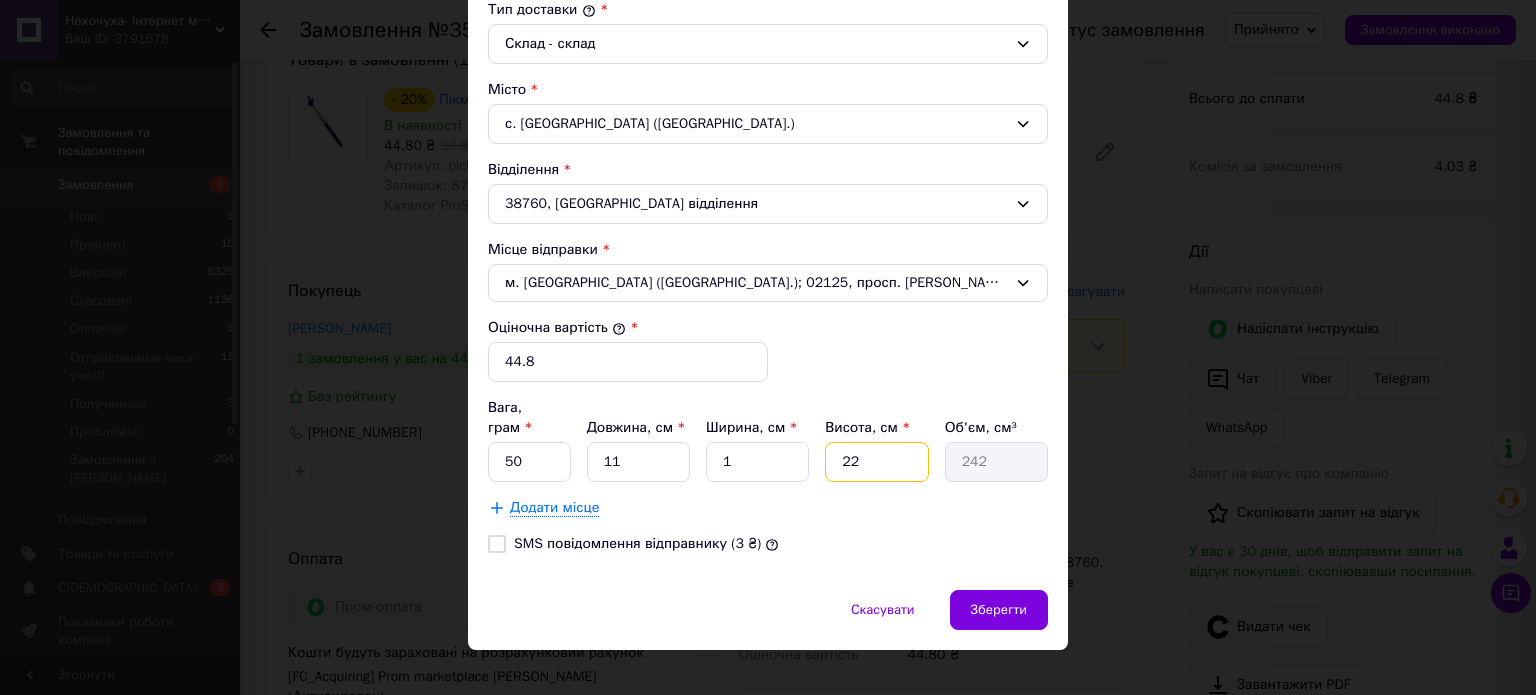 drag, startPoint x: 890, startPoint y: 425, endPoint x: 825, endPoint y: 431, distance: 65.27634 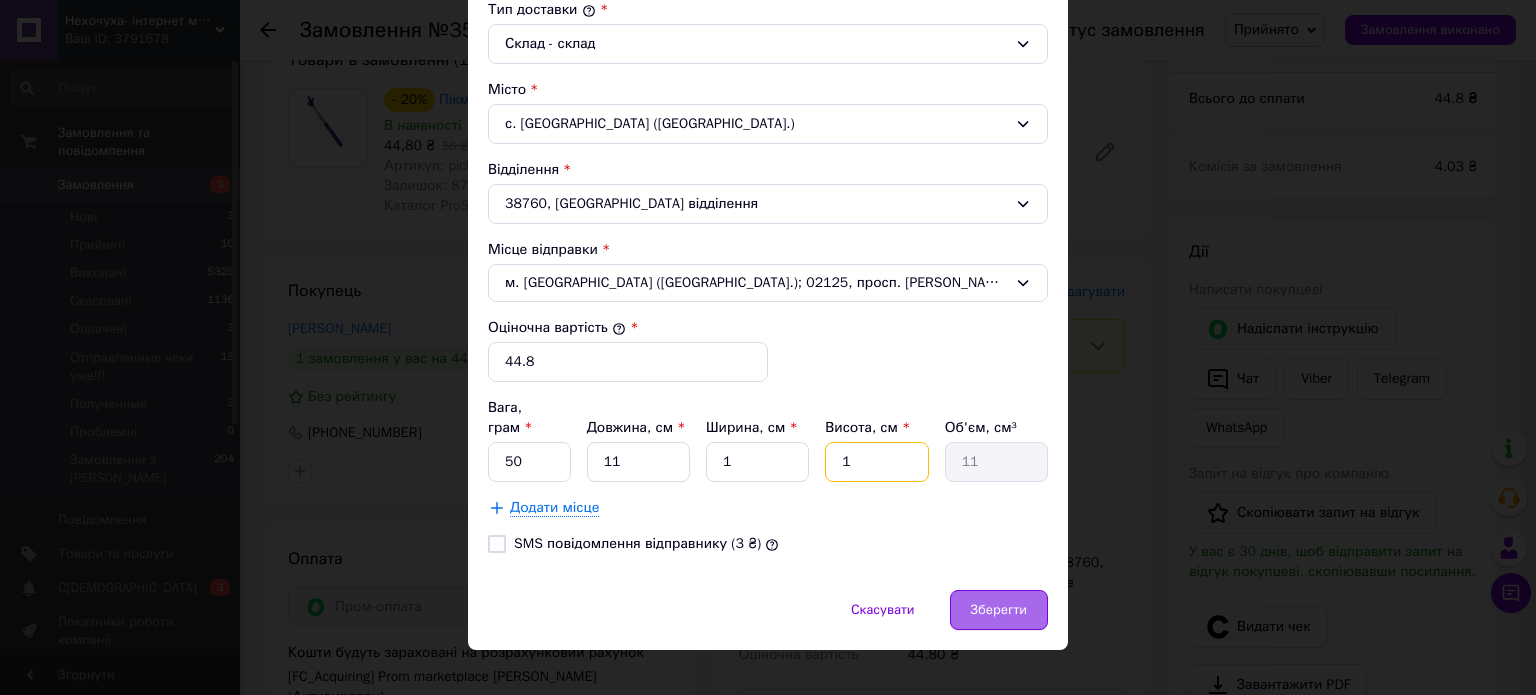 type on "1" 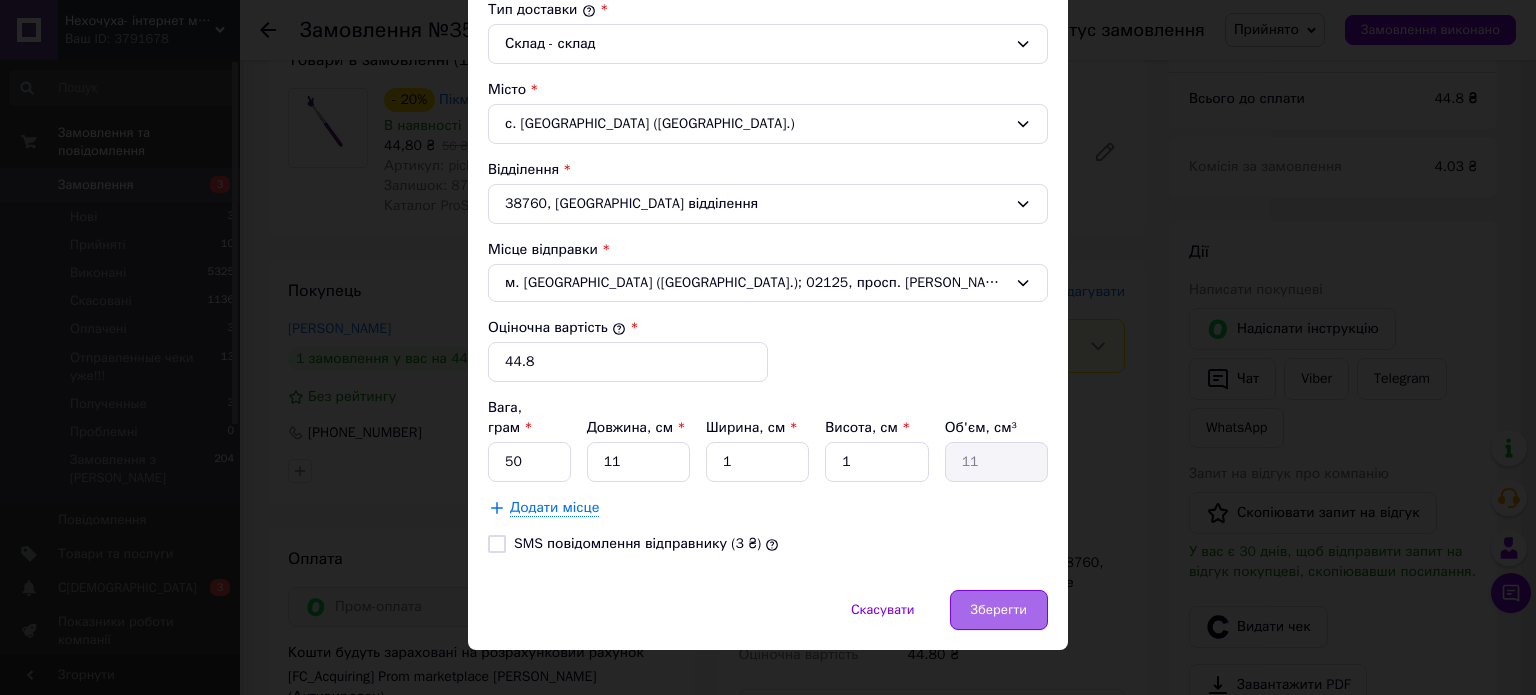 drag, startPoint x: 1036, startPoint y: 587, endPoint x: 1036, endPoint y: 574, distance: 13 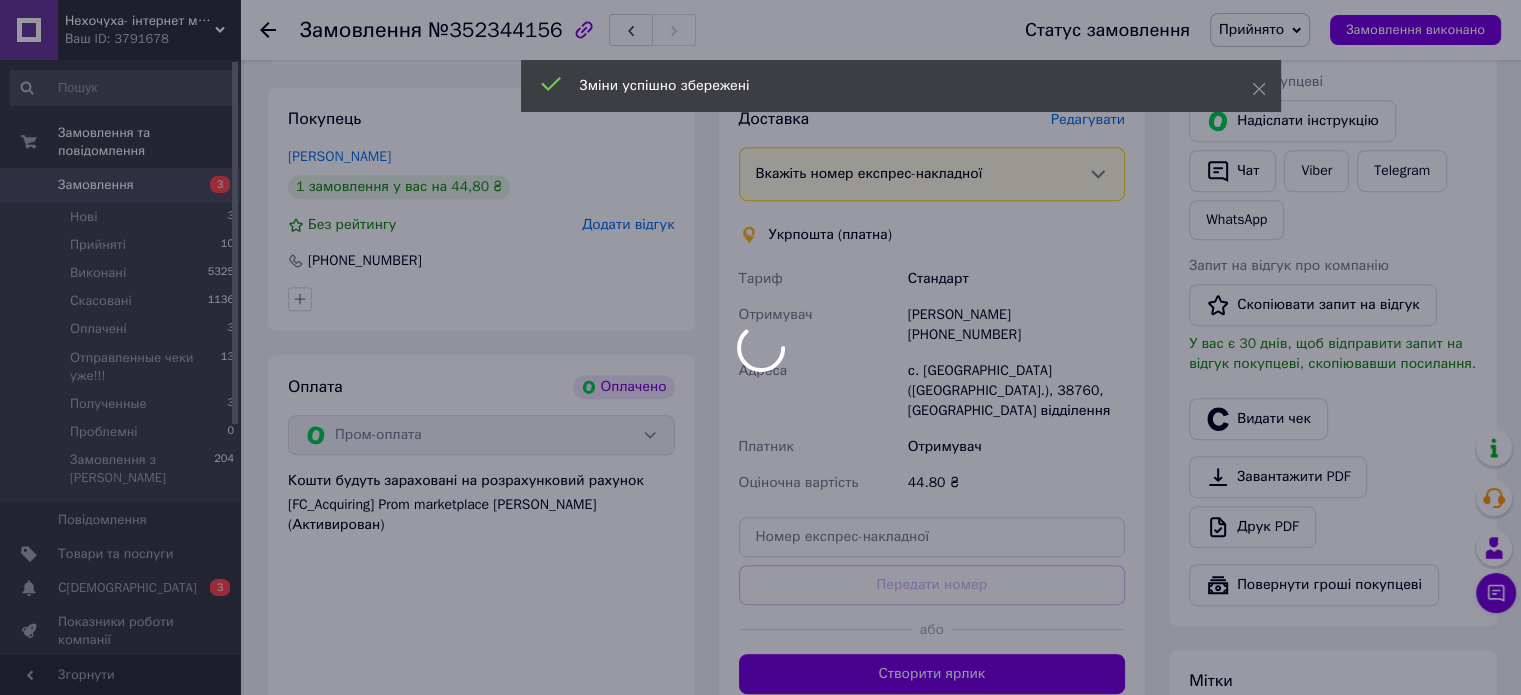 scroll, scrollTop: 1100, scrollLeft: 0, axis: vertical 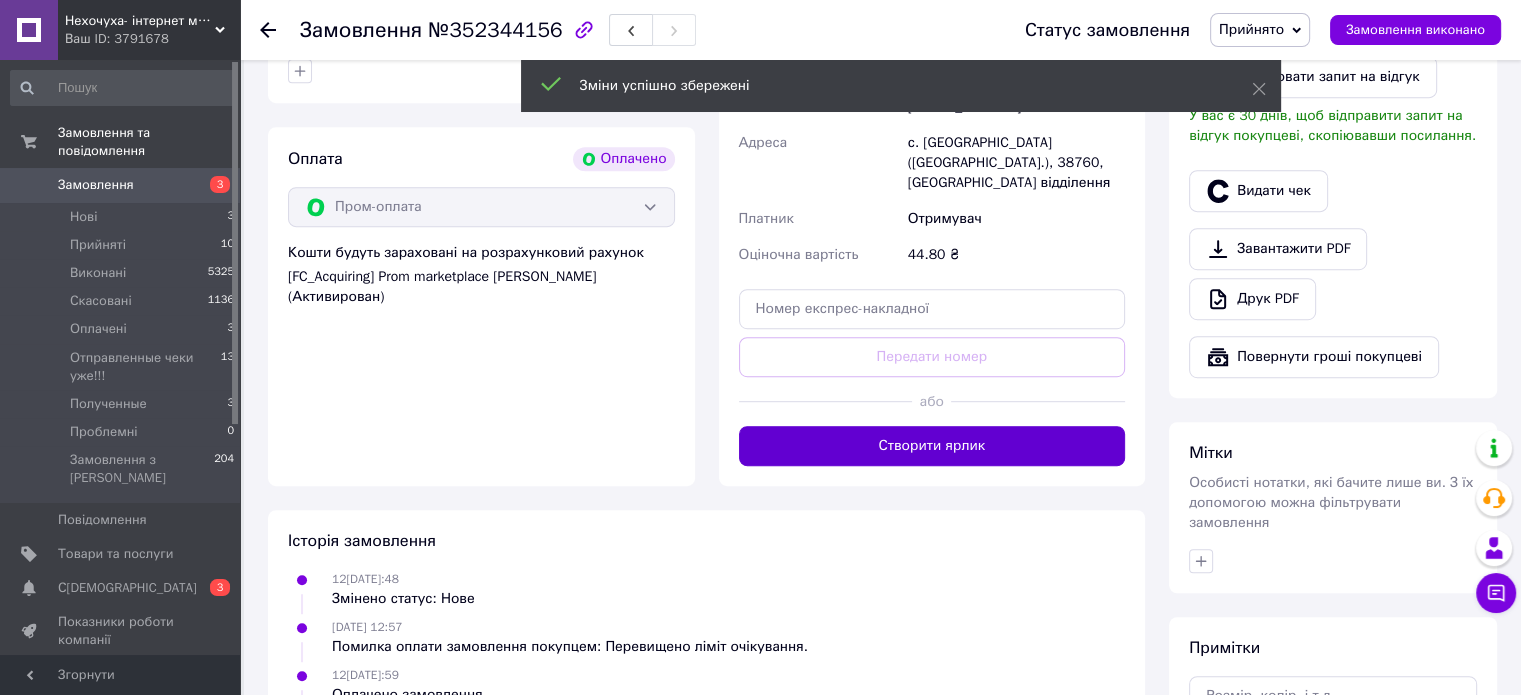 click on "Створити ярлик" at bounding box center (932, 446) 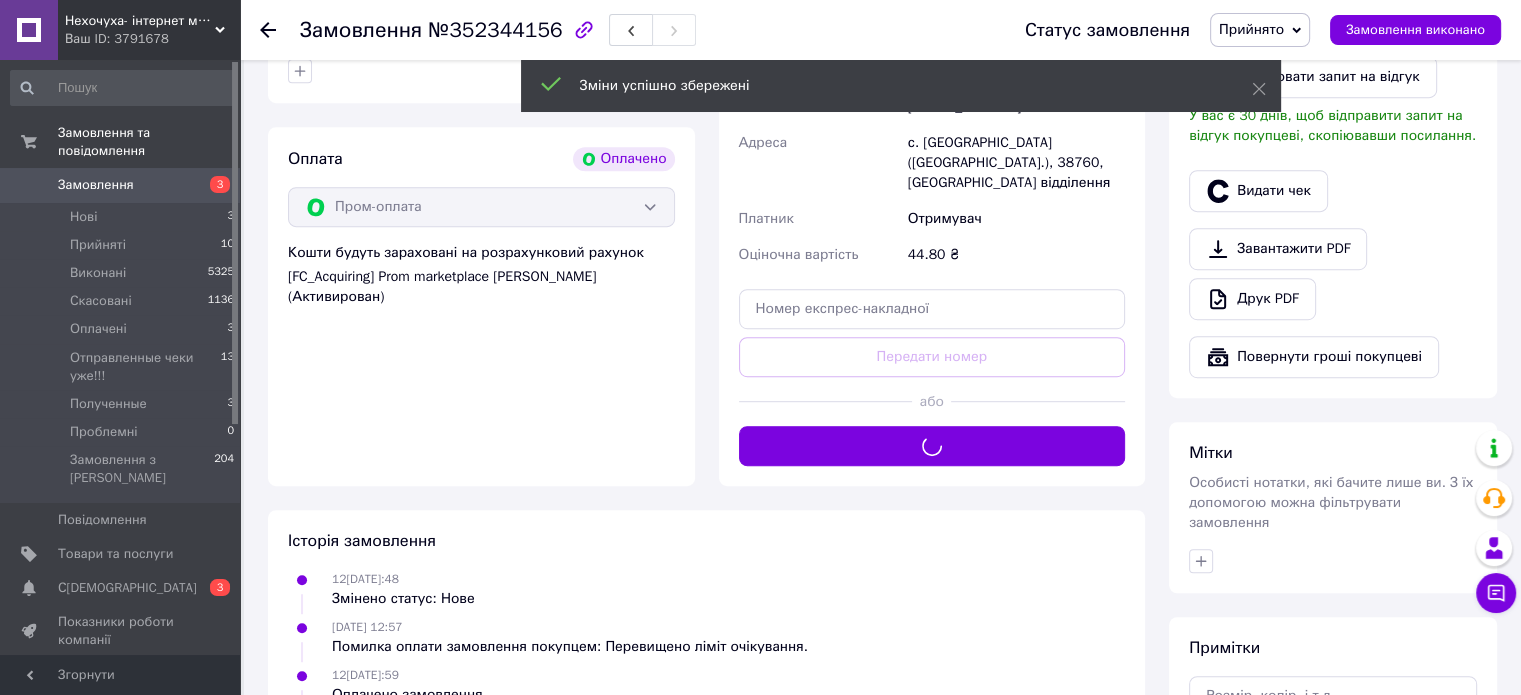 scroll, scrollTop: 900, scrollLeft: 0, axis: vertical 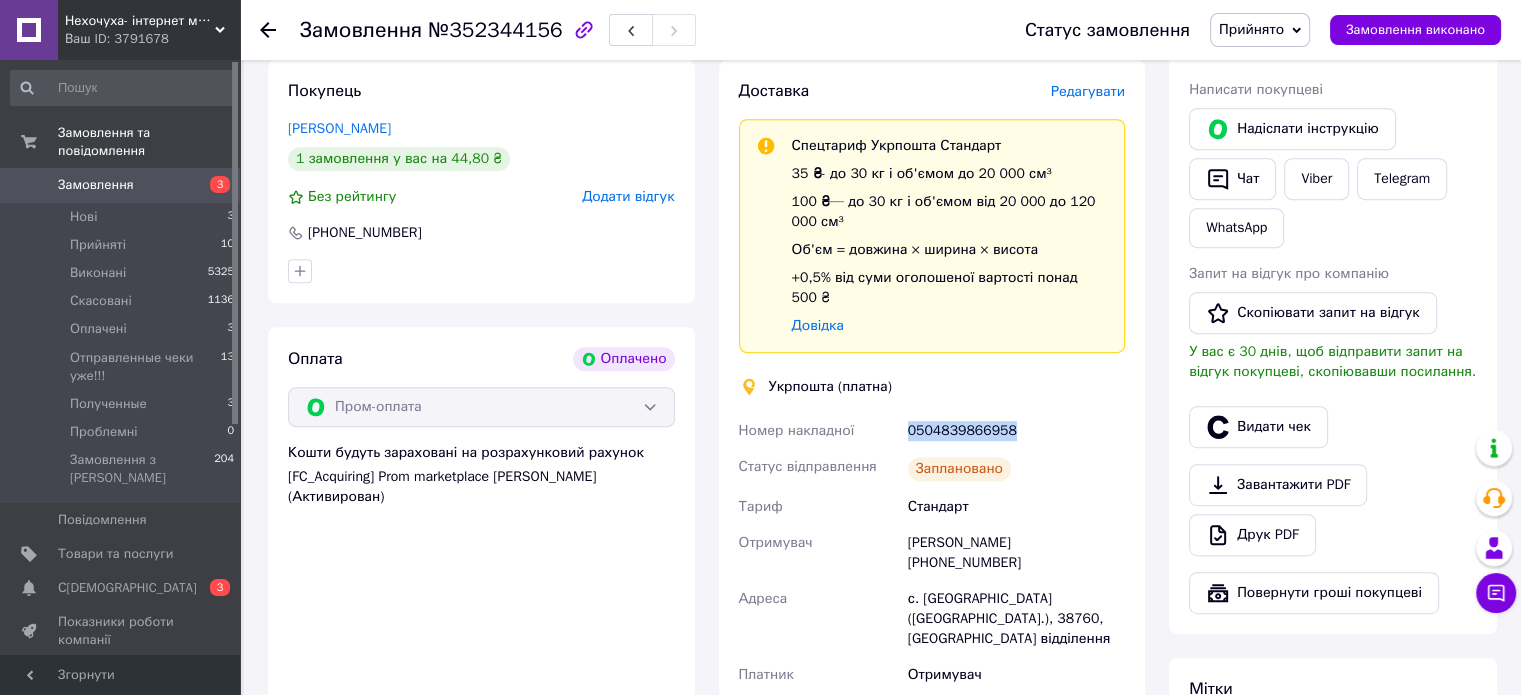 drag, startPoint x: 1017, startPoint y: 411, endPoint x: 908, endPoint y: 411, distance: 109 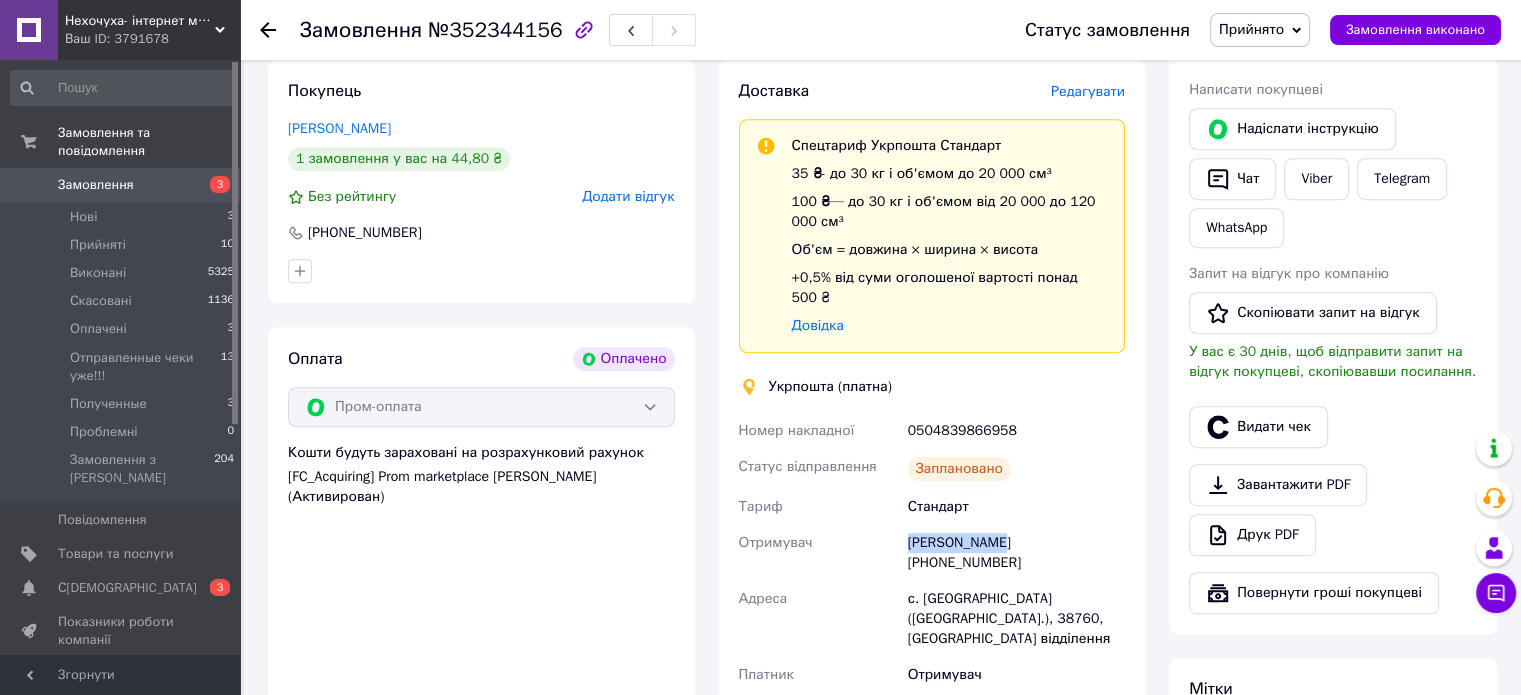 drag, startPoint x: 1000, startPoint y: 532, endPoint x: 900, endPoint y: 524, distance: 100.31949 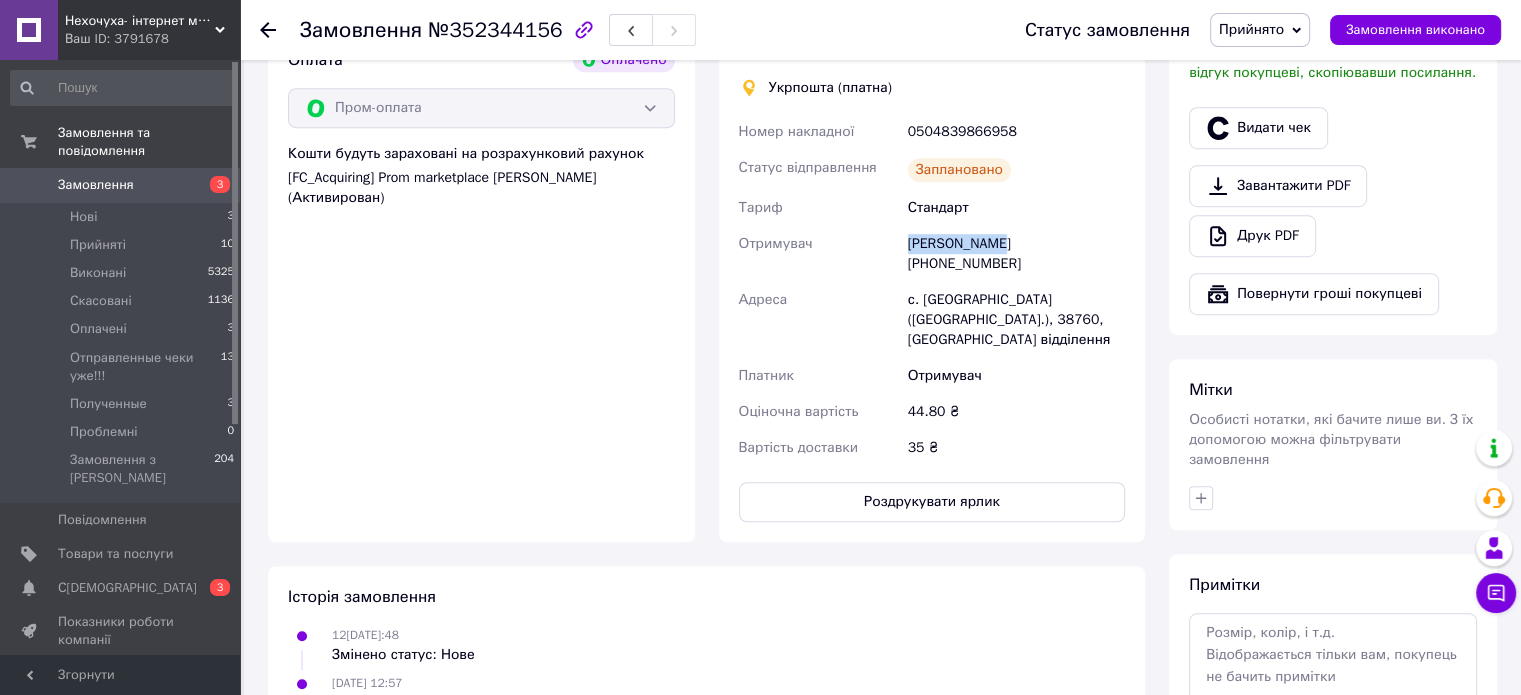scroll, scrollTop: 1200, scrollLeft: 0, axis: vertical 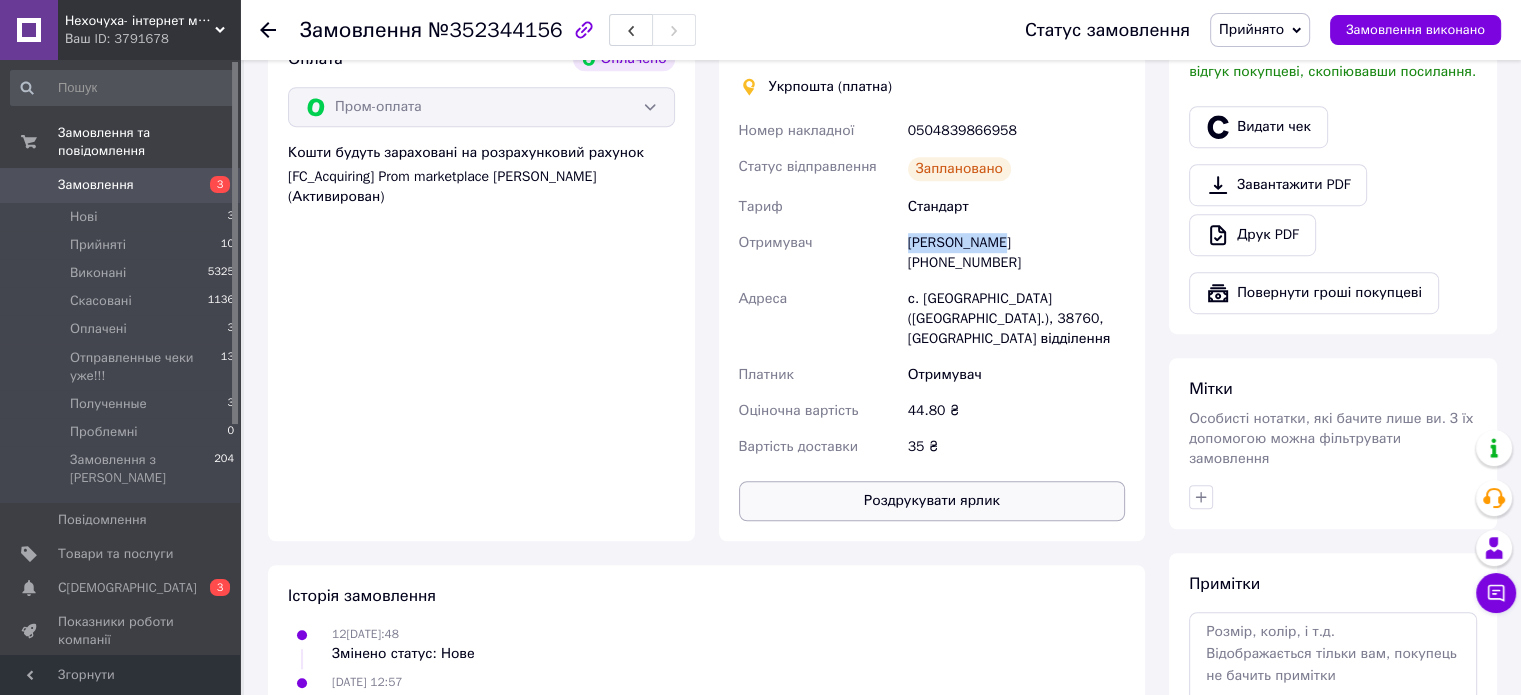 click on "Роздрукувати ярлик" at bounding box center [932, 501] 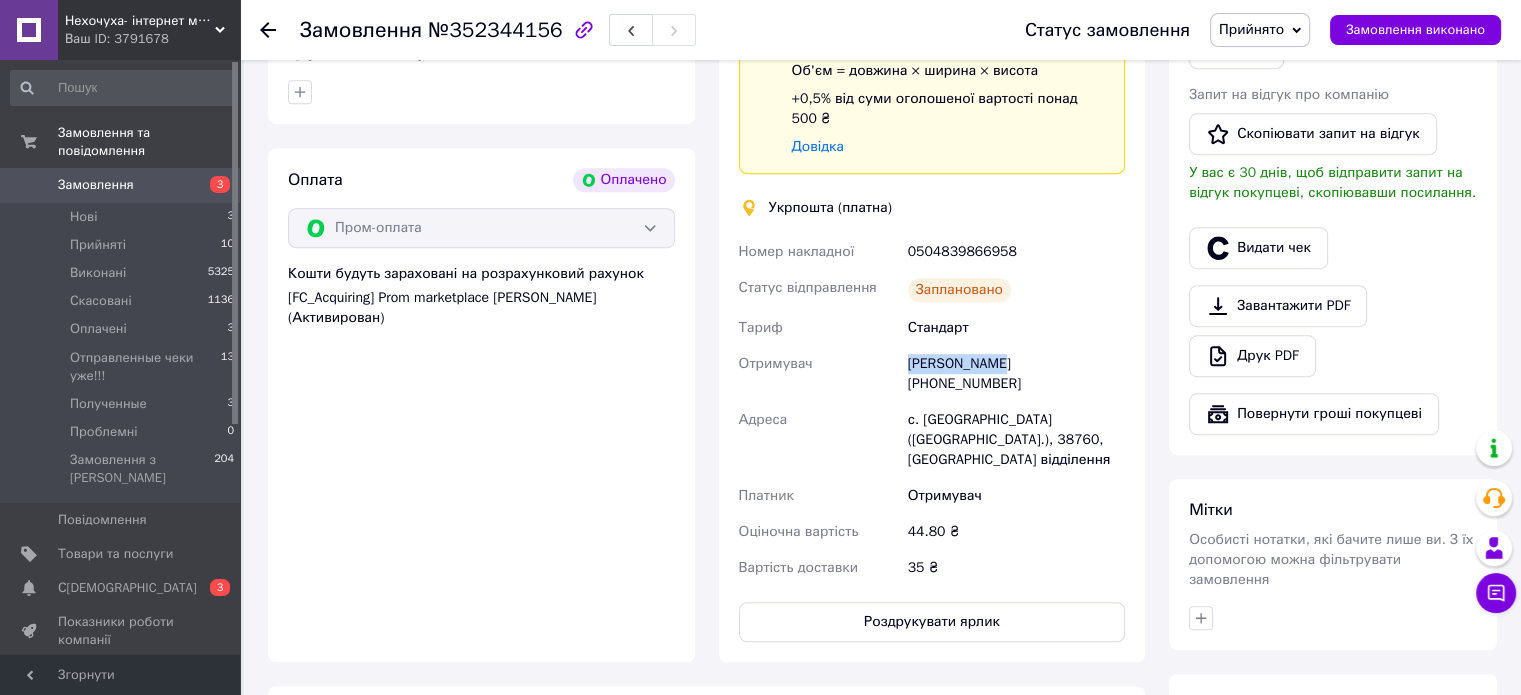 scroll, scrollTop: 900, scrollLeft: 0, axis: vertical 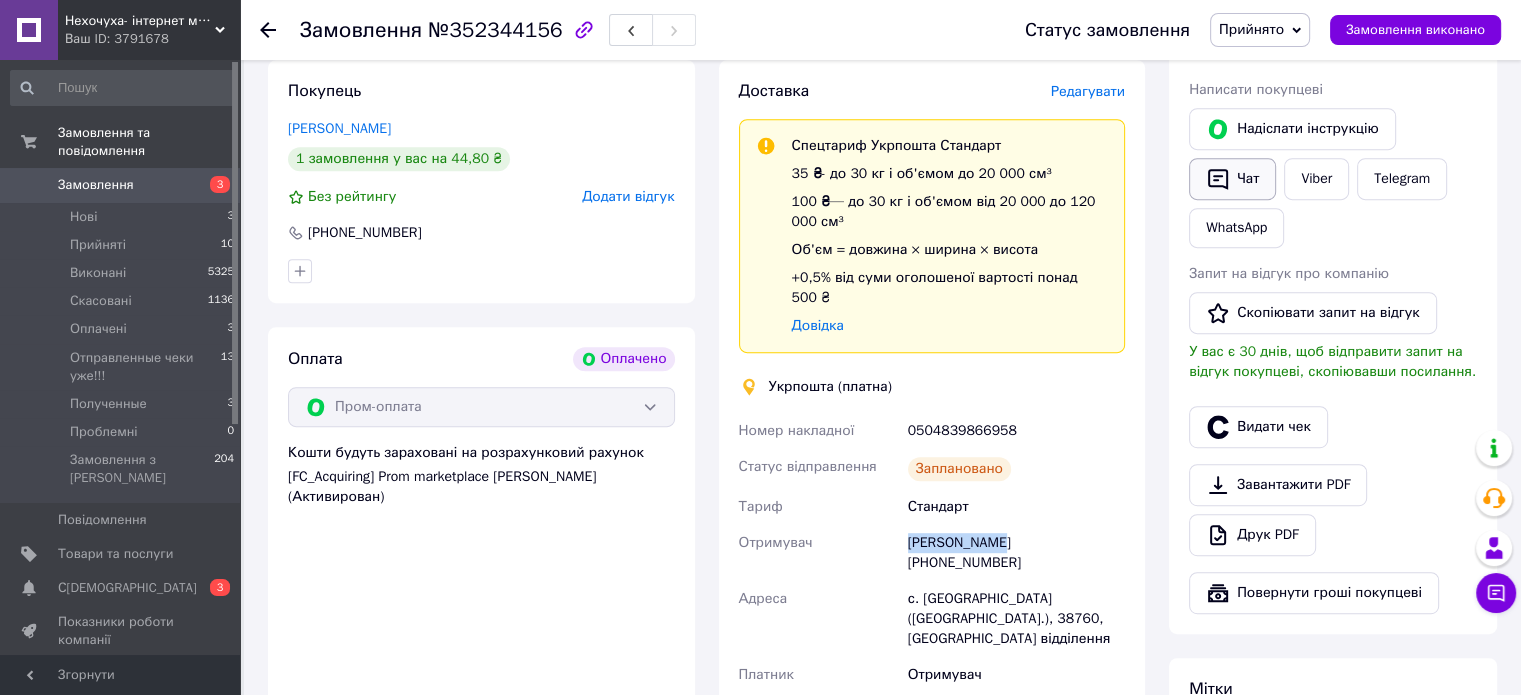 click on "Чат" at bounding box center [1232, 179] 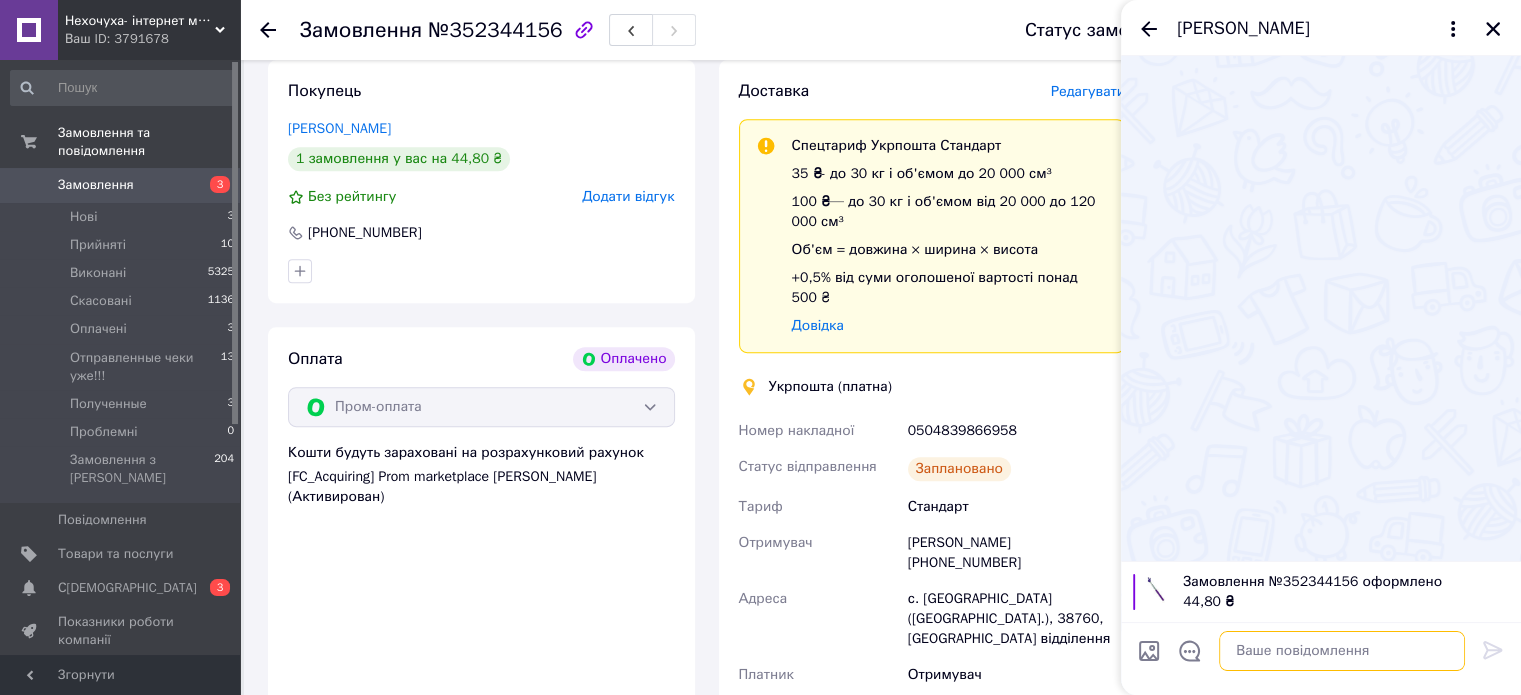 click at bounding box center [1342, 651] 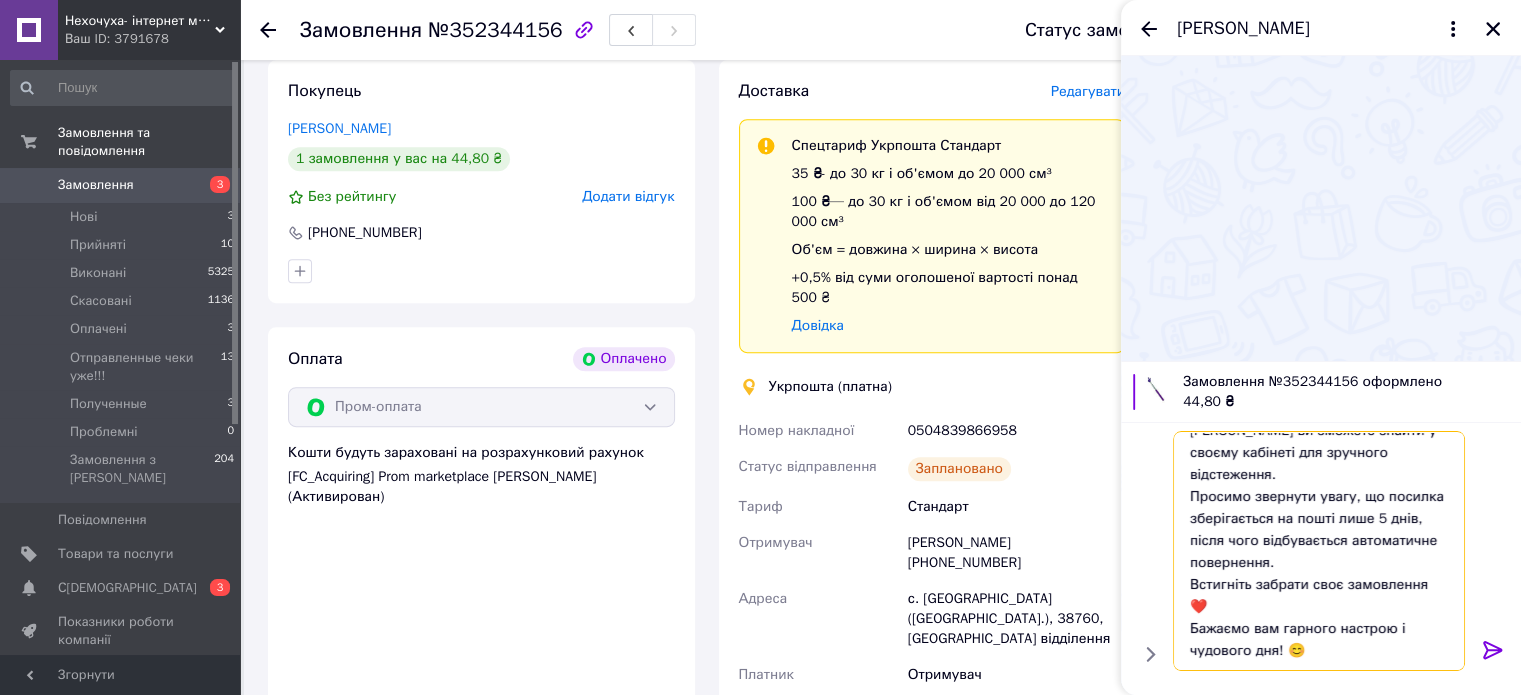 scroll, scrollTop: 152, scrollLeft: 0, axis: vertical 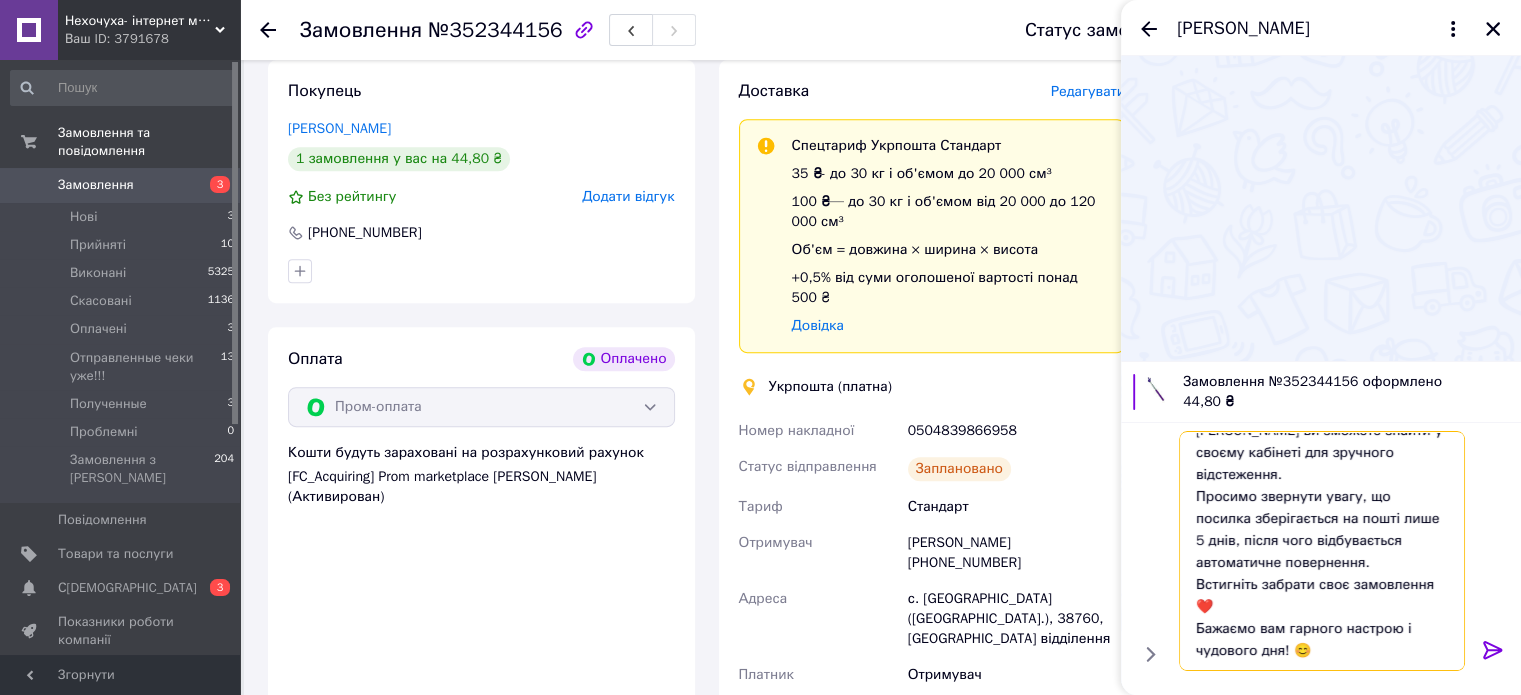 type on "Добрий день! 👋 Це інтернет-магазин "НЕХОЧУХА".
Раді повідомити, що ваше замовлення готове до відправлення — відправка відбудеться в понеділок після 16:00.
[PERSON_NAME] ви зможете знайти у своєму кабінеті для зручного відстеження.
Просимо звернути увагу, що посилка зберігається на пошті лише 5 днів, після чого відбувається автоматичне повернення.
Встигніть забрати своє замовлення ❤️
Бажаємо вам гарного настрою і чудового дня! 😊" 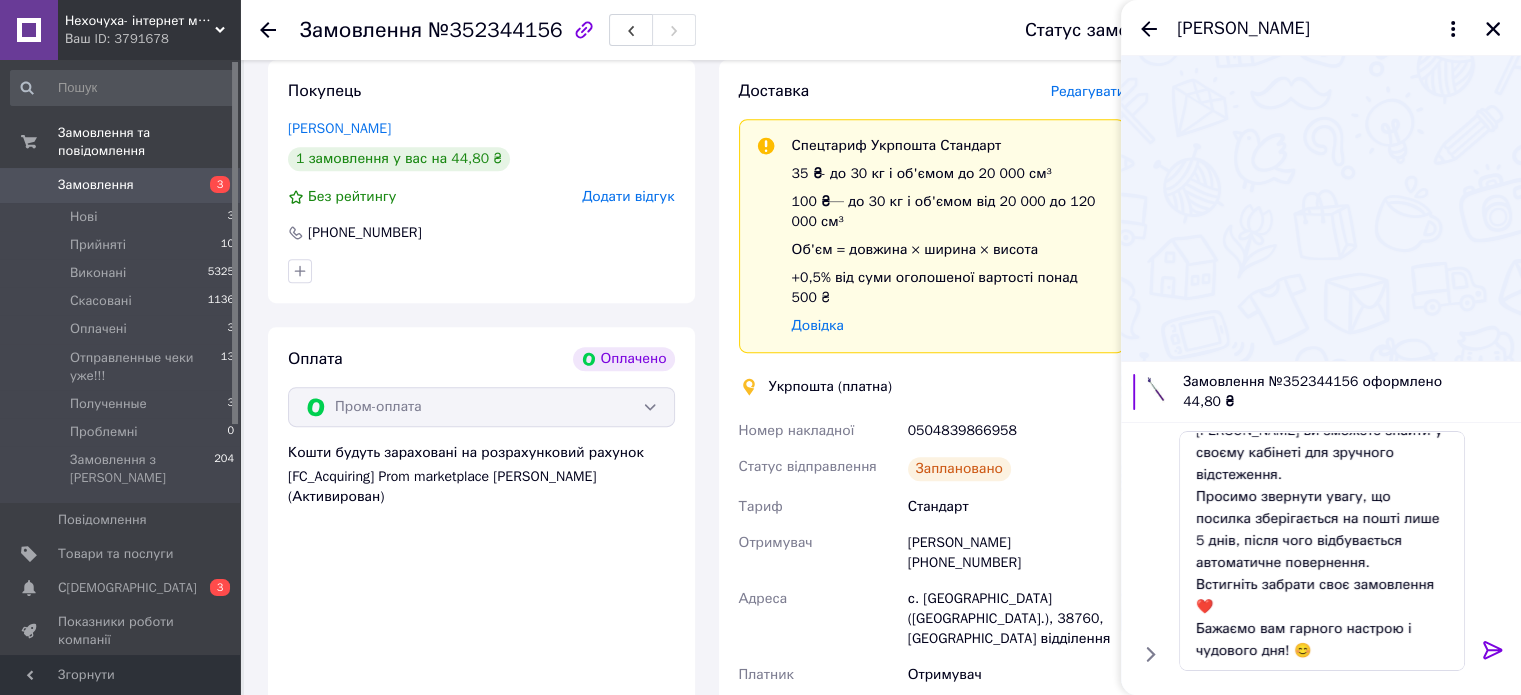 drag, startPoint x: 1495, startPoint y: 650, endPoint x: 562, endPoint y: 395, distance: 967.2197 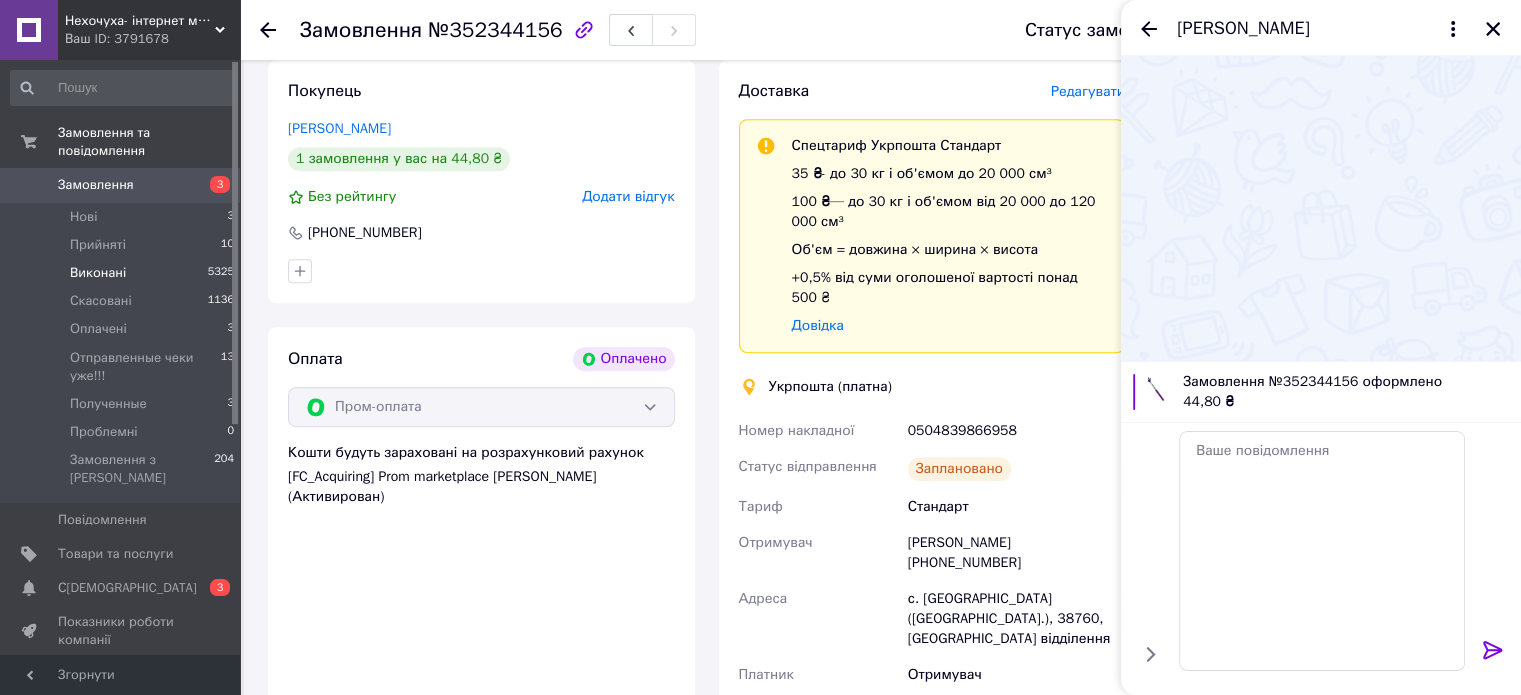 scroll, scrollTop: 0, scrollLeft: 0, axis: both 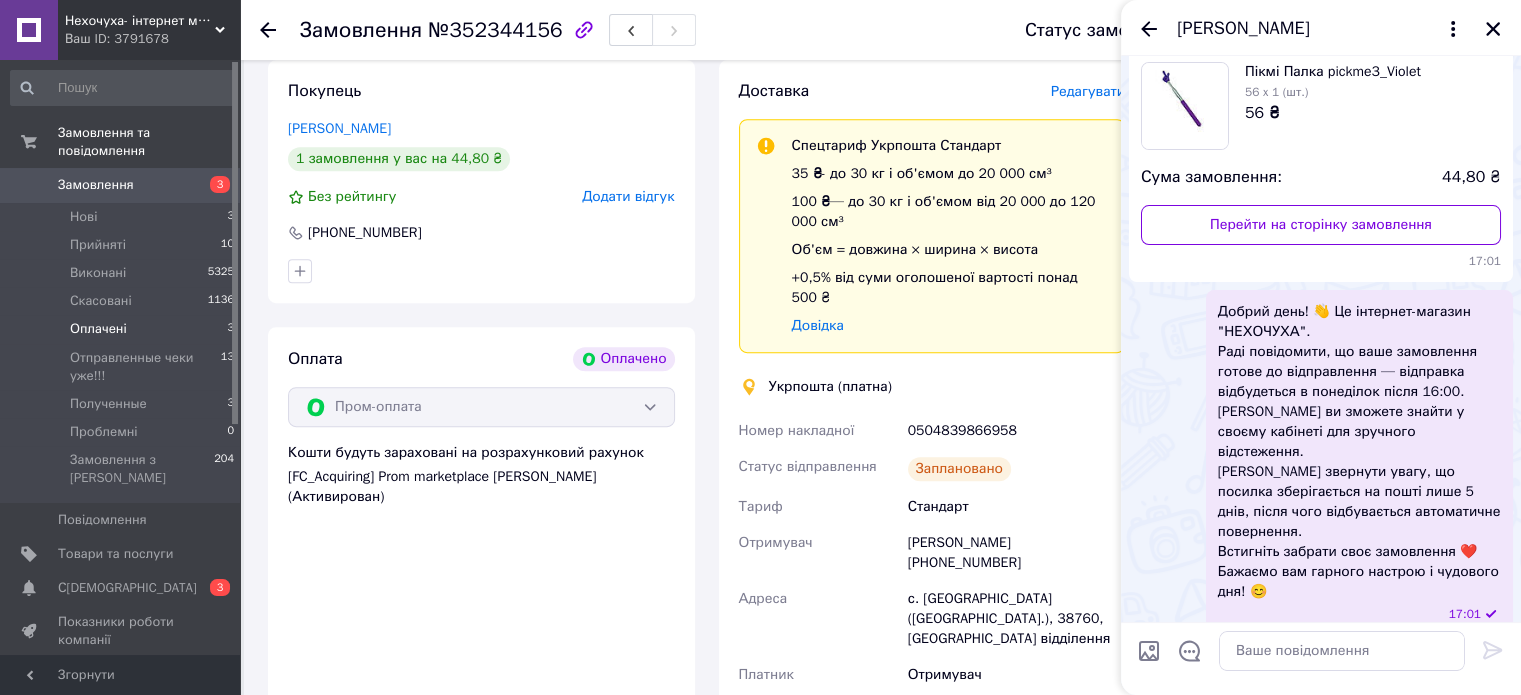 click on "Оплачені" at bounding box center (98, 329) 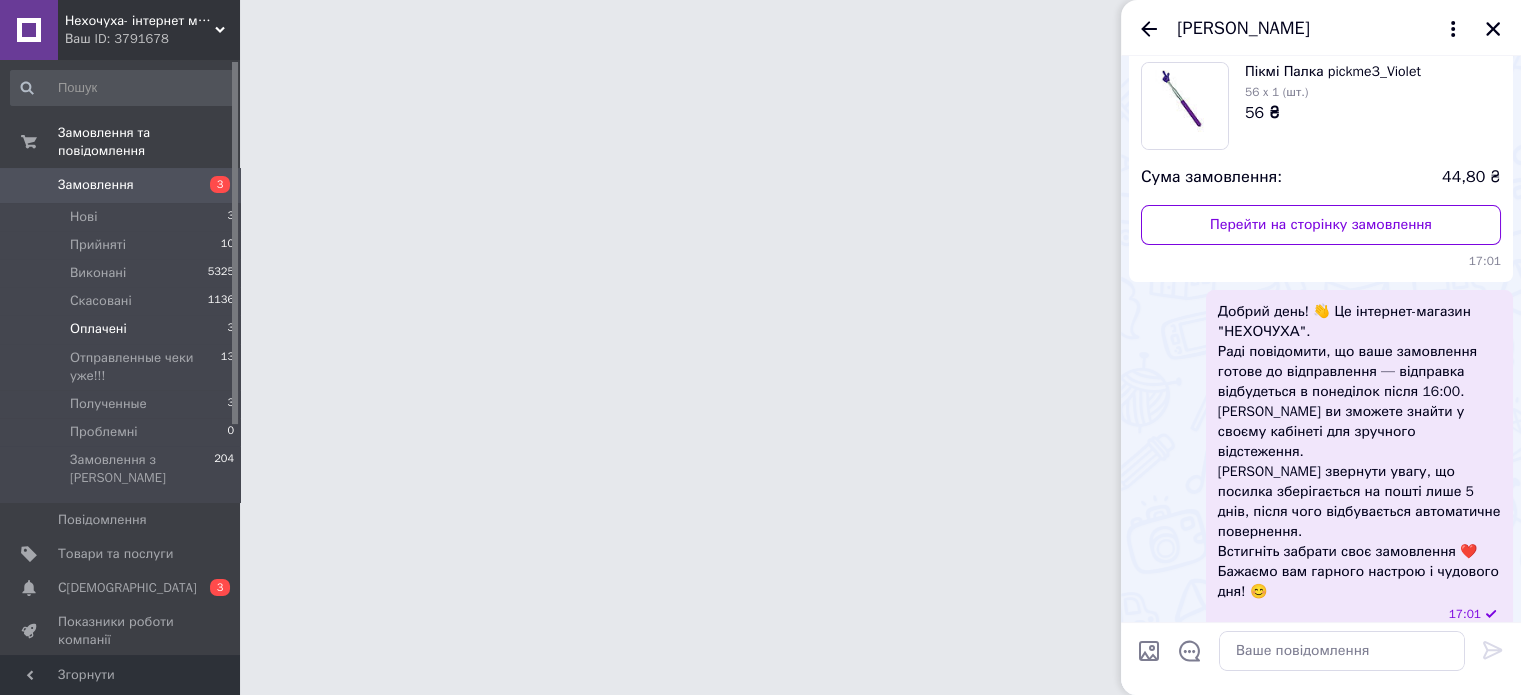 scroll, scrollTop: 0, scrollLeft: 0, axis: both 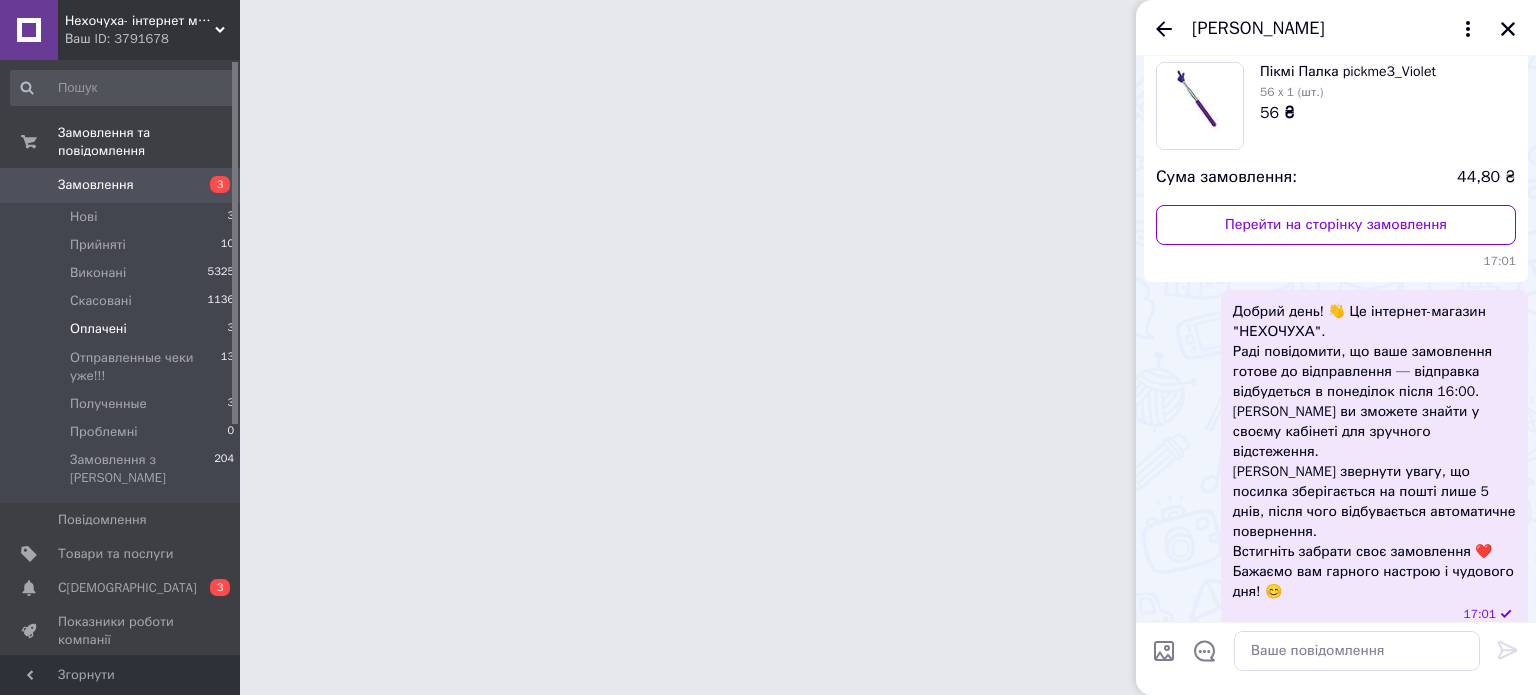 click on "Оплачені" at bounding box center (98, 329) 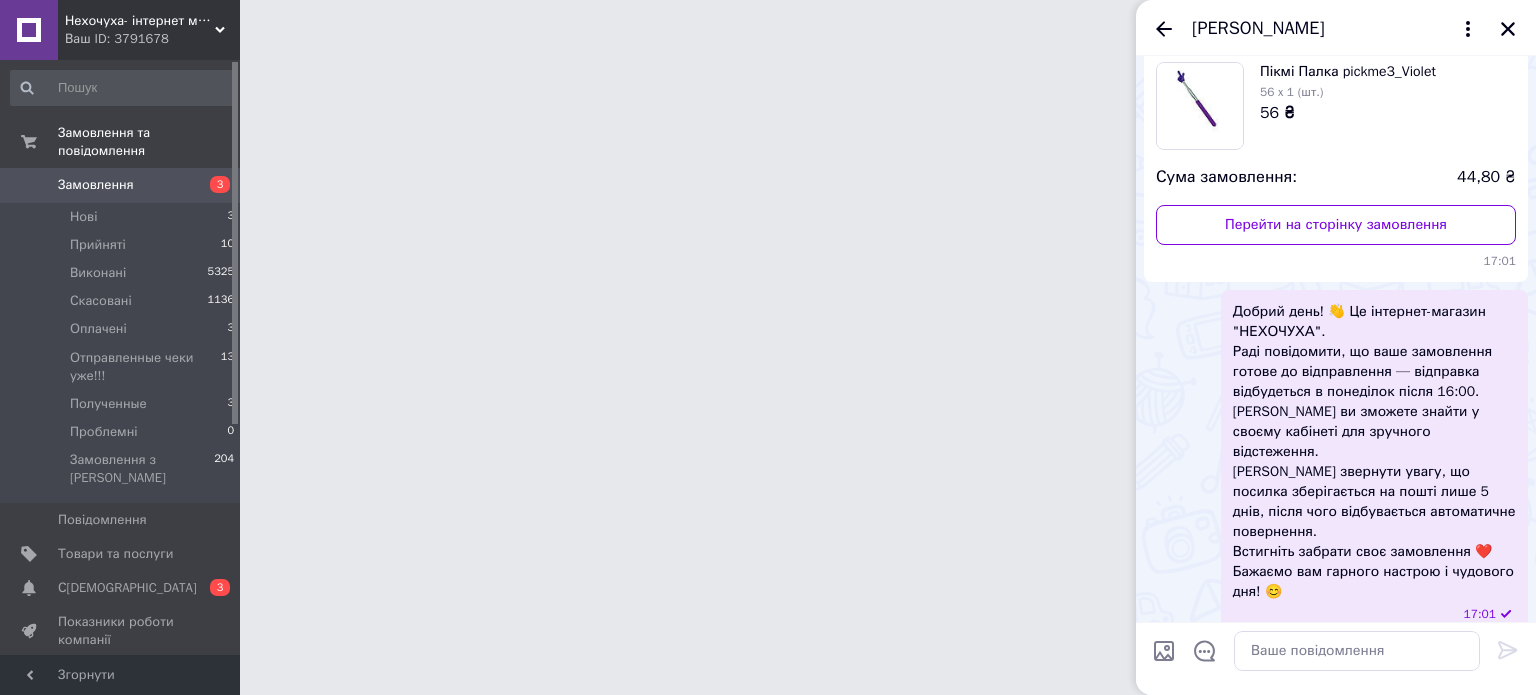click on "[PERSON_NAME]" at bounding box center (1336, 28) 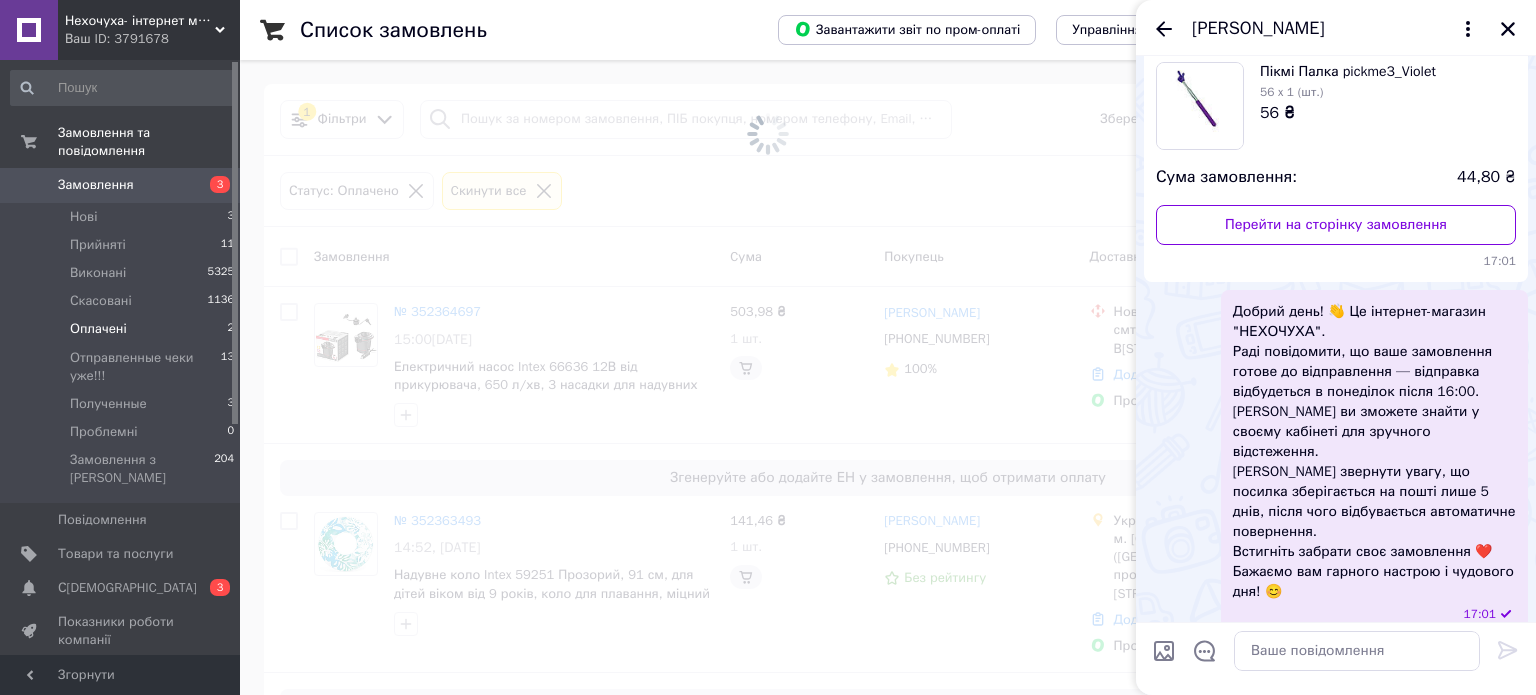 click 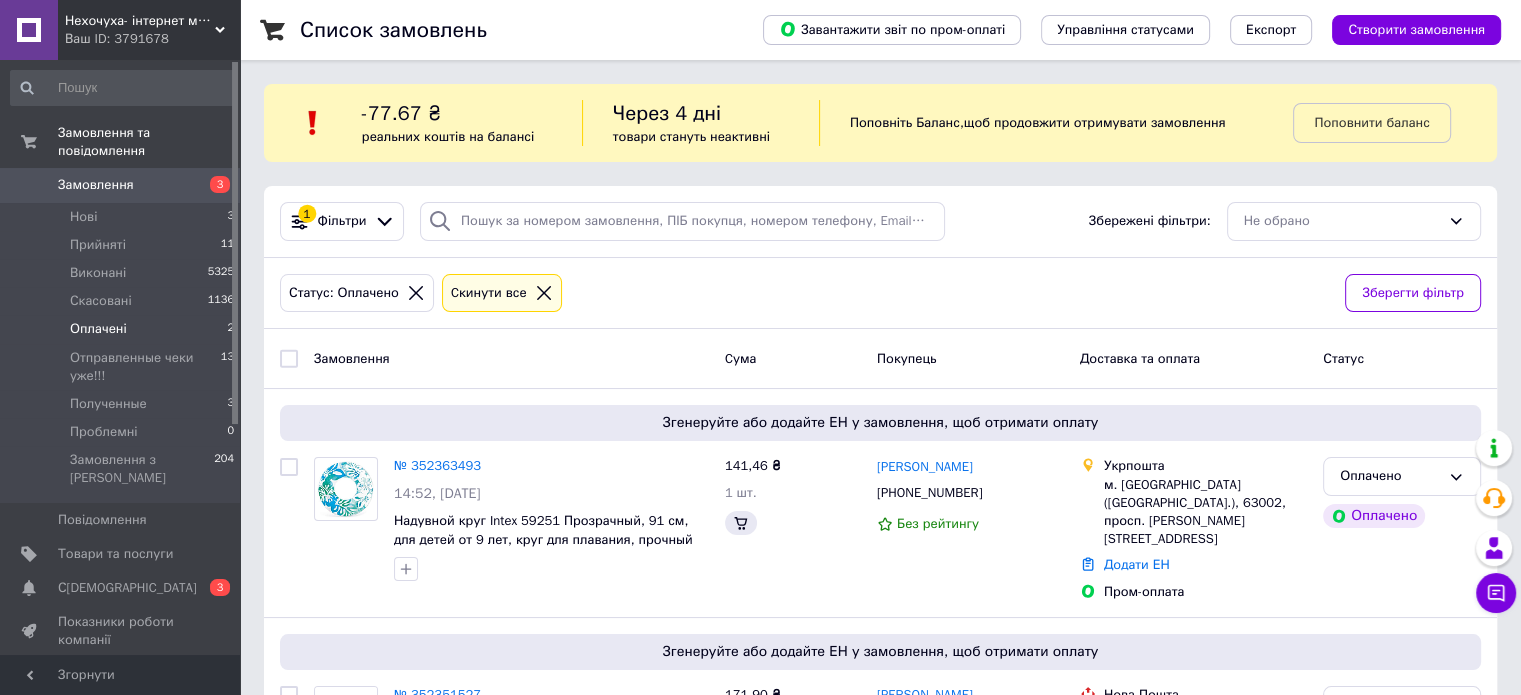 scroll, scrollTop: 165, scrollLeft: 0, axis: vertical 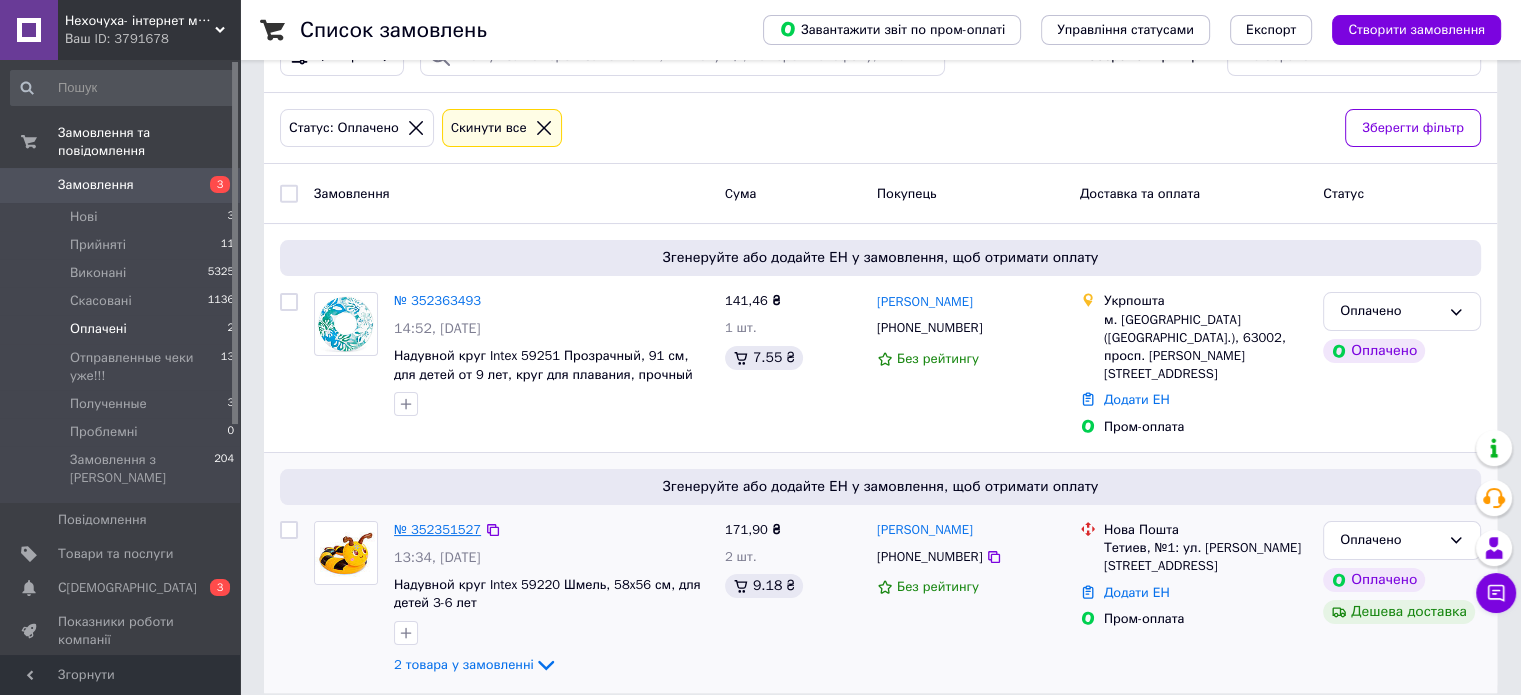 click on "№ 352351527" at bounding box center [437, 529] 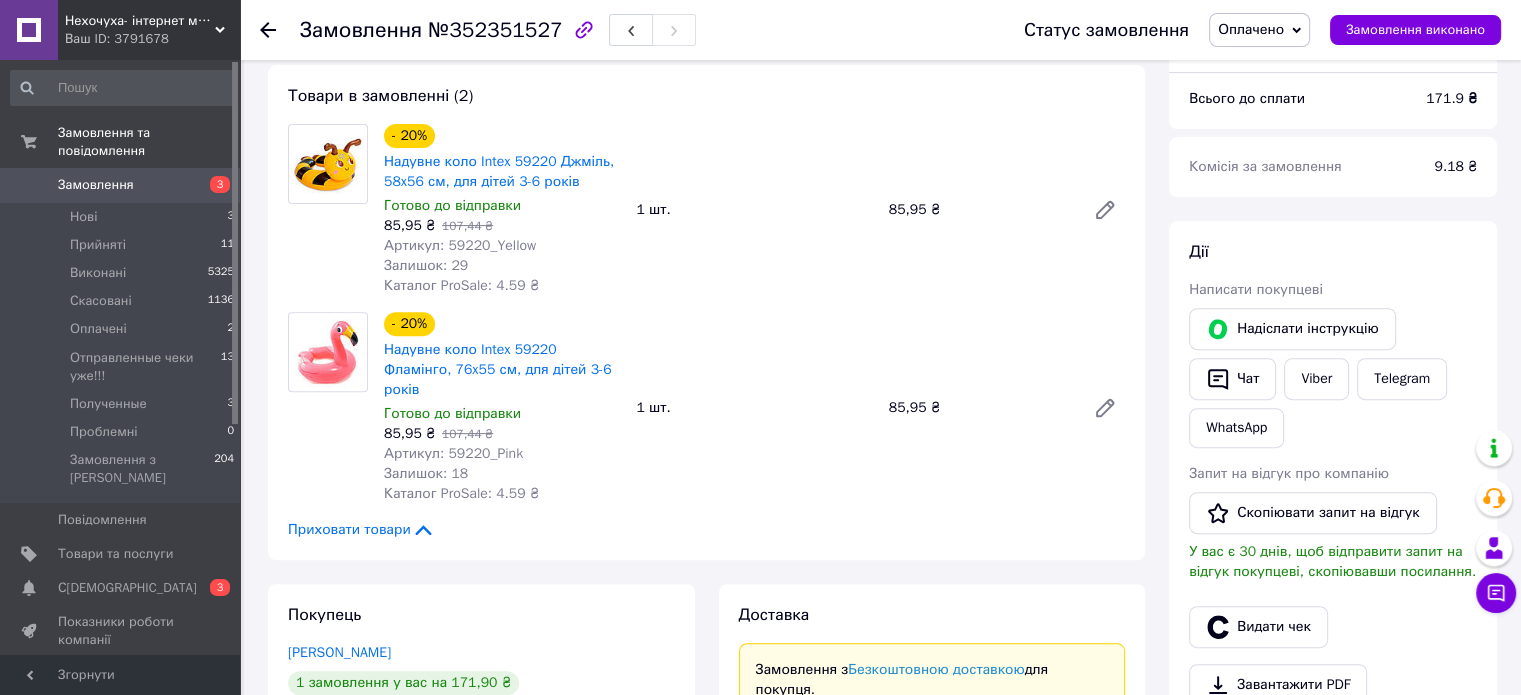 scroll, scrollTop: 665, scrollLeft: 0, axis: vertical 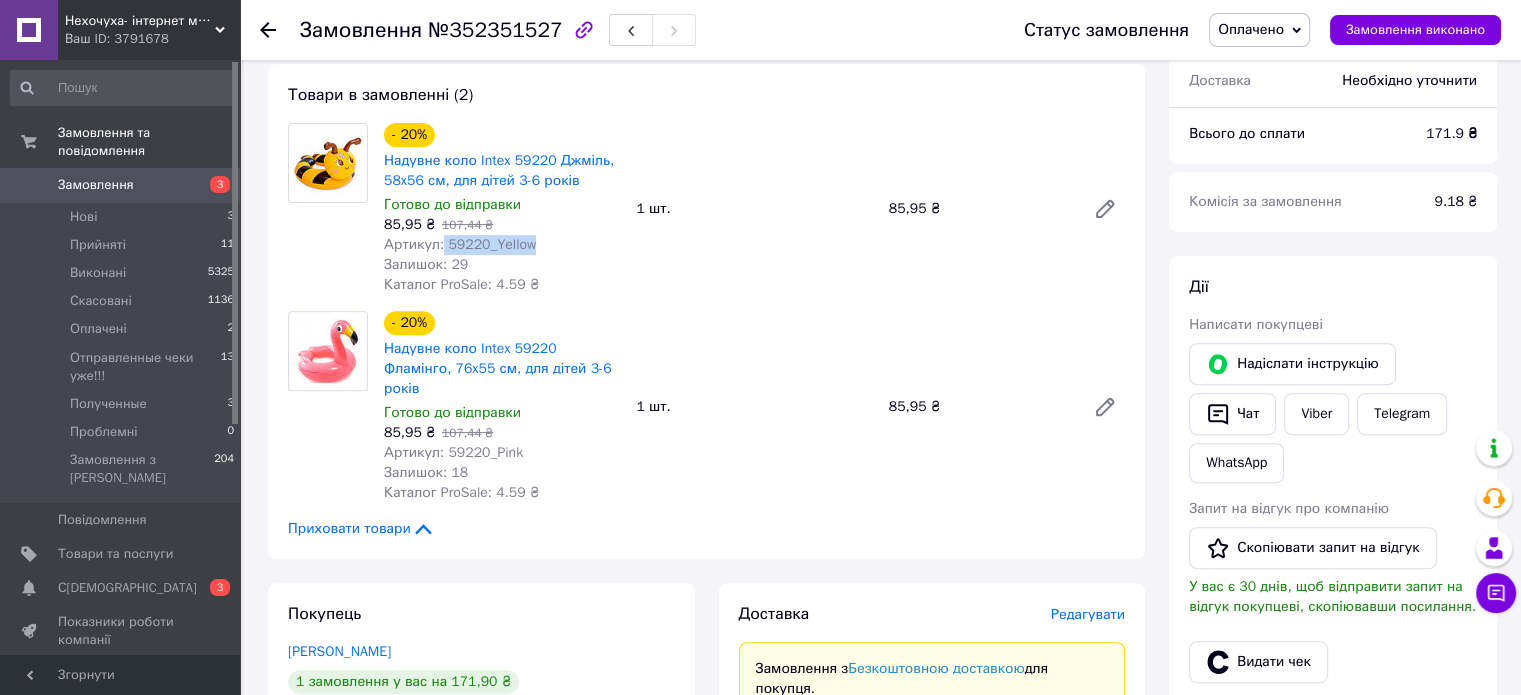 drag, startPoint x: 539, startPoint y: 242, endPoint x: 410, endPoint y: 82, distance: 205.52615 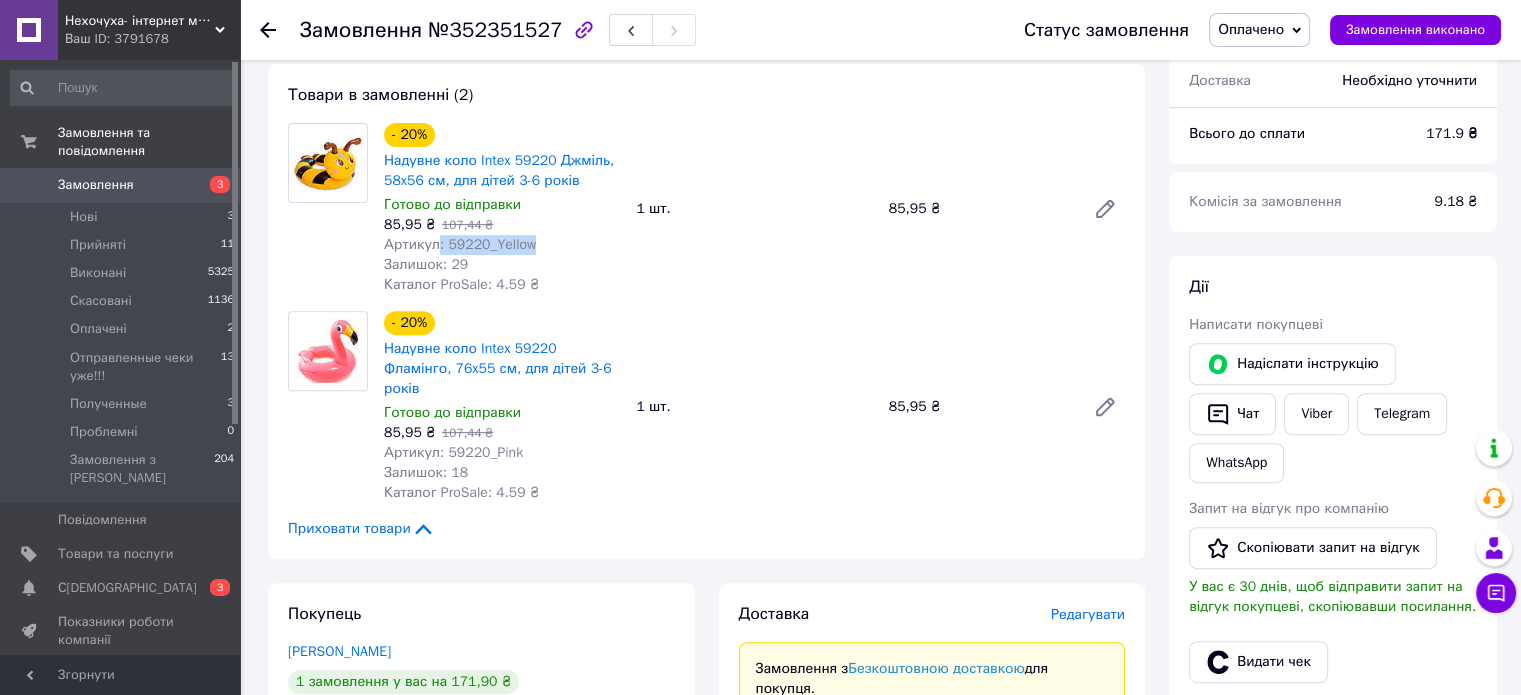 copy on ": 59220_Yellow" 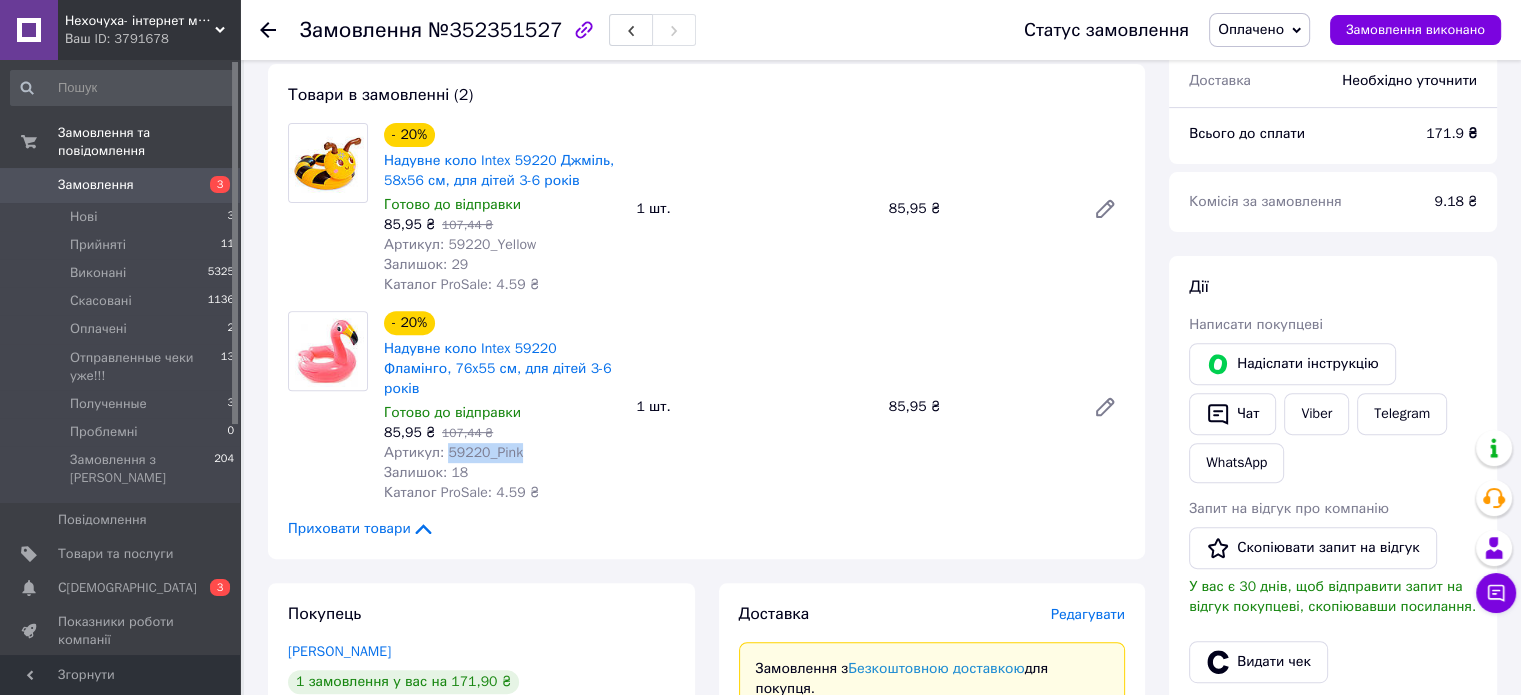 drag, startPoint x: 540, startPoint y: 443, endPoint x: 460, endPoint y: 442, distance: 80.00625 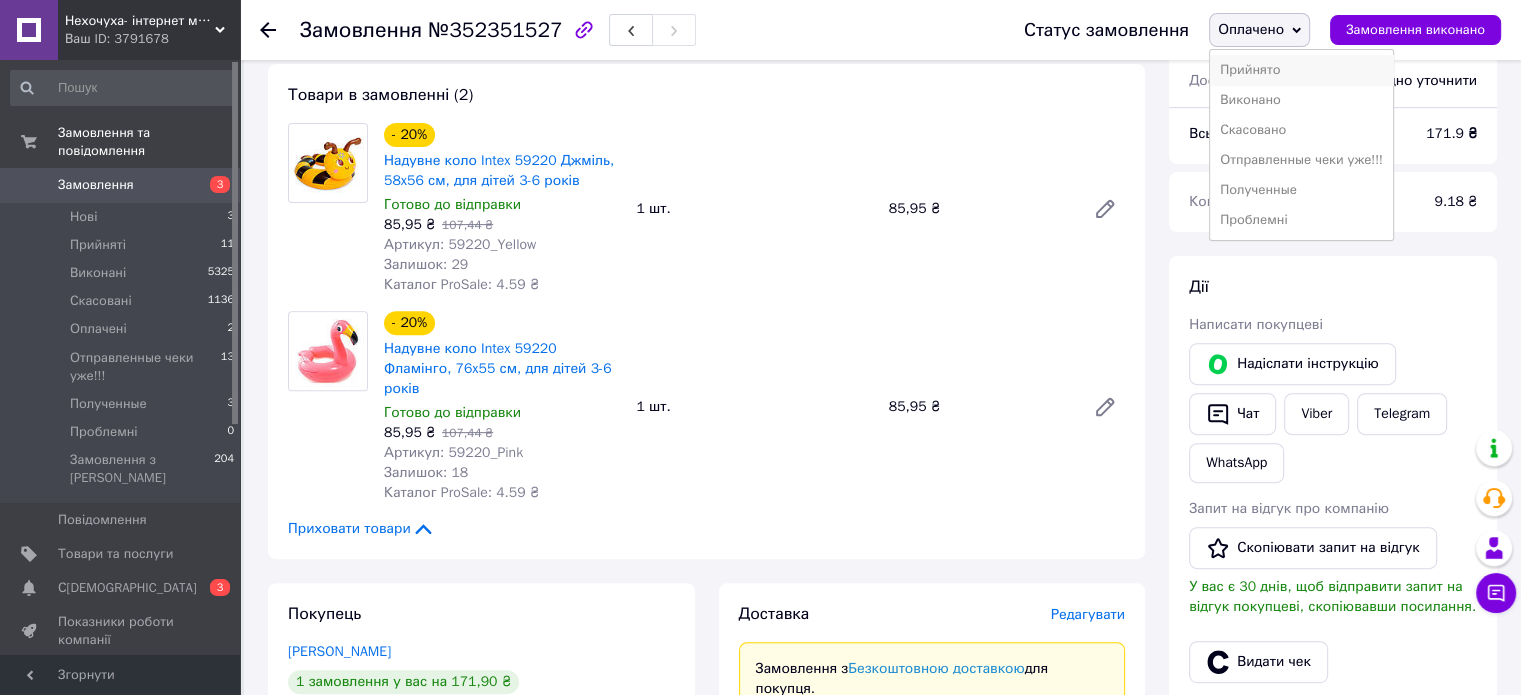 click on "Прийнято" at bounding box center (1301, 70) 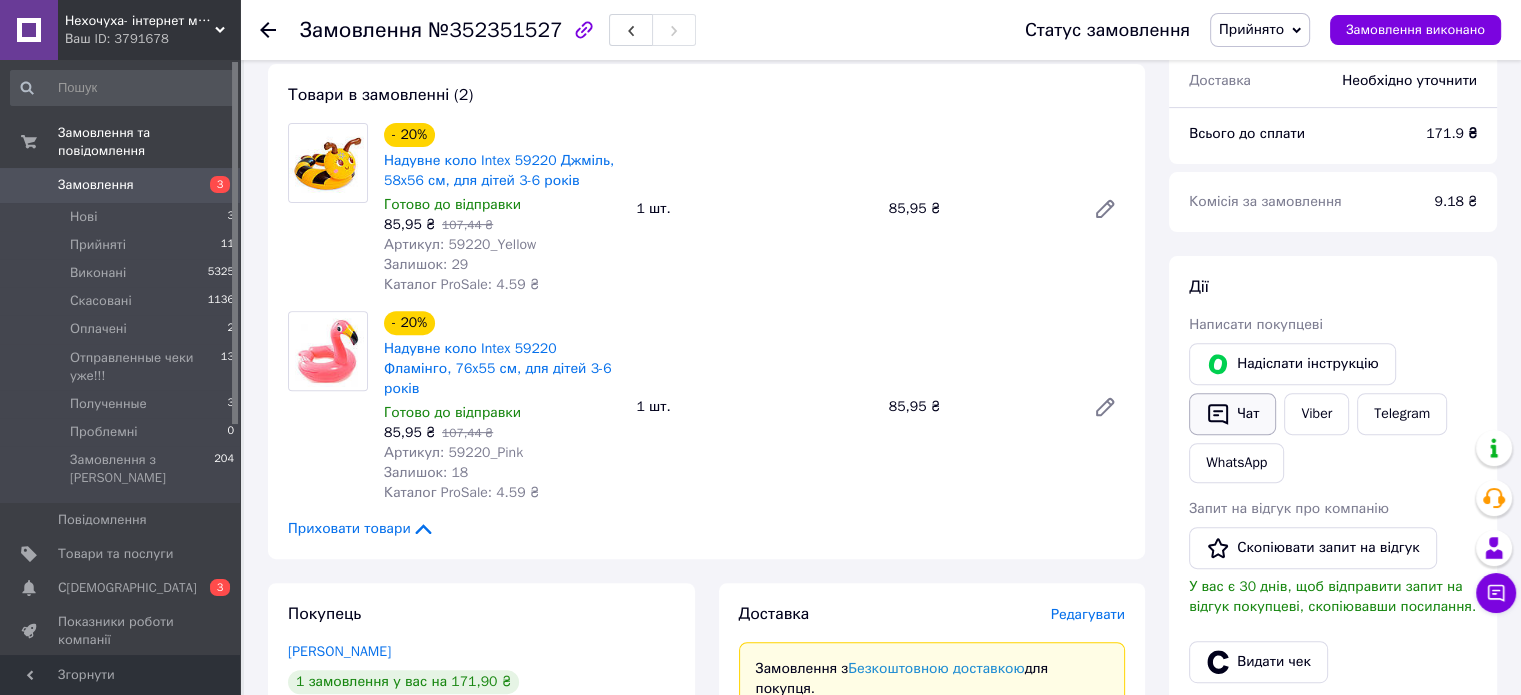 click 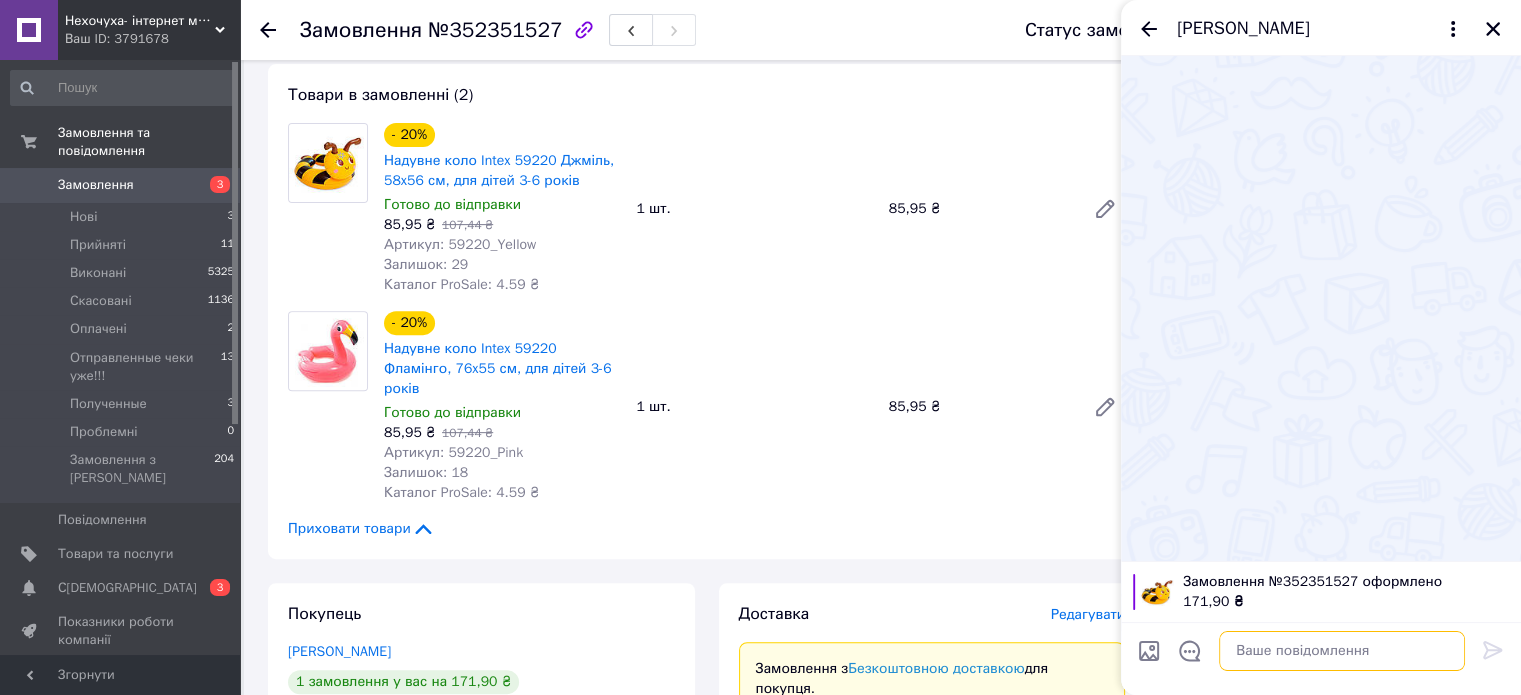 click at bounding box center (1342, 651) 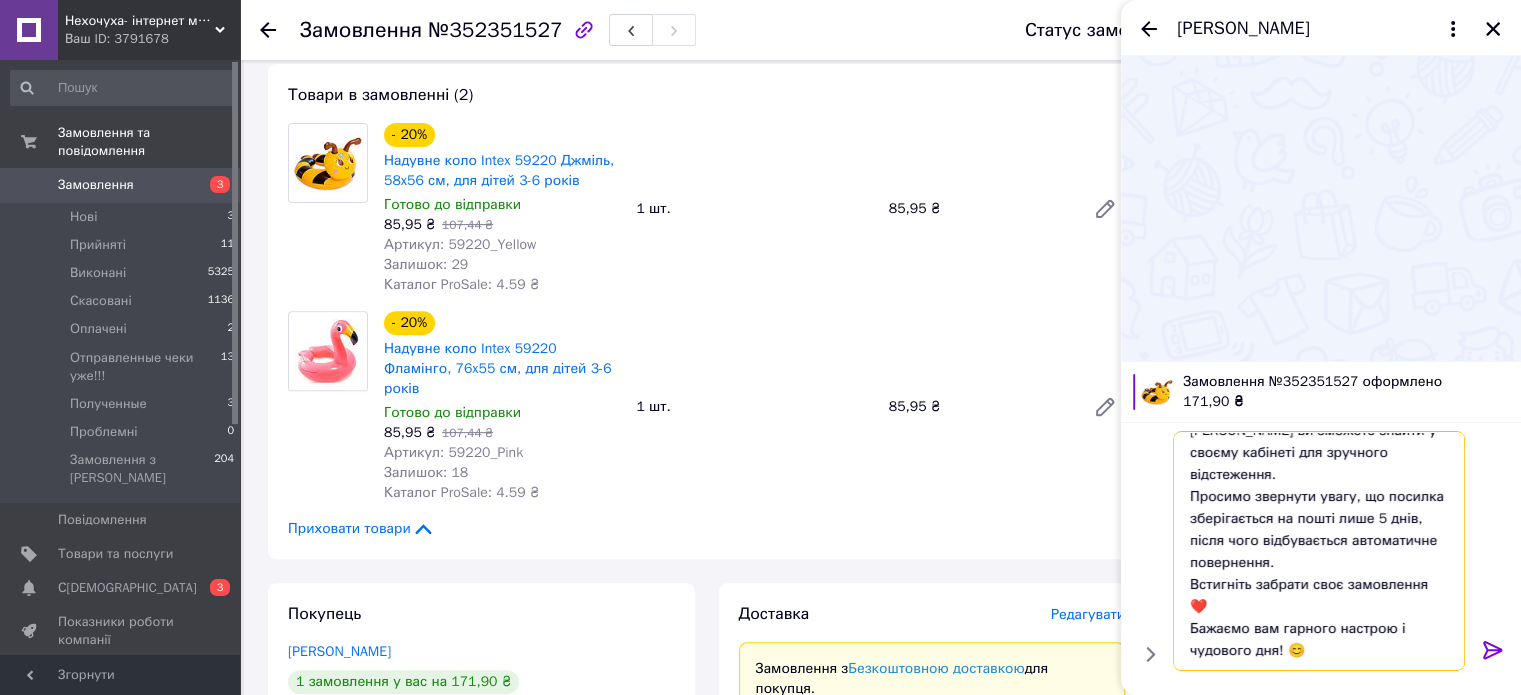 scroll, scrollTop: 152, scrollLeft: 0, axis: vertical 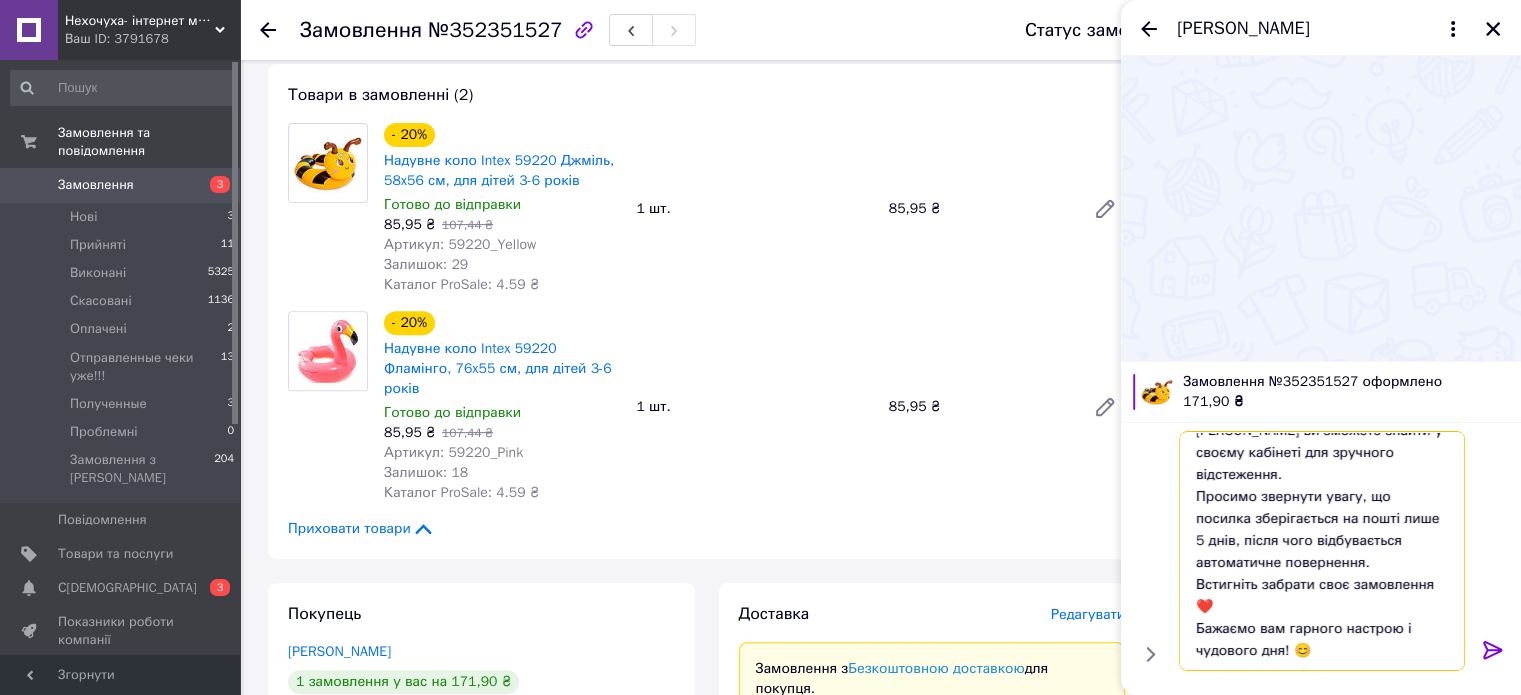type on "Добрий день! 👋 Це інтернет-магазин "НЕХОЧУХА".
Раді повідомити, що ваше замовлення готове до відправлення — відправка відбудеться в понеділок після 16:00.
[PERSON_NAME] ви зможете знайти у своєму кабінеті для зручного відстеження.
Просимо звернути увагу, що посилка зберігається на пошті лише 5 днів, після чого відбувається автоматичне повернення.
Встигніть забрати своє замовлення ❤️
Бажаємо вам гарного настрою і чудового дня! 😊" 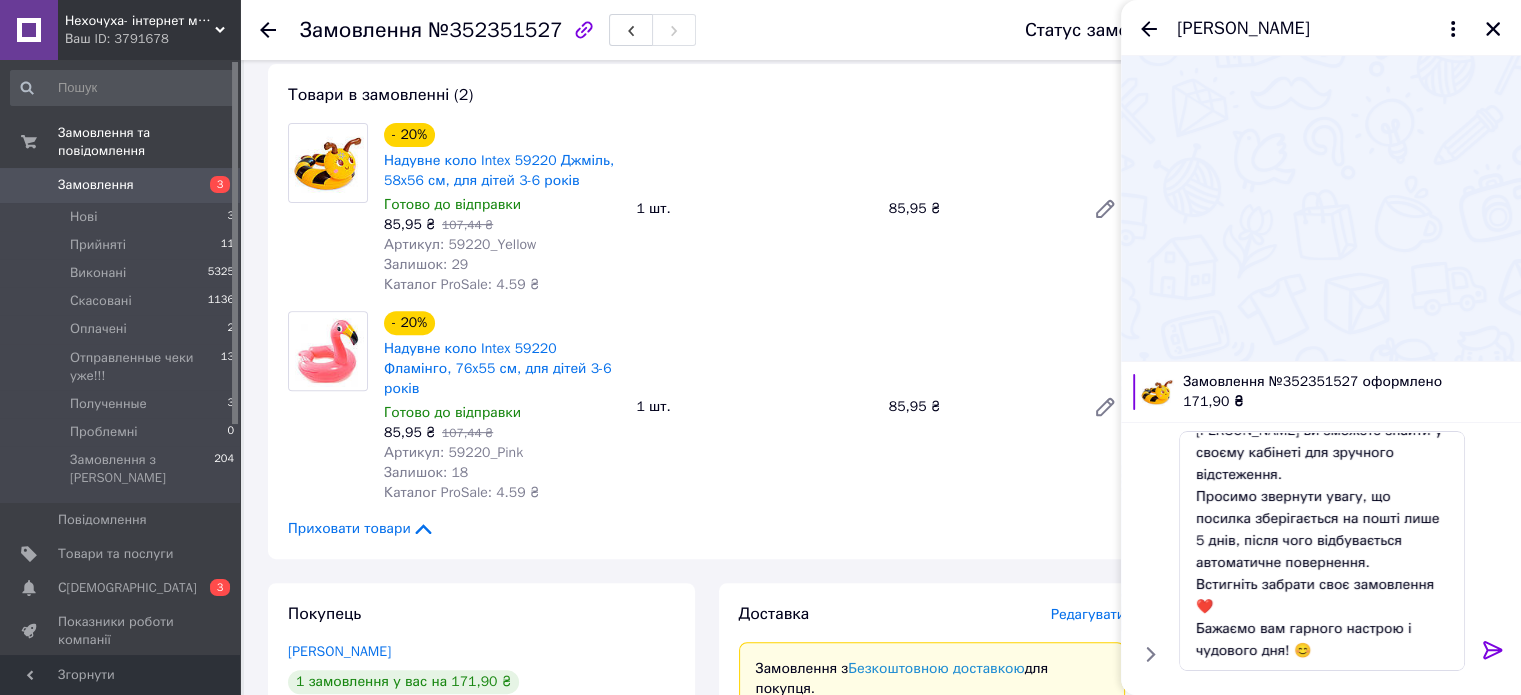 click 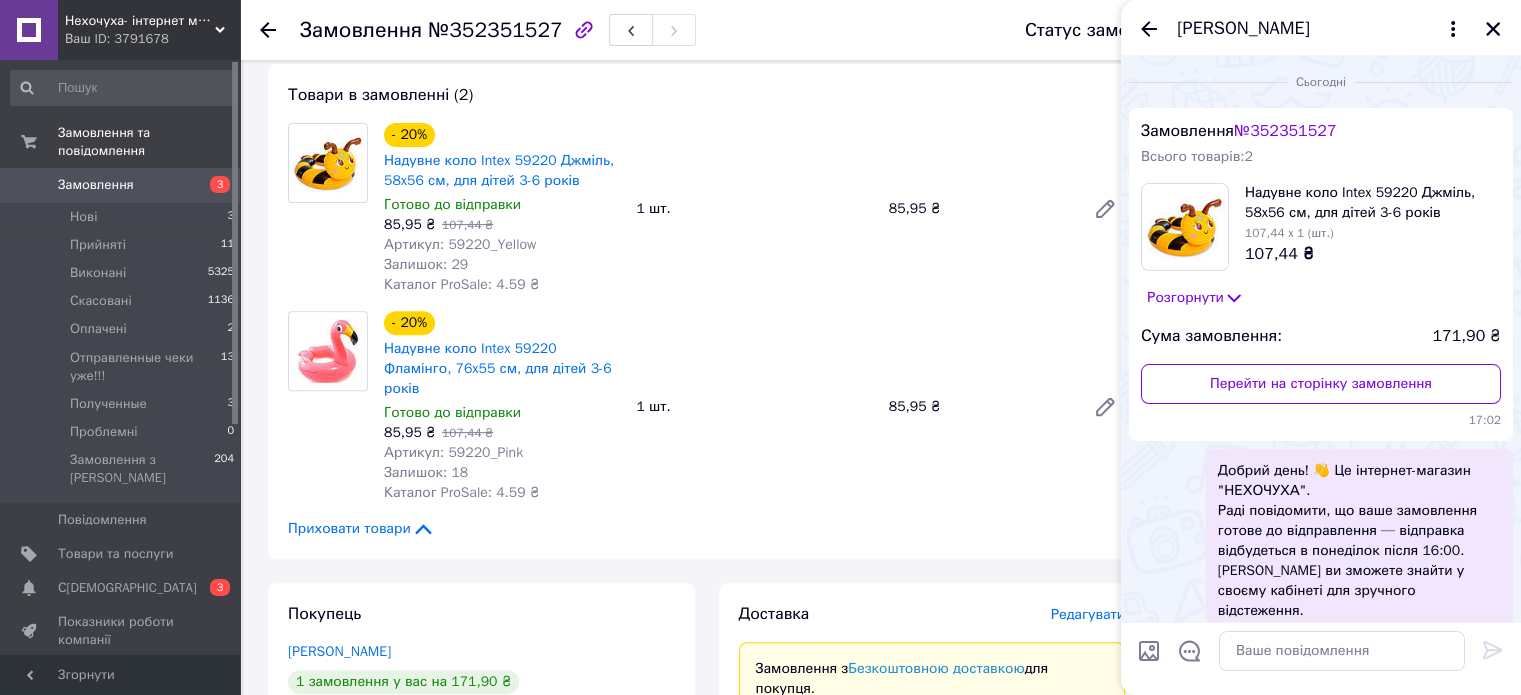 scroll, scrollTop: 0, scrollLeft: 0, axis: both 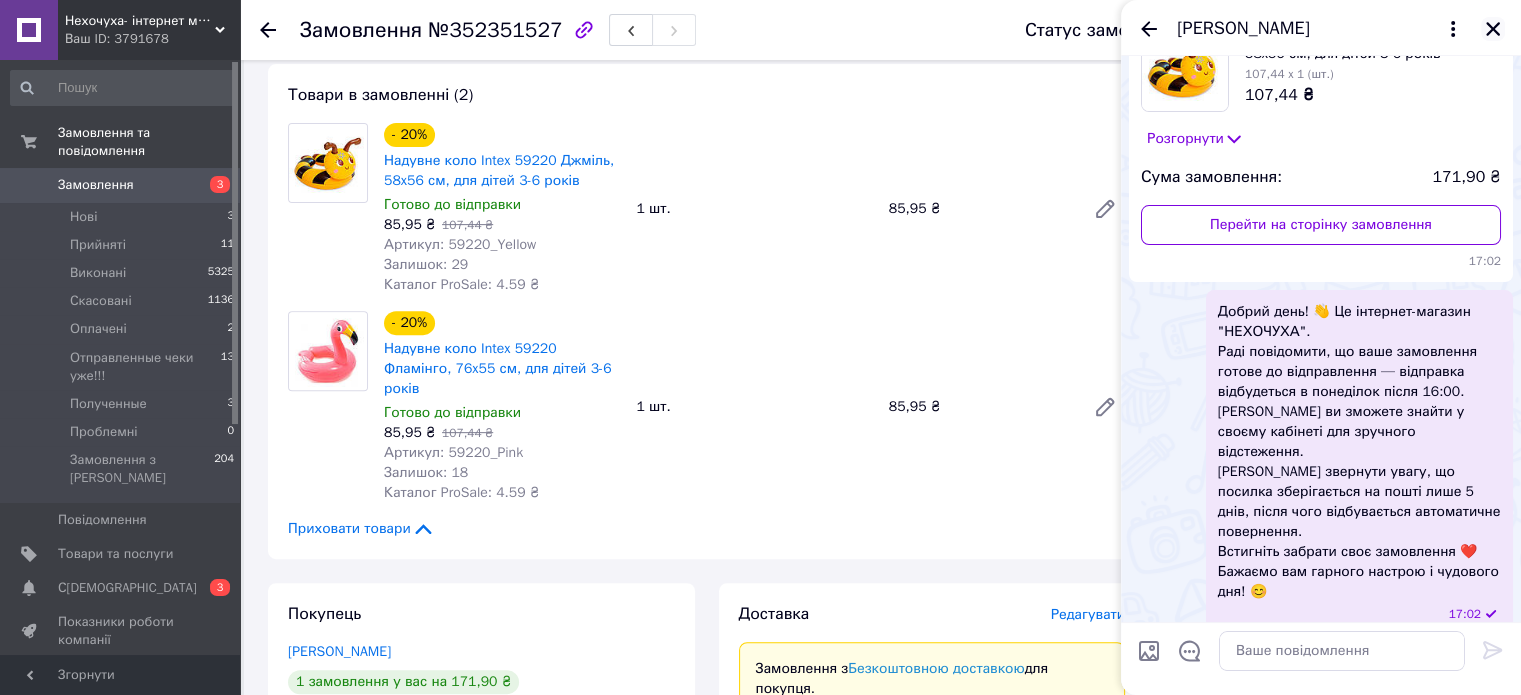 click 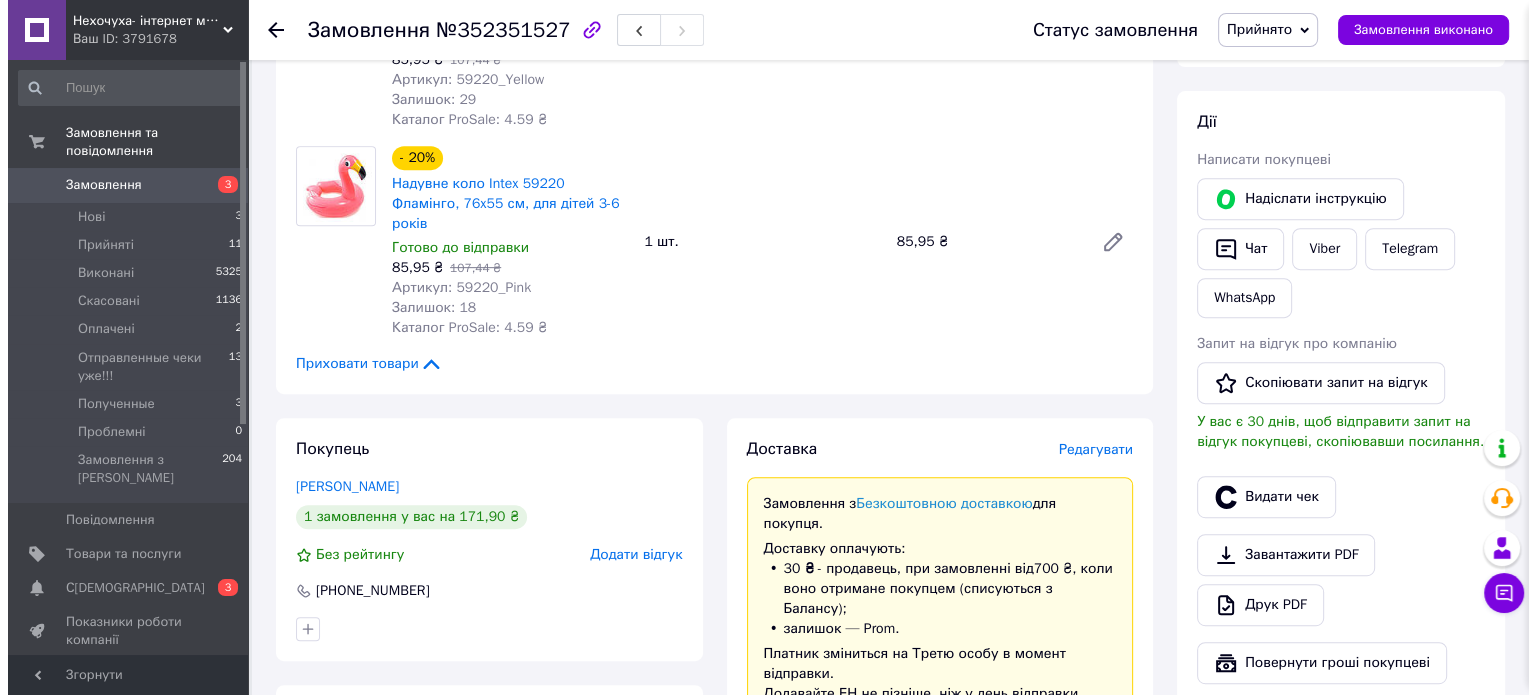 scroll, scrollTop: 1165, scrollLeft: 0, axis: vertical 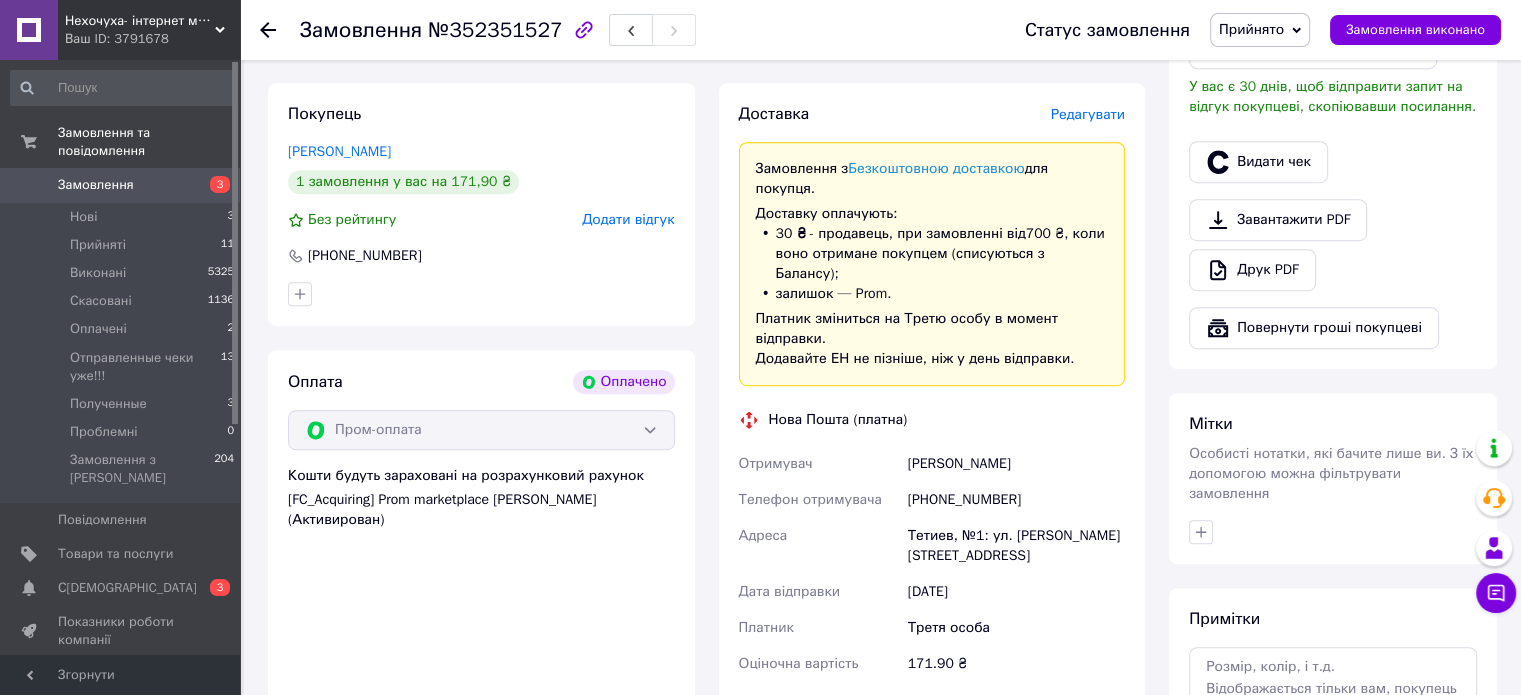 click on "Редагувати" at bounding box center (1088, 114) 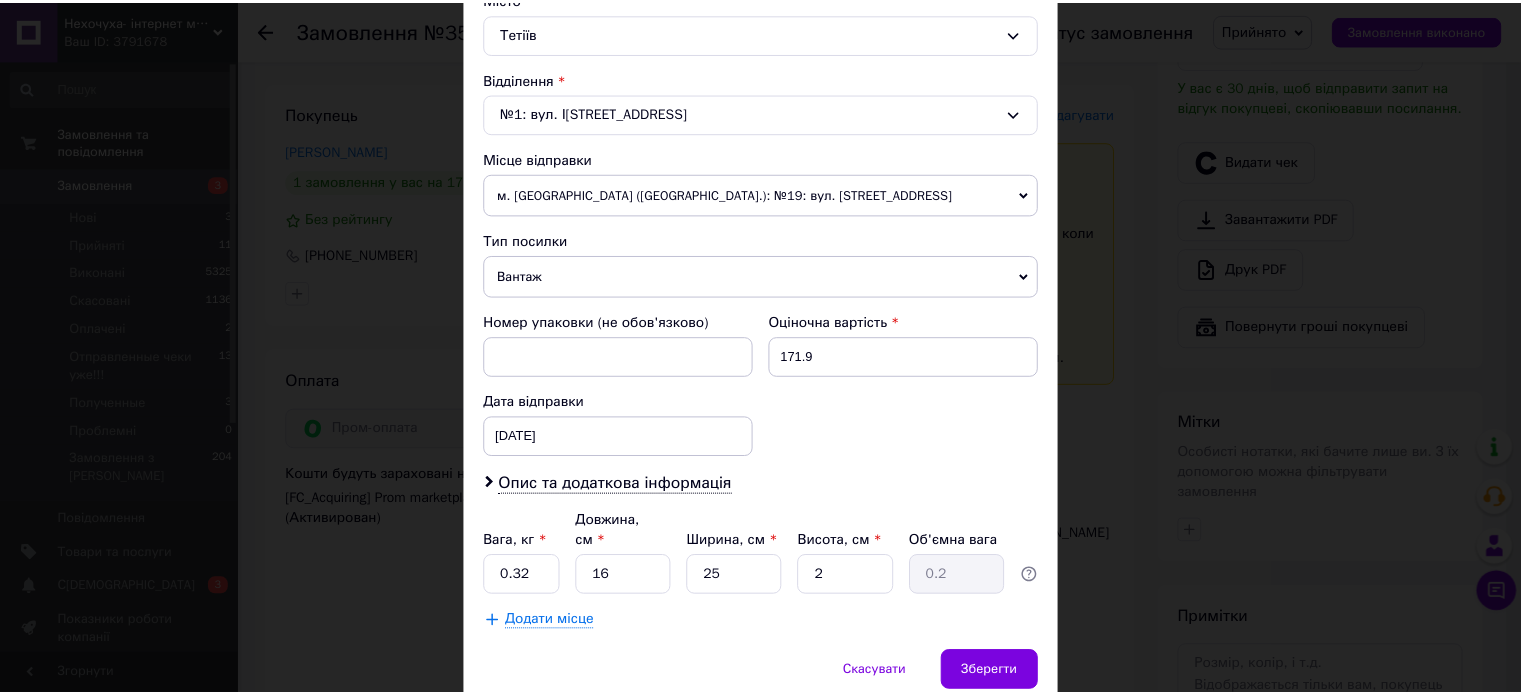 scroll, scrollTop: 627, scrollLeft: 0, axis: vertical 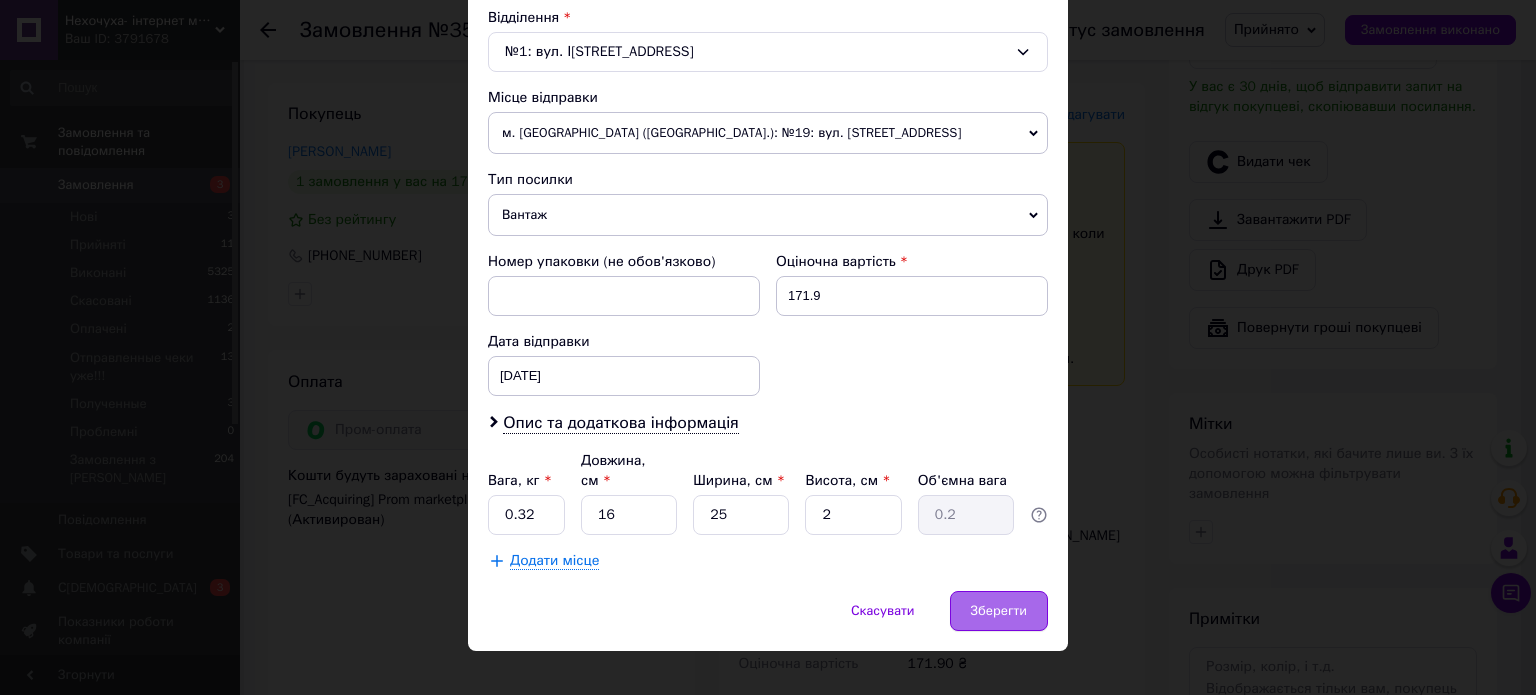 click on "Зберегти" at bounding box center [999, 611] 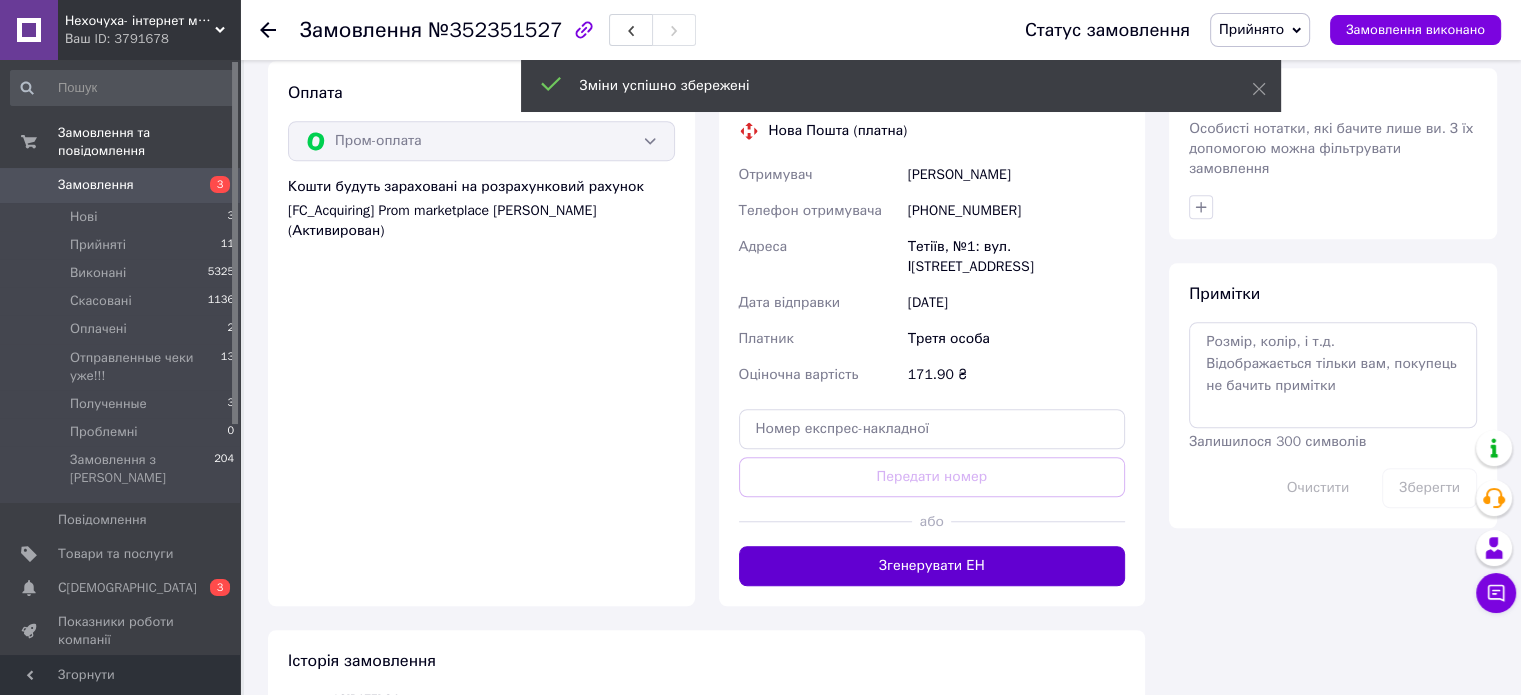 scroll, scrollTop: 1465, scrollLeft: 0, axis: vertical 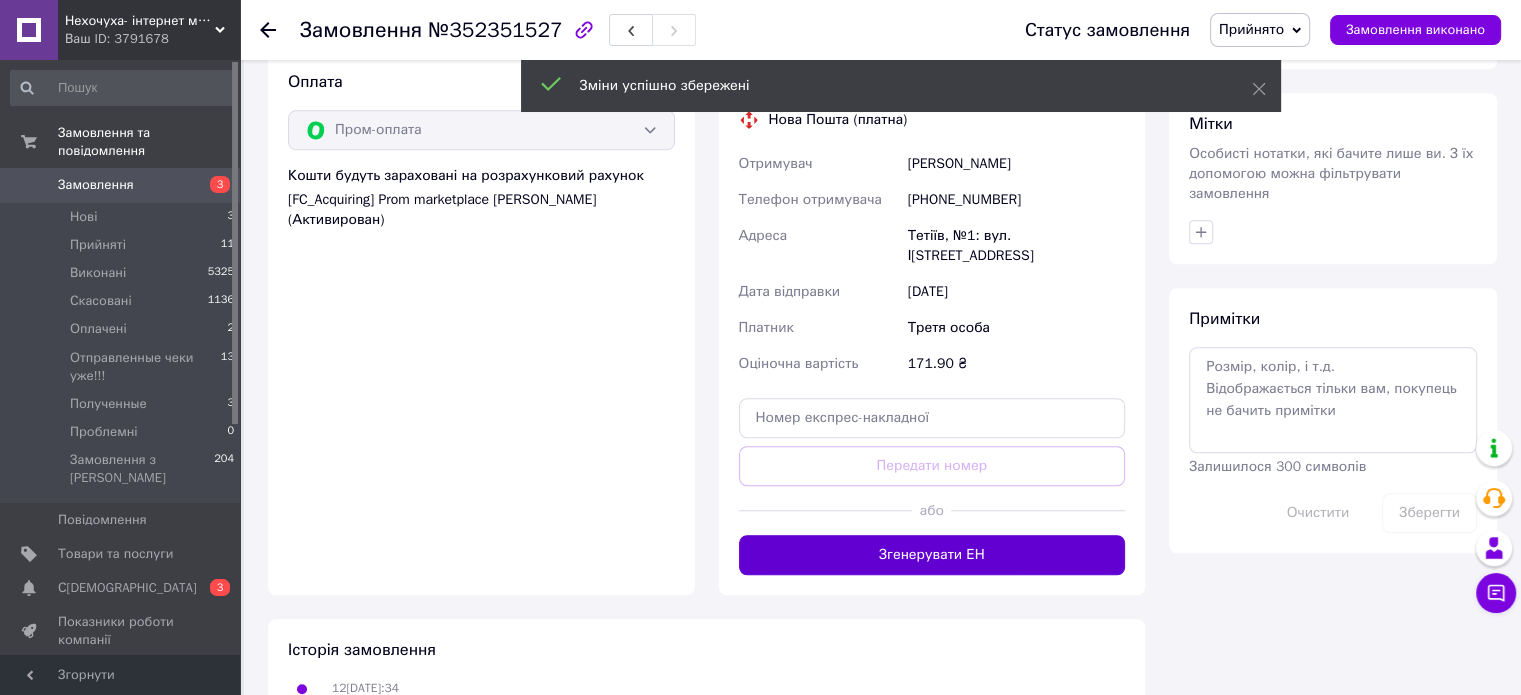 click on "Згенерувати ЕН" at bounding box center [932, 555] 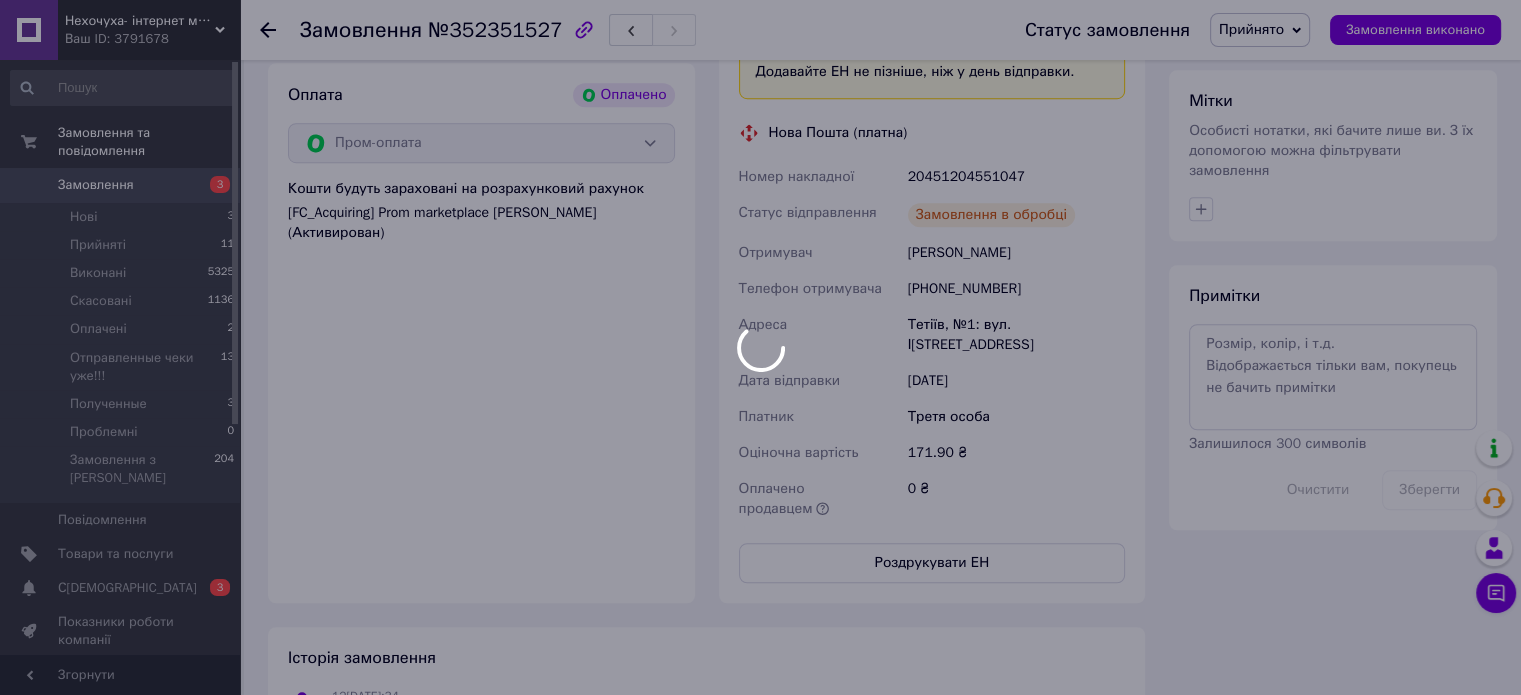 scroll, scrollTop: 1265, scrollLeft: 0, axis: vertical 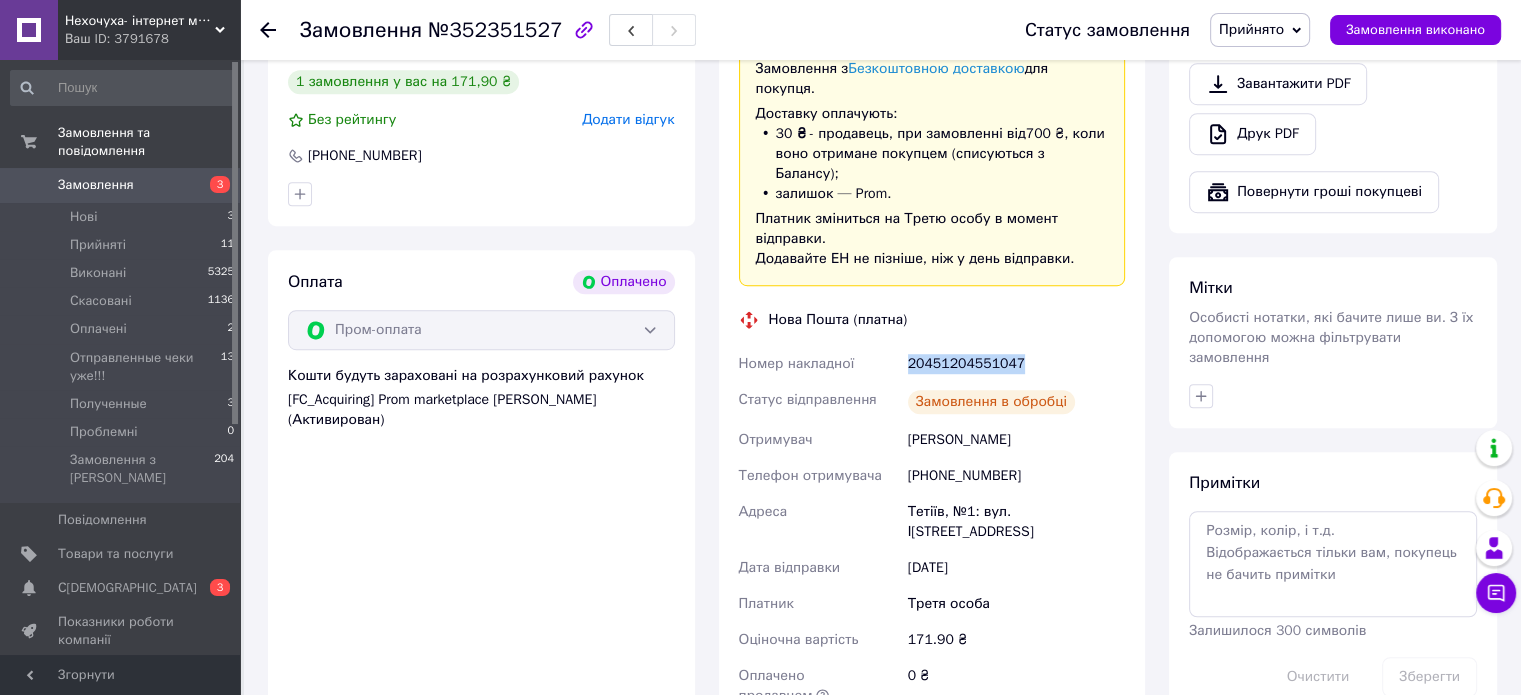 drag, startPoint x: 1041, startPoint y: 300, endPoint x: 896, endPoint y: 303, distance: 145.03104 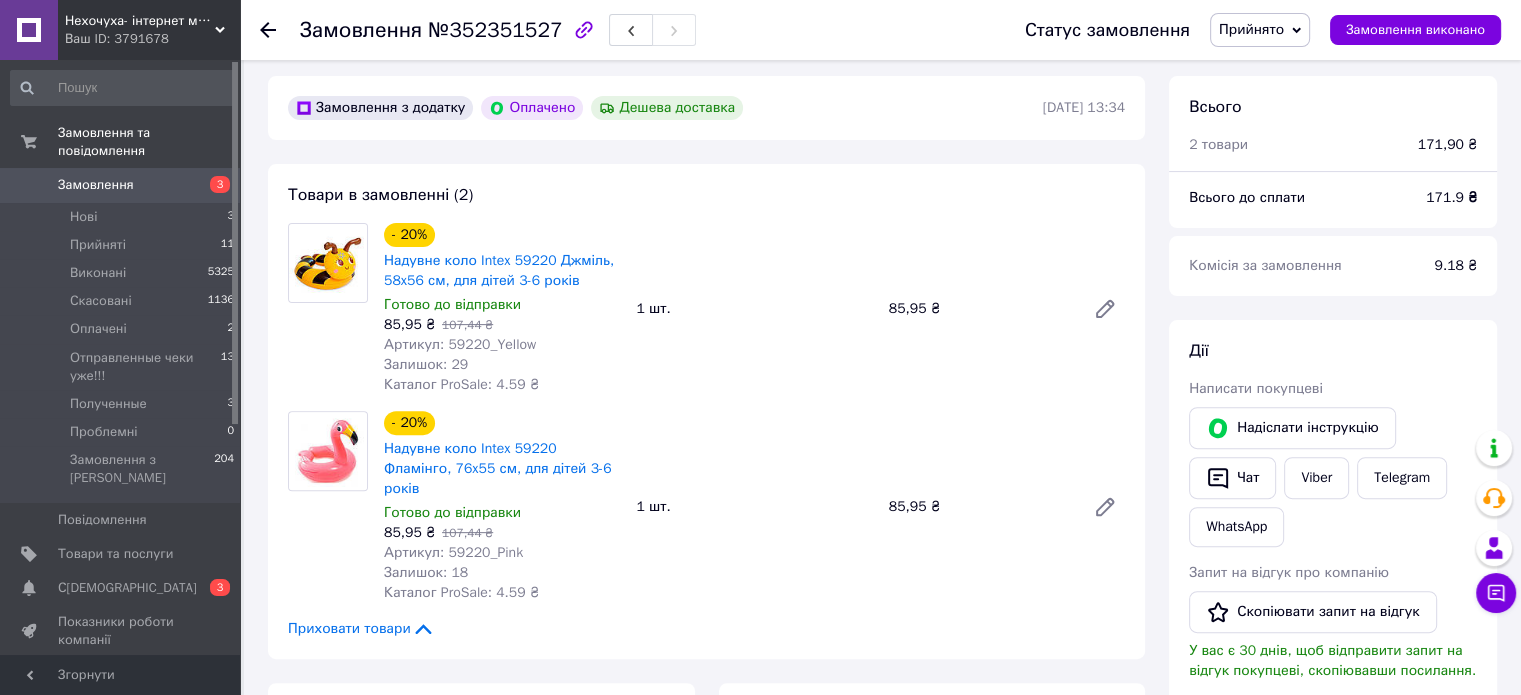 scroll, scrollTop: 1065, scrollLeft: 0, axis: vertical 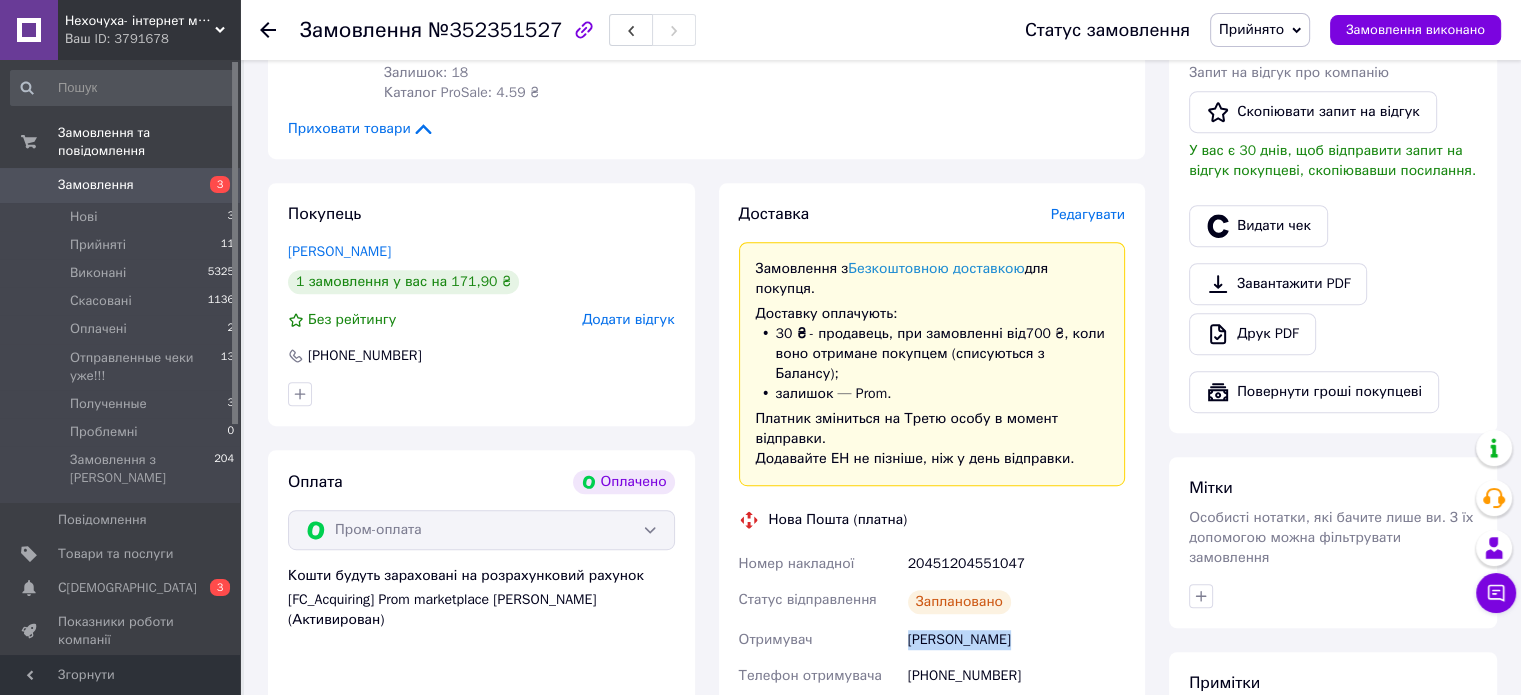 drag, startPoint x: 1026, startPoint y: 583, endPoint x: 900, endPoint y: 592, distance: 126.32102 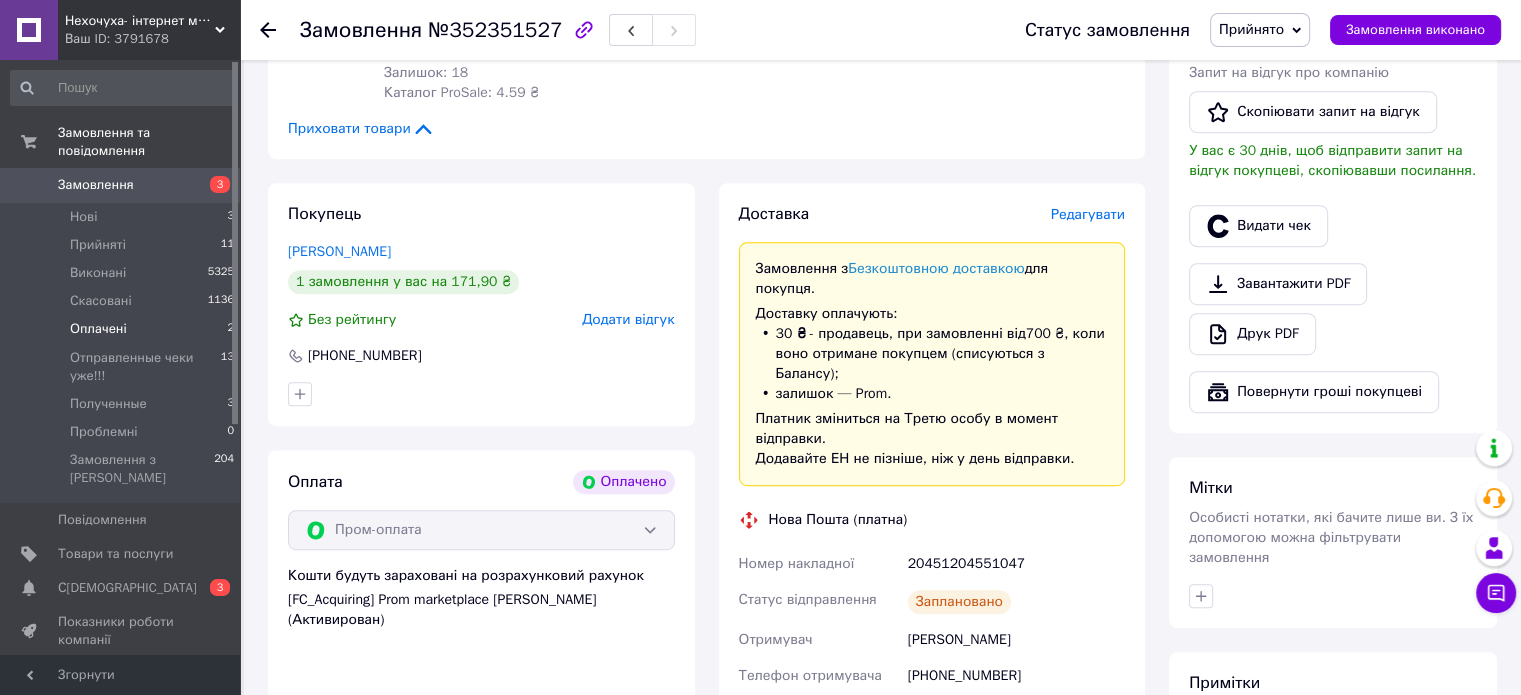 click on "Оплачені 2" at bounding box center [123, 329] 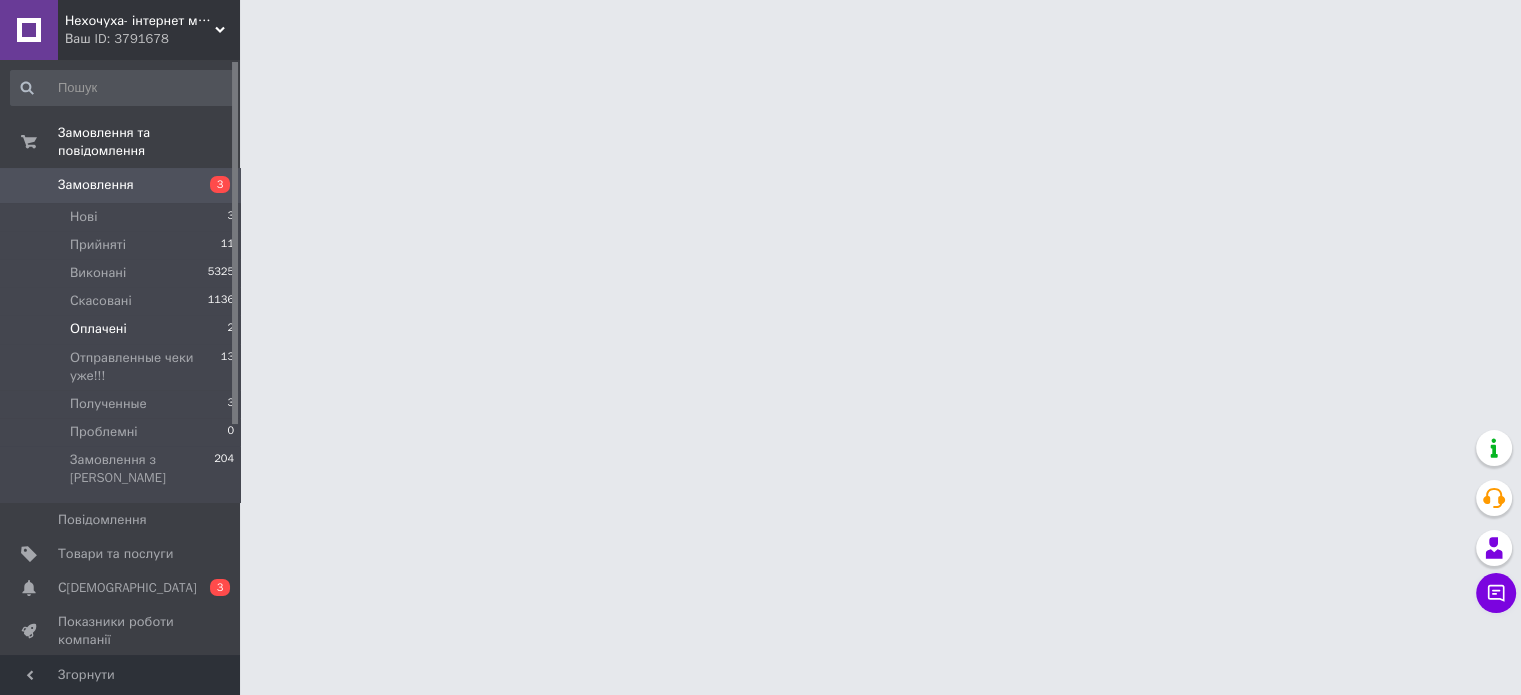 scroll, scrollTop: 0, scrollLeft: 0, axis: both 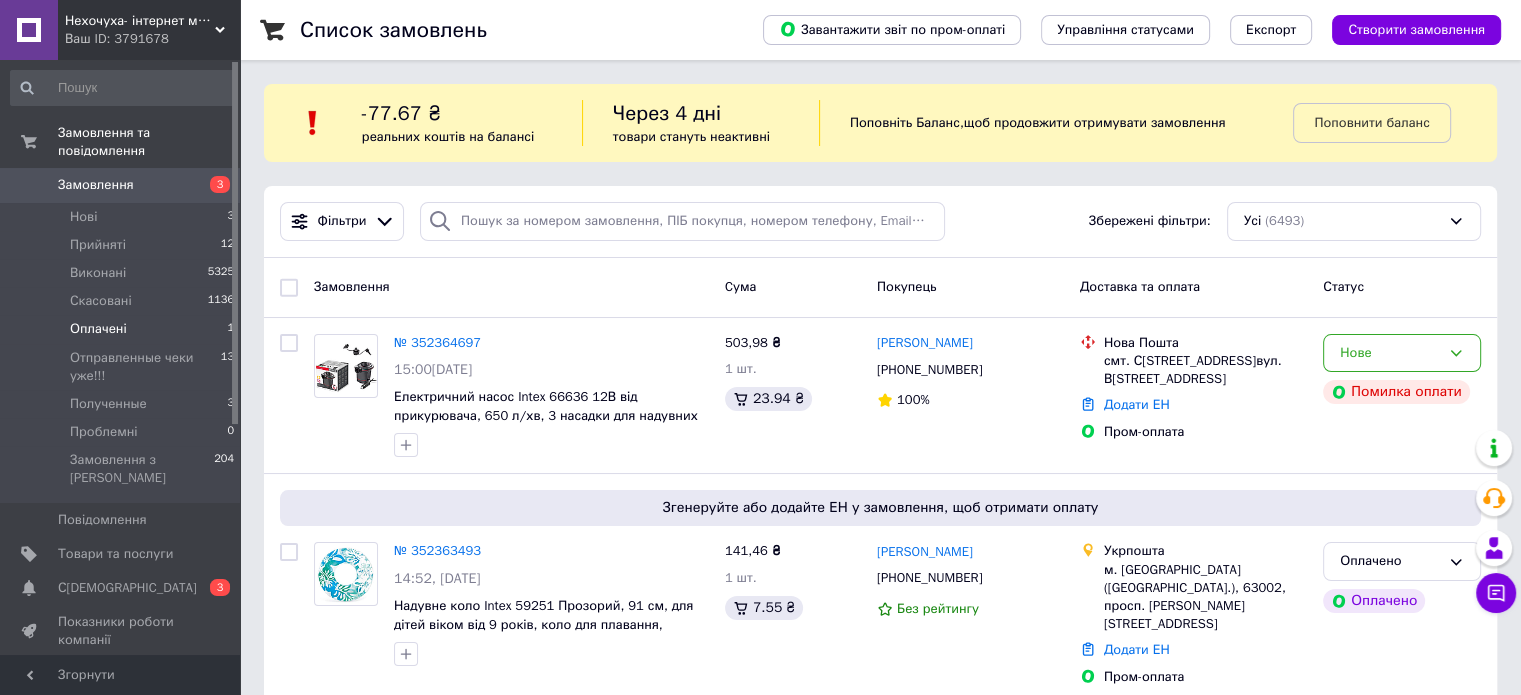 click on "Оплачені 1" at bounding box center [123, 329] 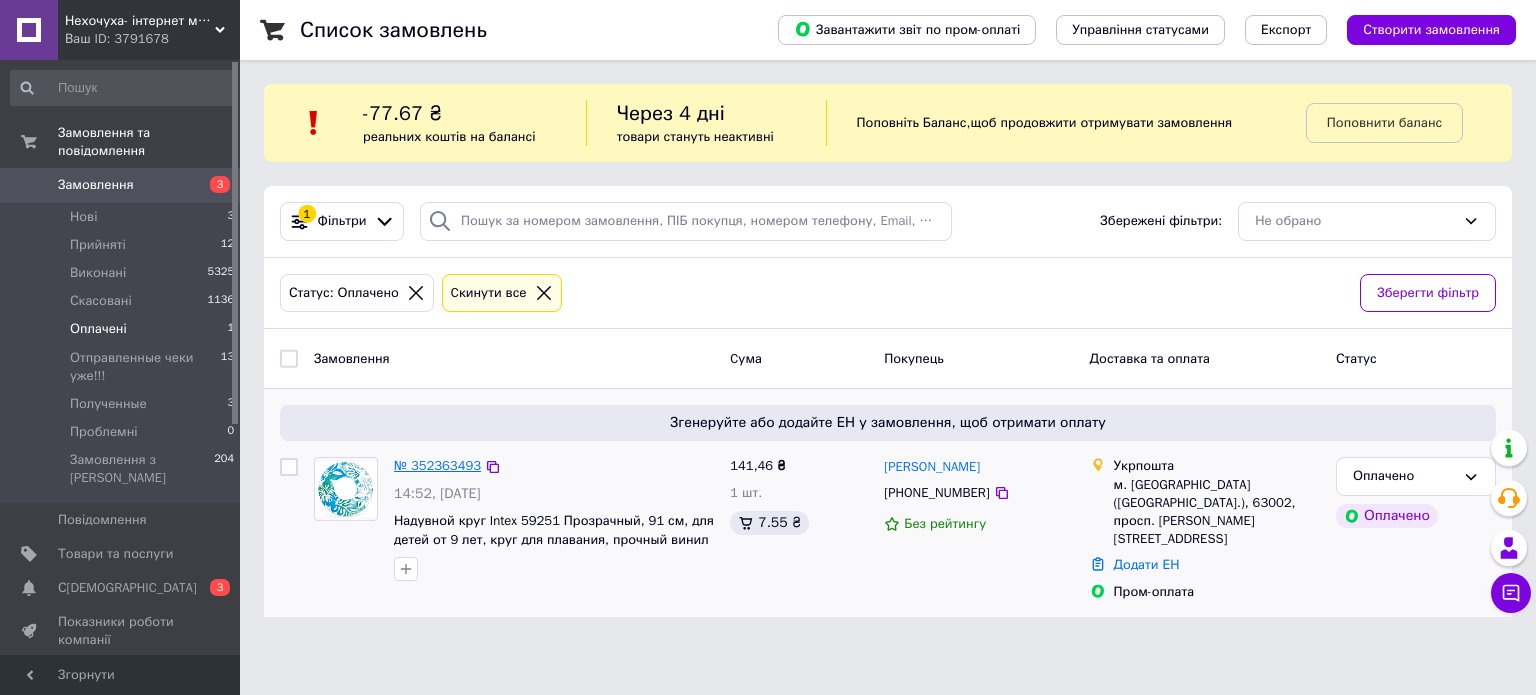 click on "№ 352363493" at bounding box center [437, 465] 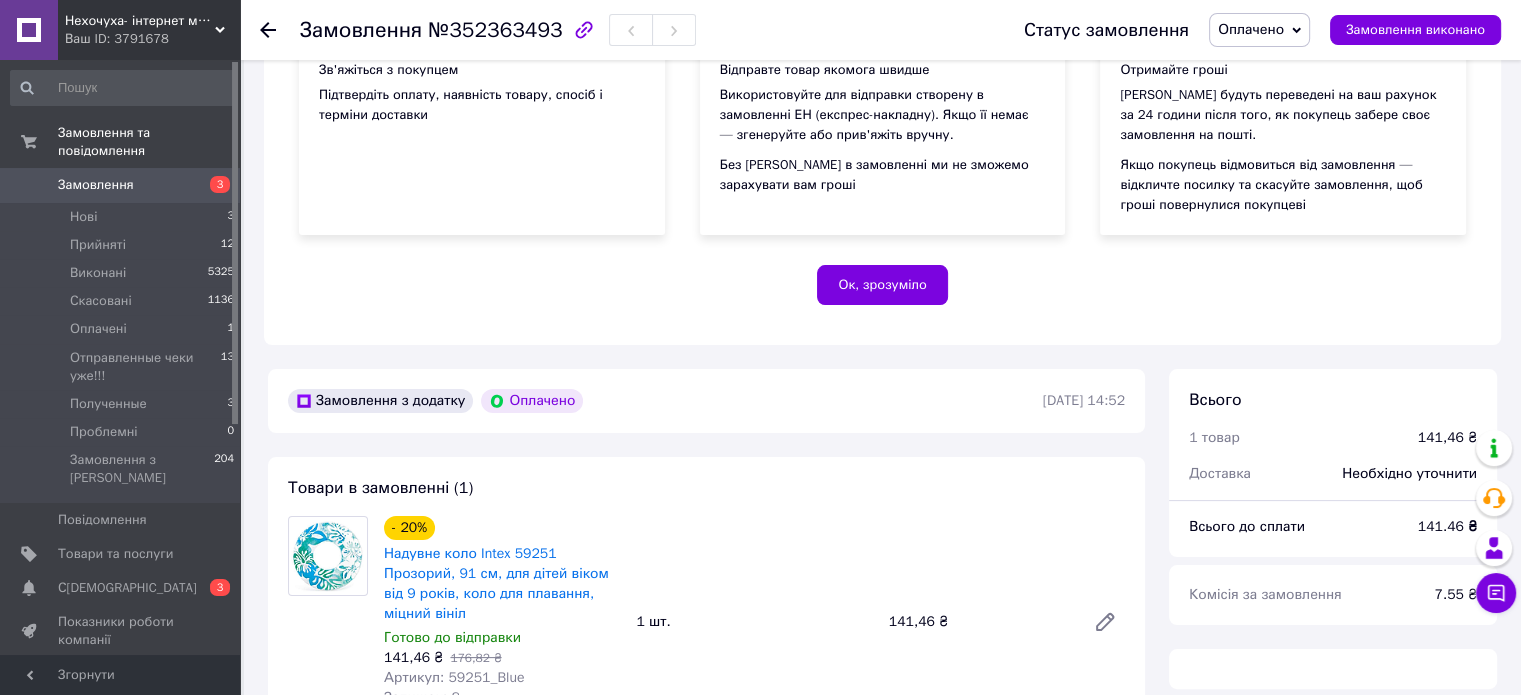 scroll, scrollTop: 600, scrollLeft: 0, axis: vertical 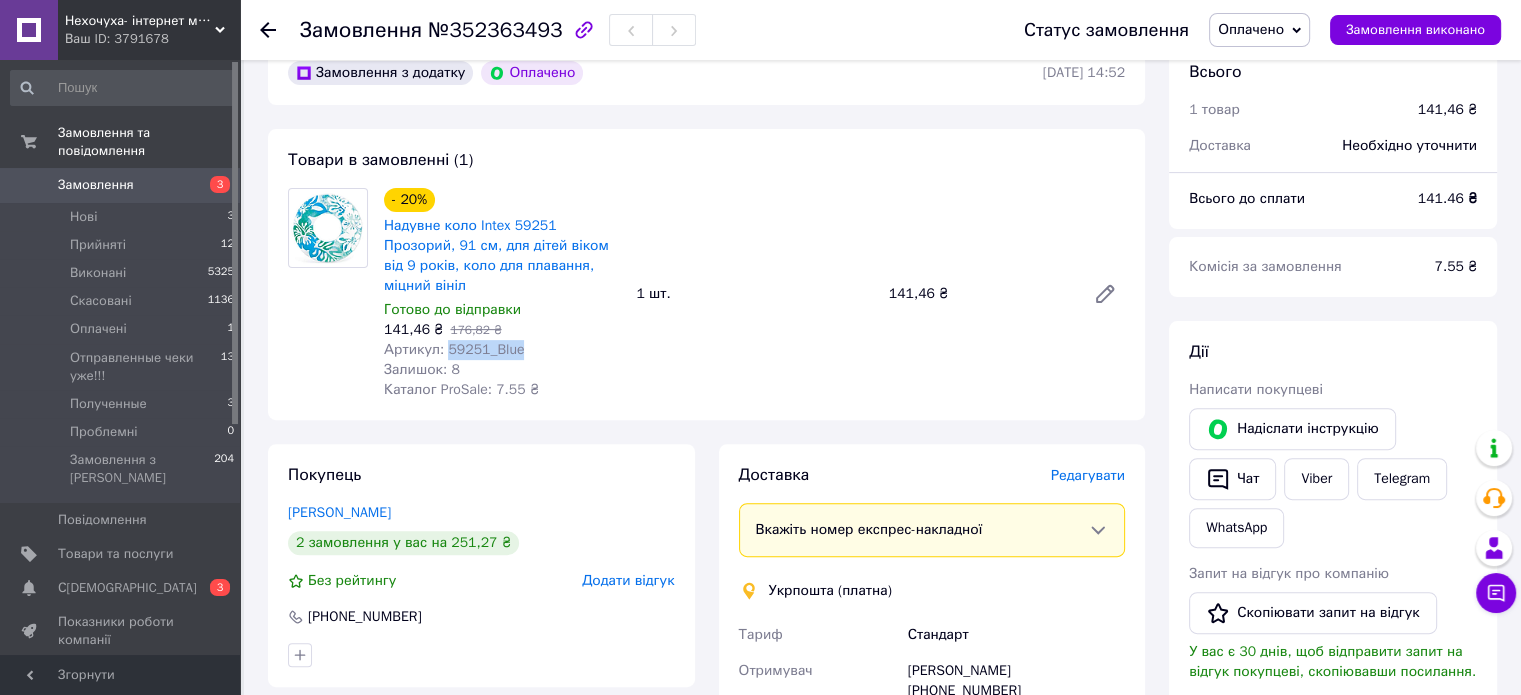 drag, startPoint x: 522, startPoint y: 354, endPoint x: 409, endPoint y: 343, distance: 113.534134 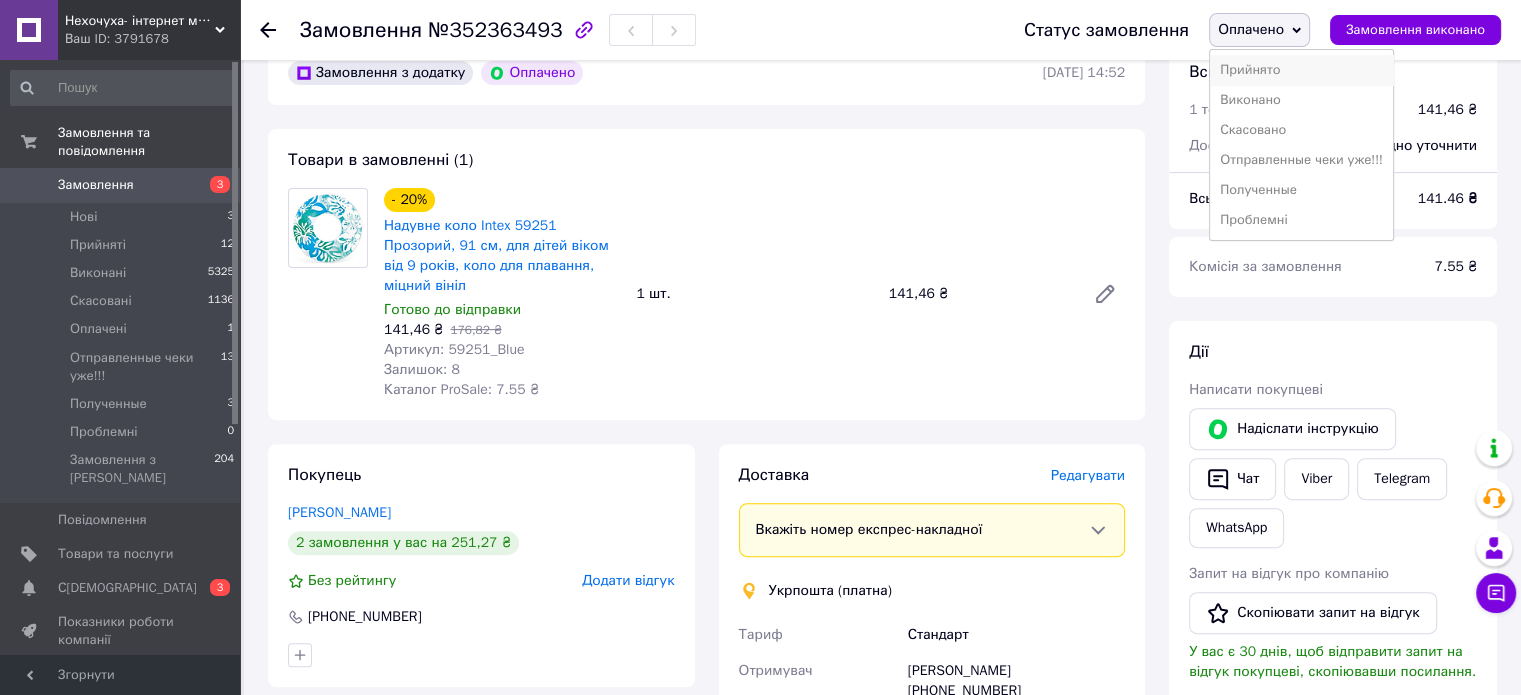 click on "Прийнято" at bounding box center (1301, 70) 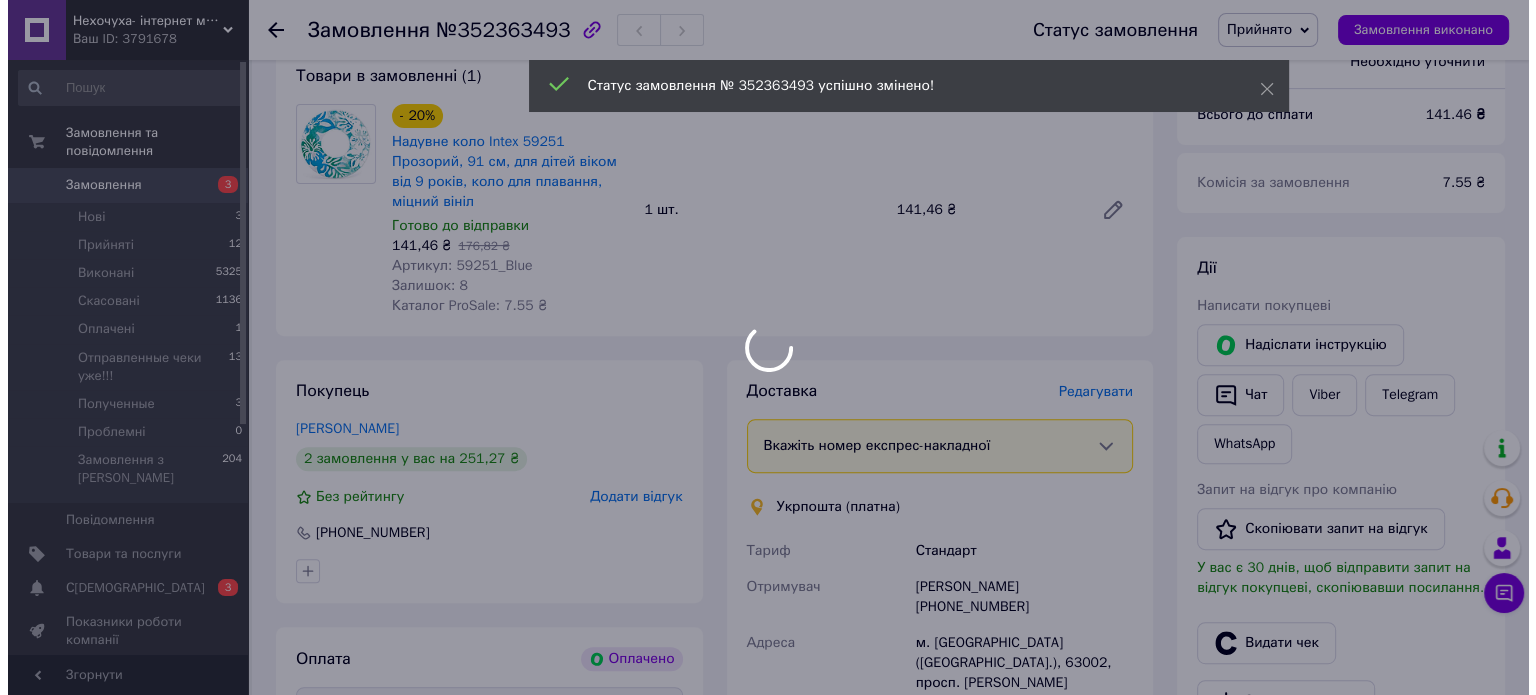 scroll, scrollTop: 800, scrollLeft: 0, axis: vertical 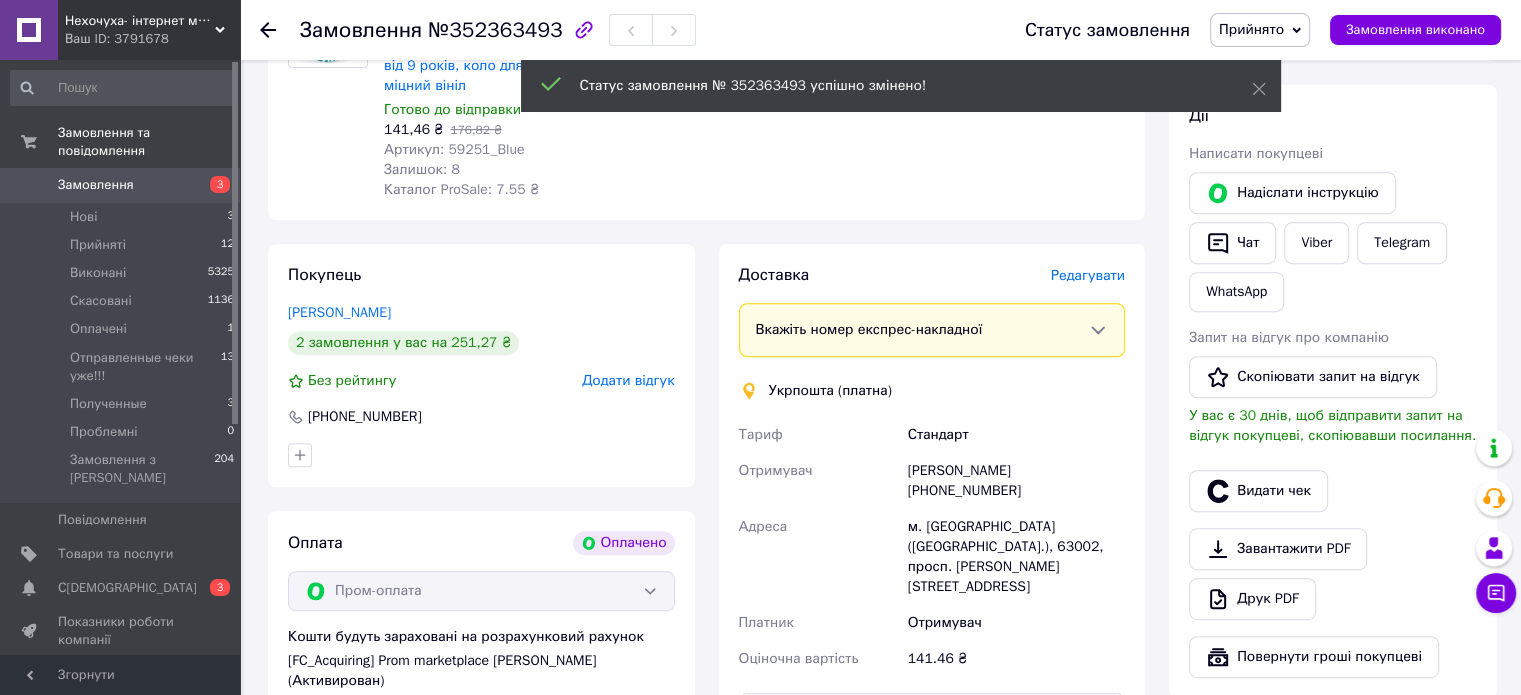 click on "Редагувати" at bounding box center (1088, 275) 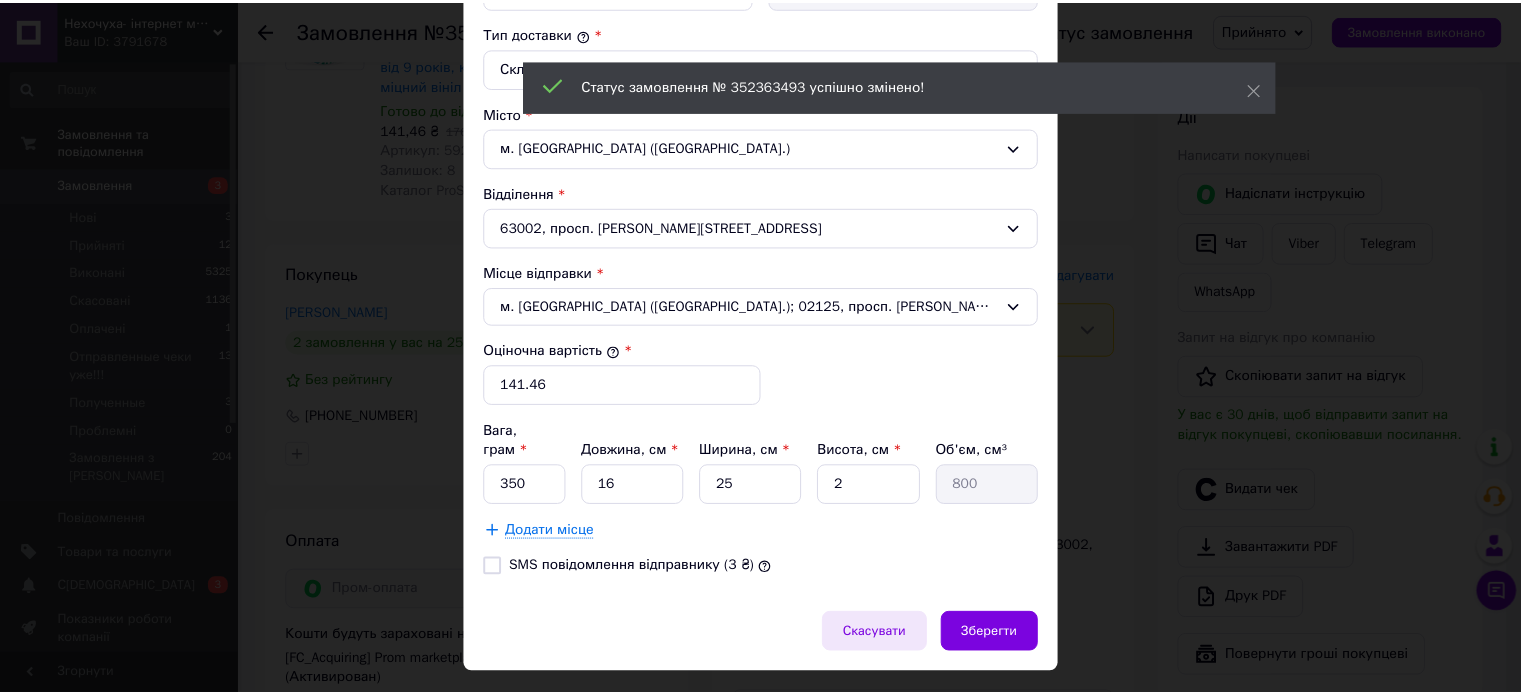scroll, scrollTop: 551, scrollLeft: 0, axis: vertical 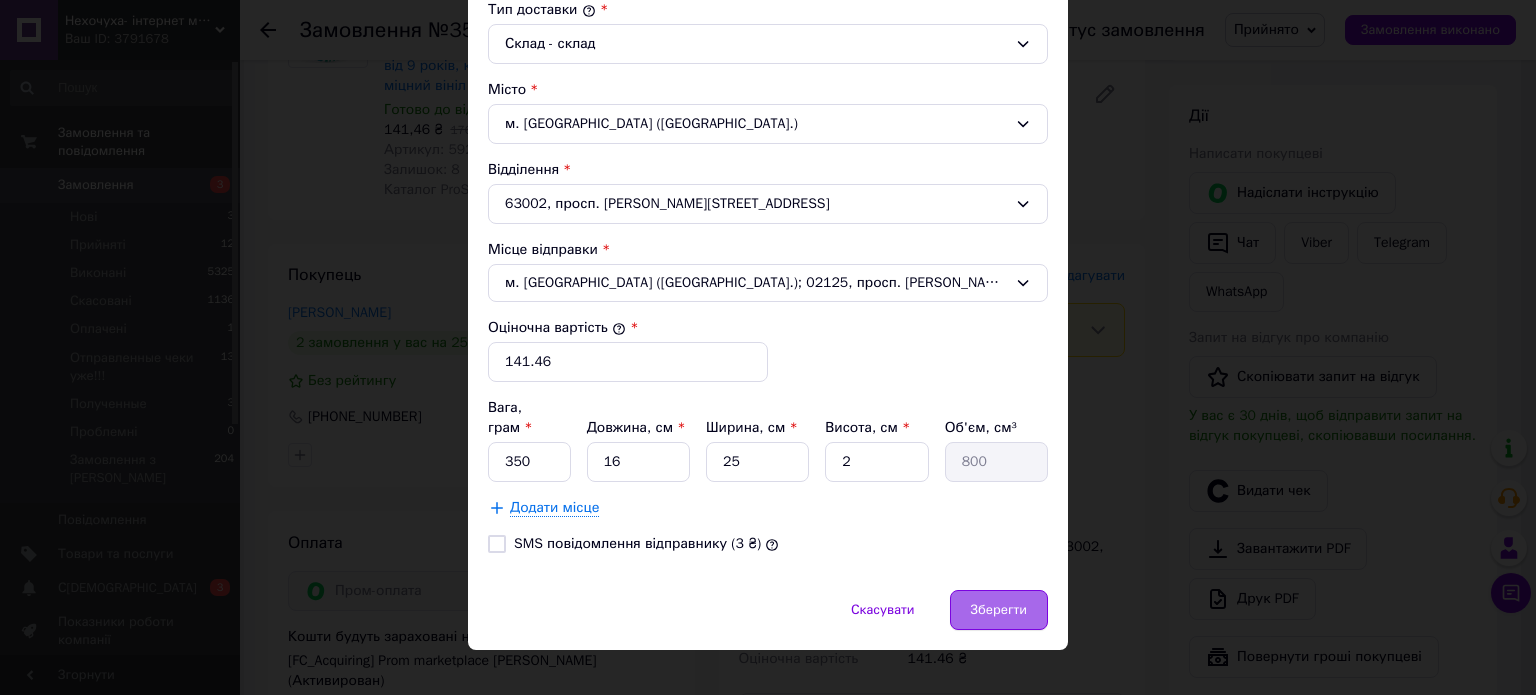click on "Зберегти" at bounding box center (999, 610) 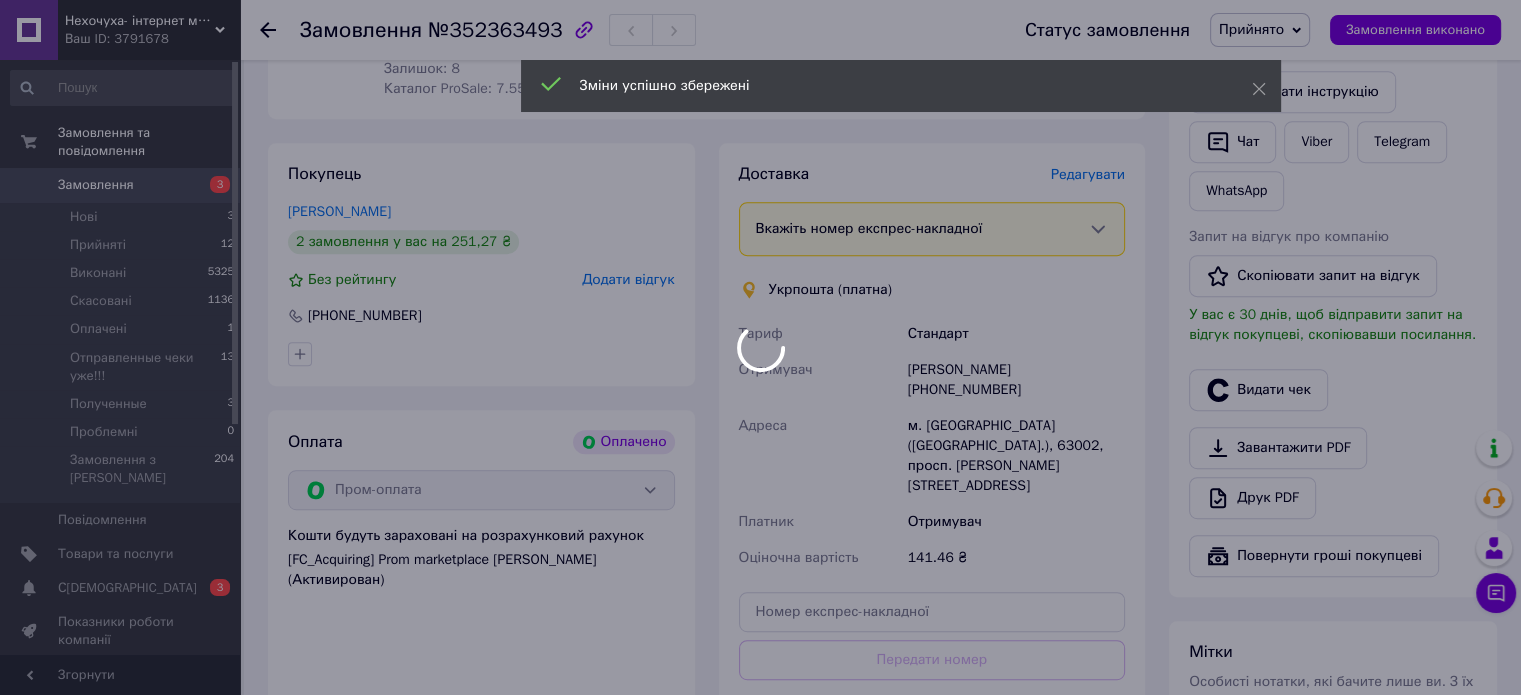 scroll, scrollTop: 1100, scrollLeft: 0, axis: vertical 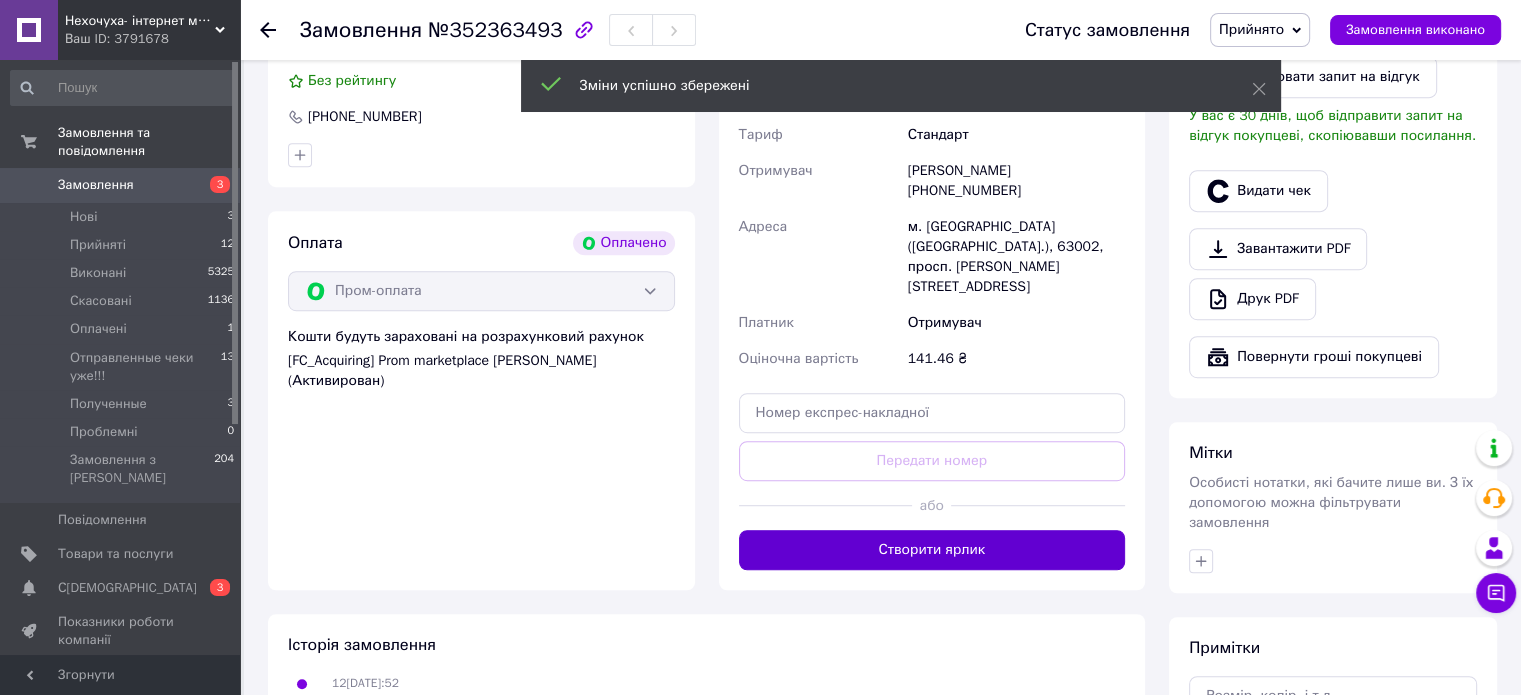 click on "Створити ярлик" at bounding box center (932, 550) 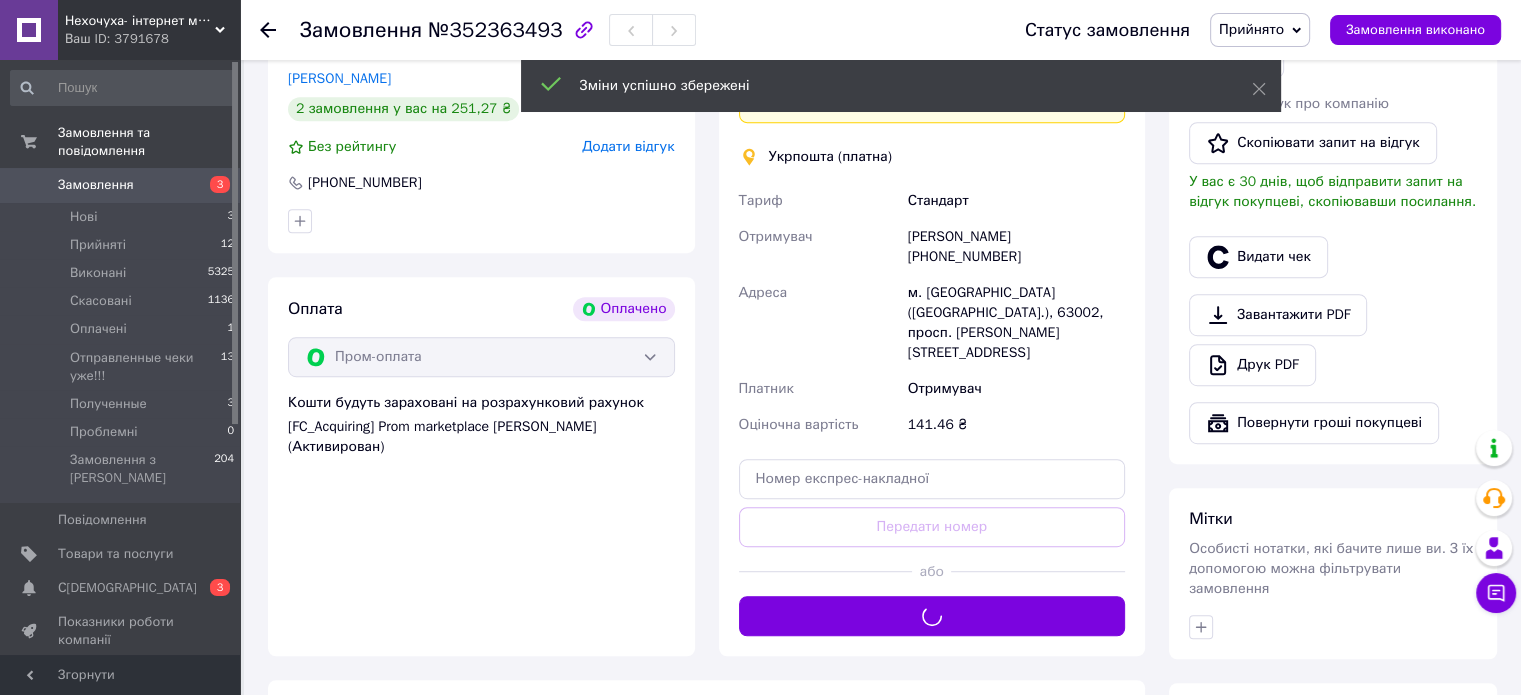 scroll, scrollTop: 1000, scrollLeft: 0, axis: vertical 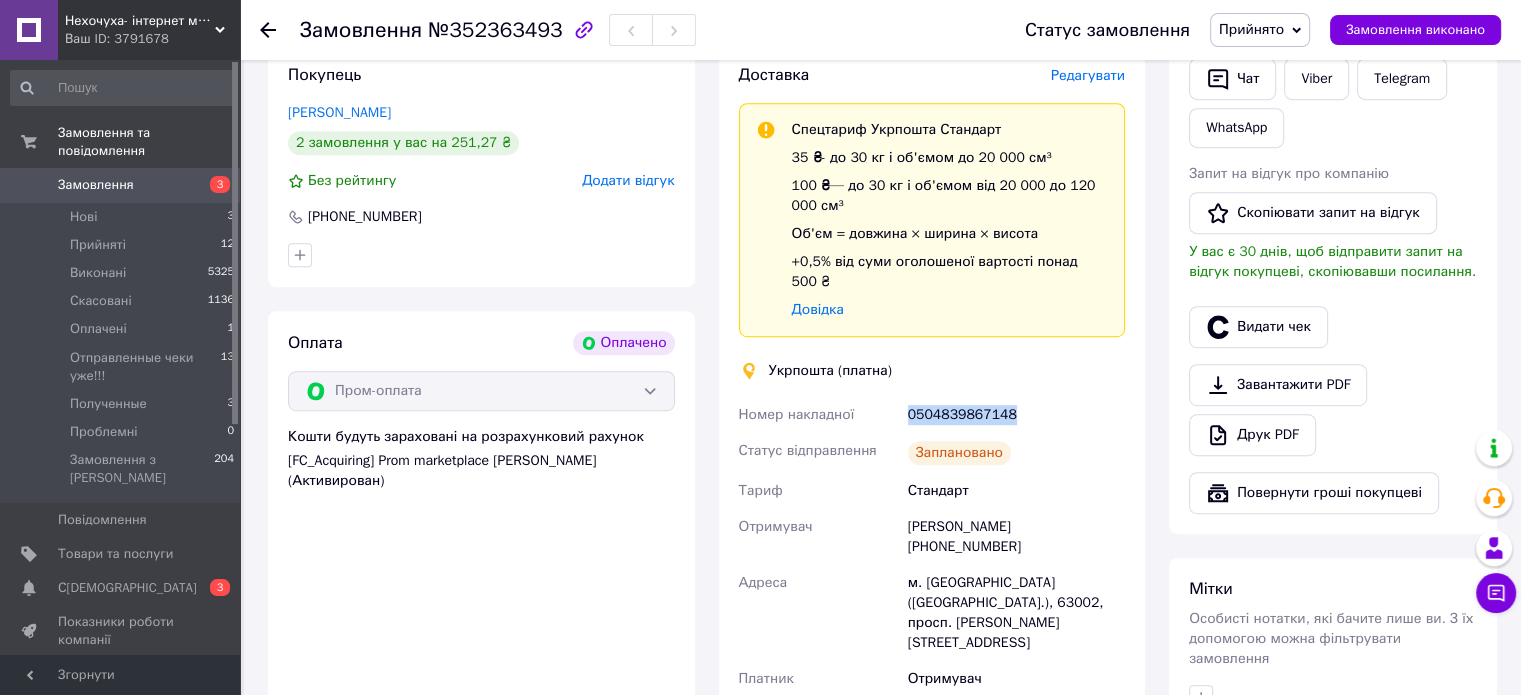 drag, startPoint x: 1023, startPoint y: 399, endPoint x: 930, endPoint y: 416, distance: 94.54099 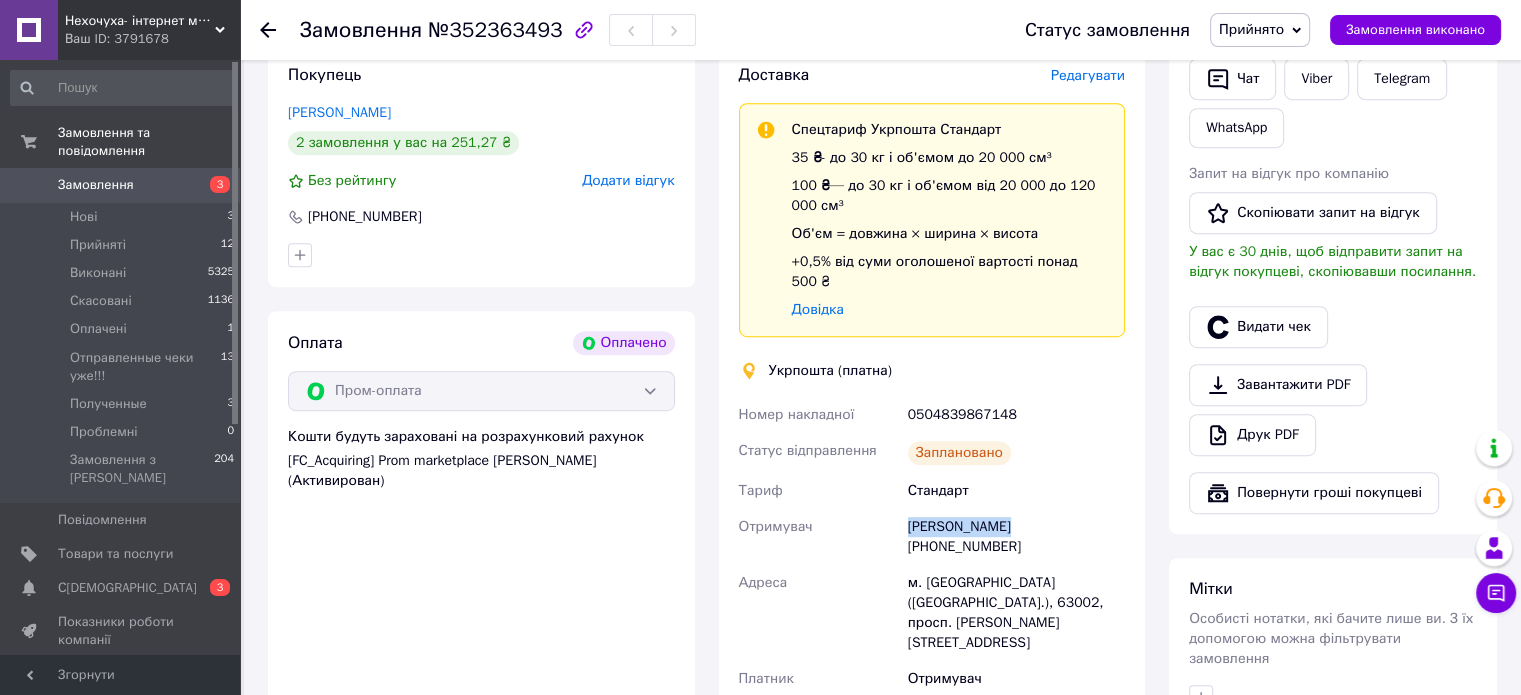 drag, startPoint x: 993, startPoint y: 512, endPoint x: 892, endPoint y: 510, distance: 101.0198 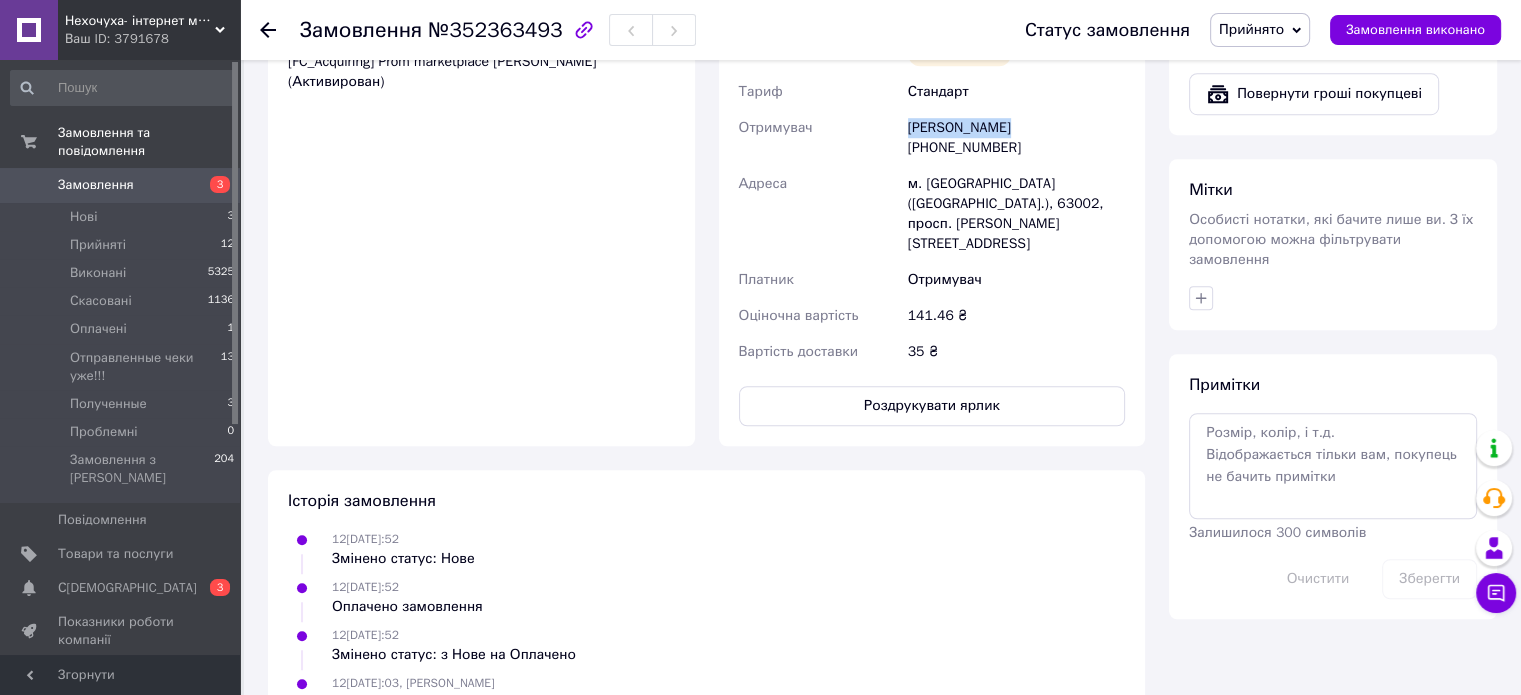 scroll, scrollTop: 1400, scrollLeft: 0, axis: vertical 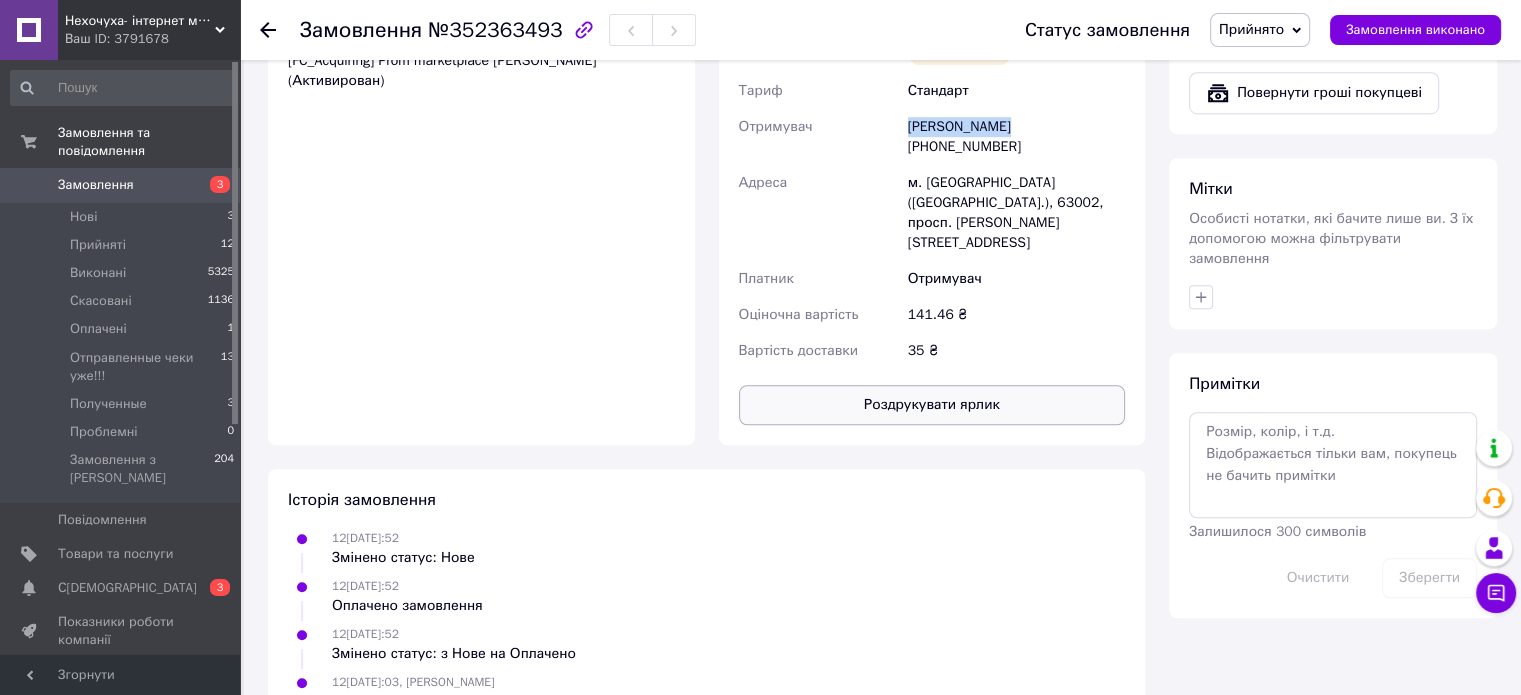 click on "Роздрукувати ярлик" at bounding box center [932, 405] 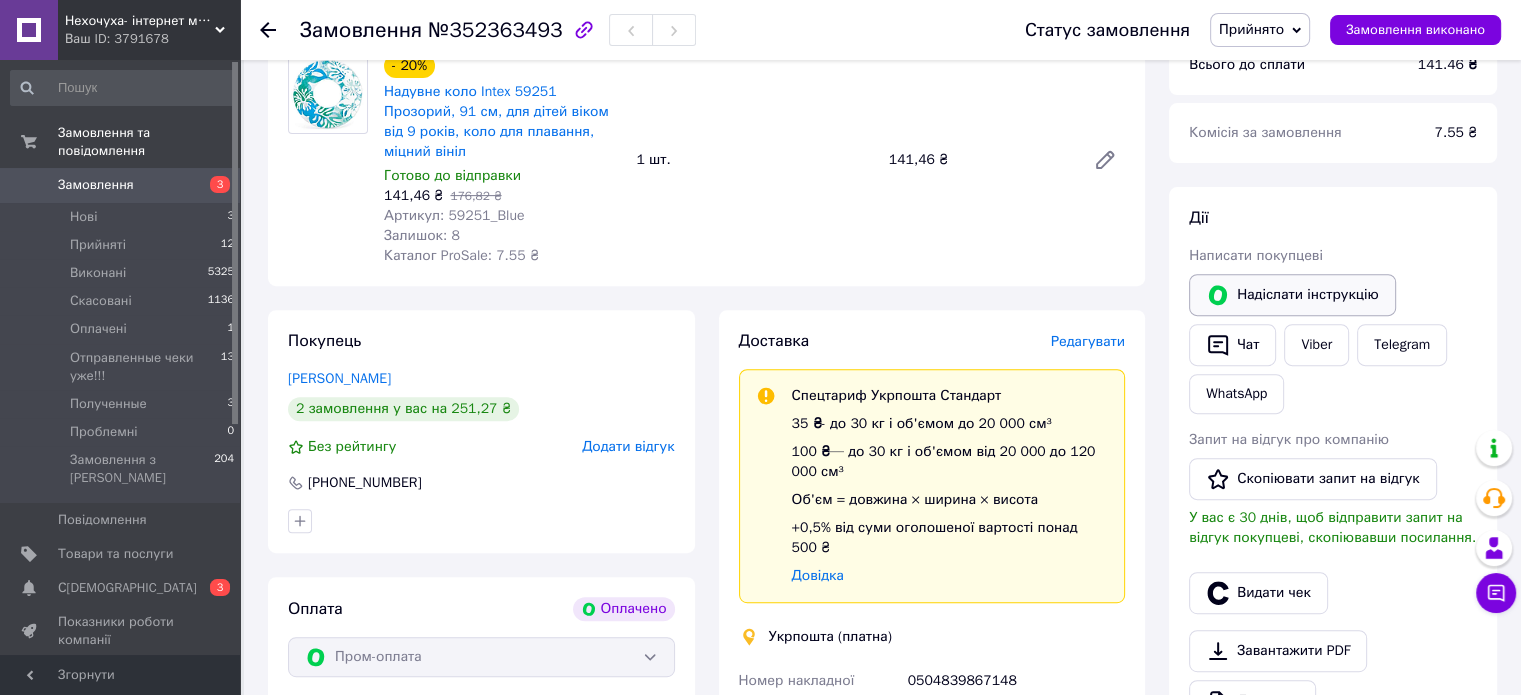 scroll, scrollTop: 700, scrollLeft: 0, axis: vertical 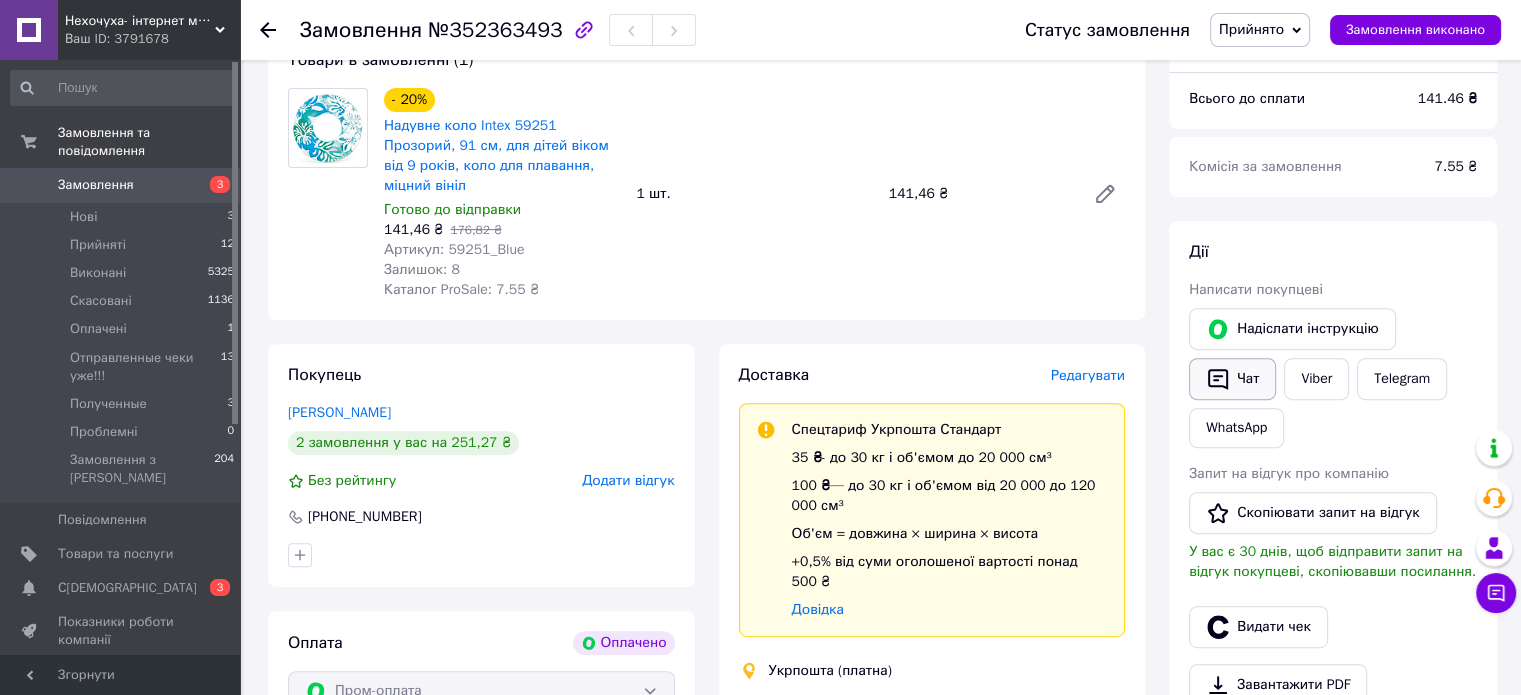 click on "Чат" at bounding box center (1232, 379) 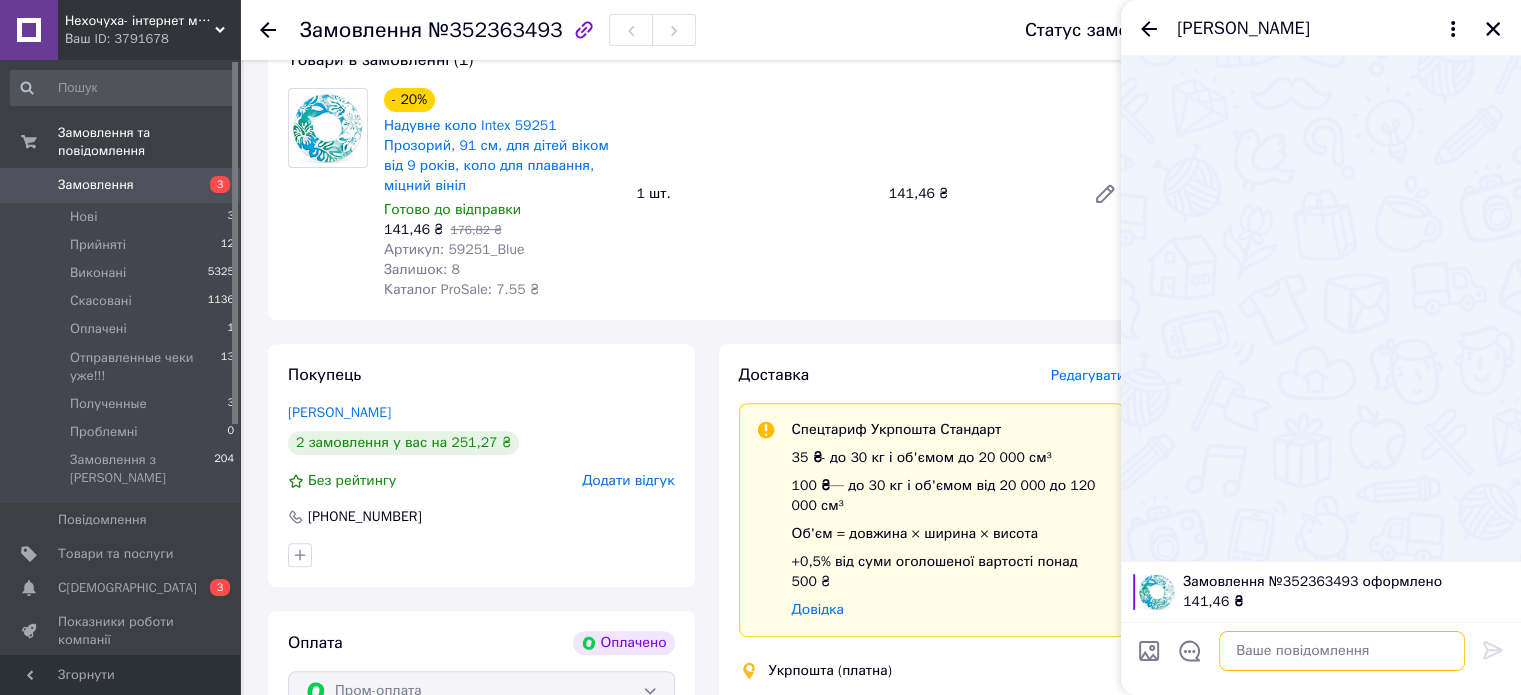 click at bounding box center [1342, 651] 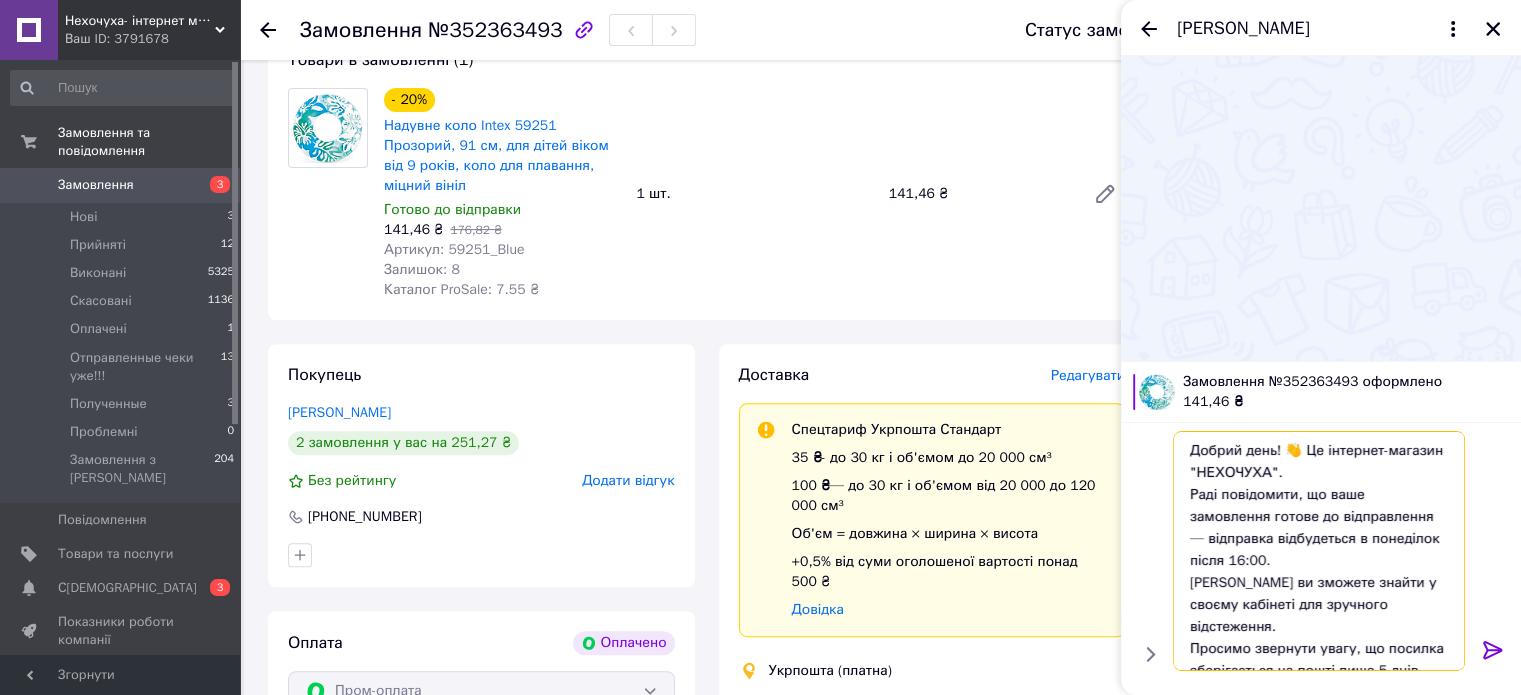 scroll, scrollTop: 152, scrollLeft: 0, axis: vertical 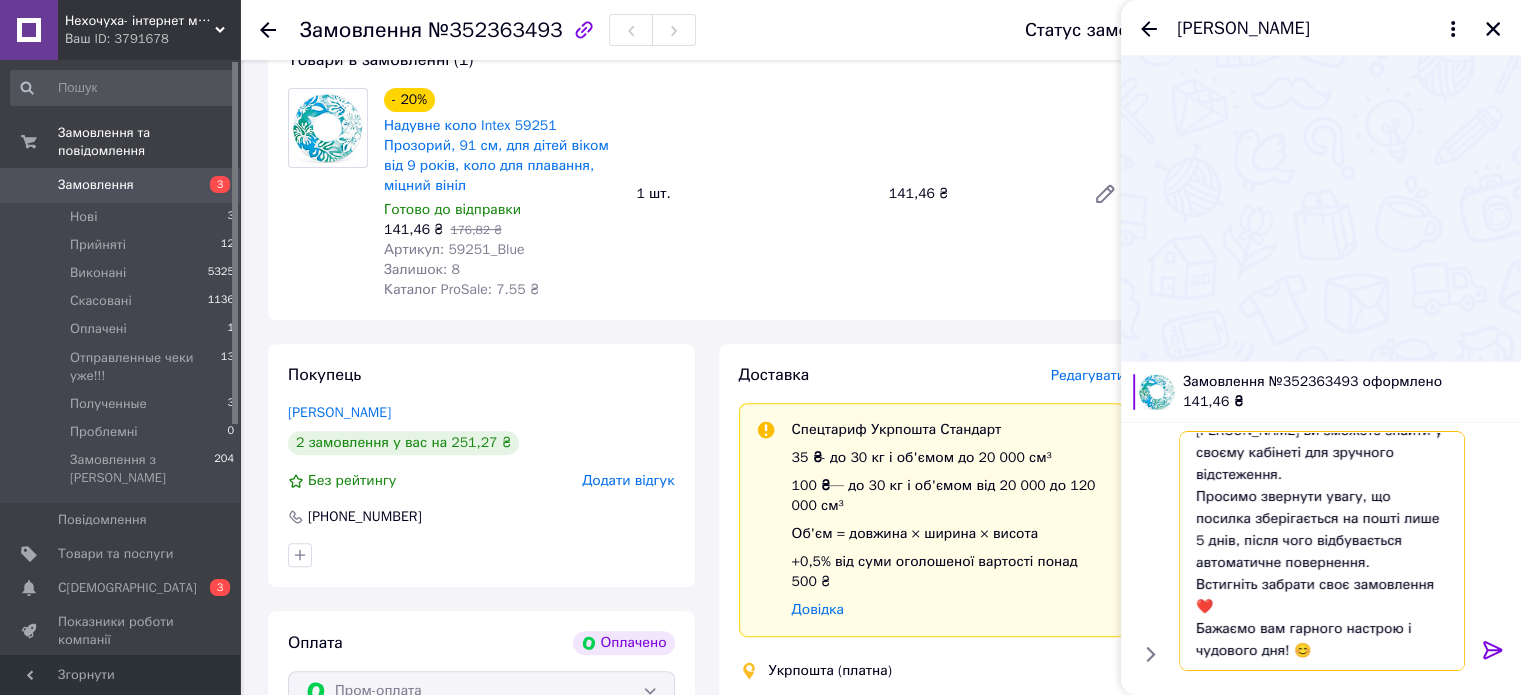type on "Добрий день! 👋 Це інтернет-магазин "НЕХОЧУХА".
Раді повідомити, що ваше замовлення готове до відправлення — відправка відбудеться в понеділок після 16:00.
[PERSON_NAME] ви зможете знайти у своєму кабінеті для зручного відстеження.
Просимо звернути увагу, що посилка зберігається на пошті лише 5 днів, після чого відбувається автоматичне повернення.
Встигніть забрати своє замовлення ❤️
Бажаємо вам гарного настрою і чудового дня! 😊" 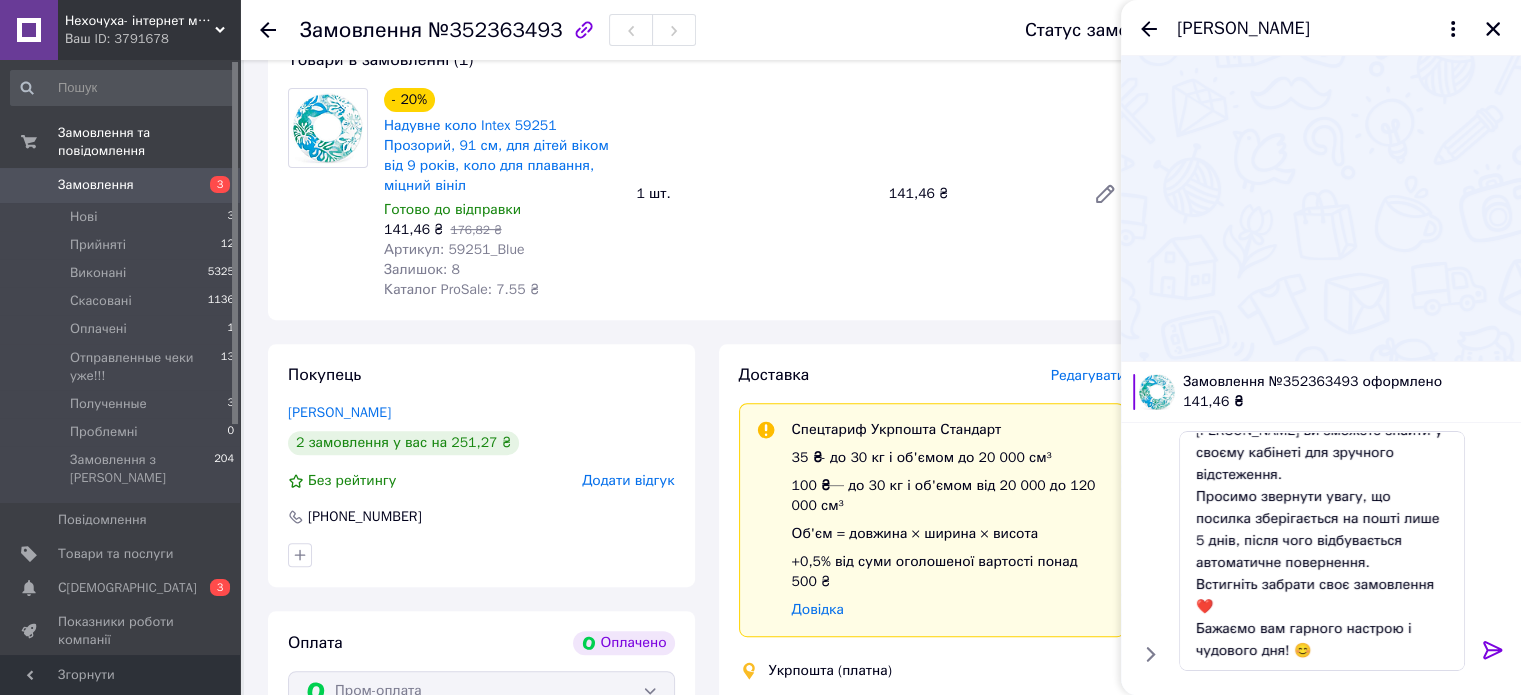 drag, startPoint x: 1500, startPoint y: 655, endPoint x: 1516, endPoint y: 683, distance: 32.24903 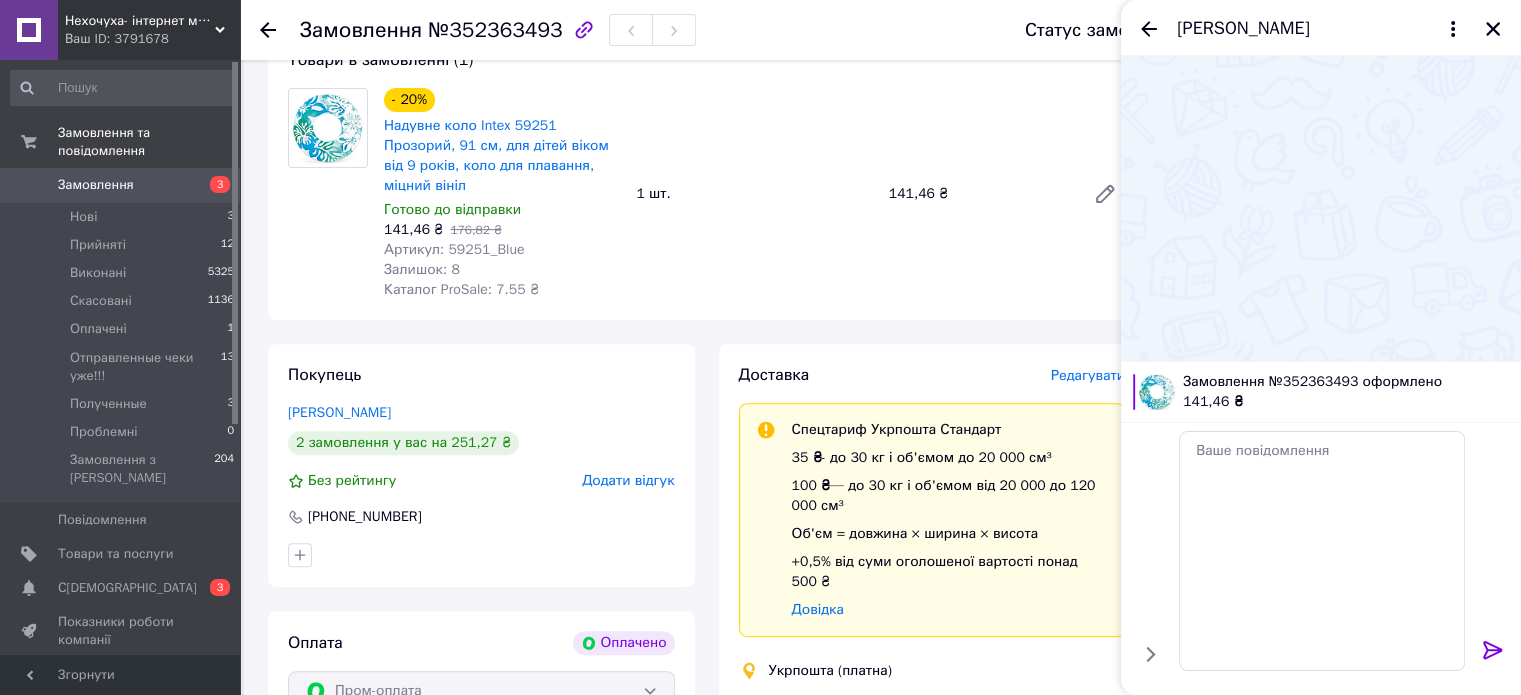 scroll, scrollTop: 0, scrollLeft: 0, axis: both 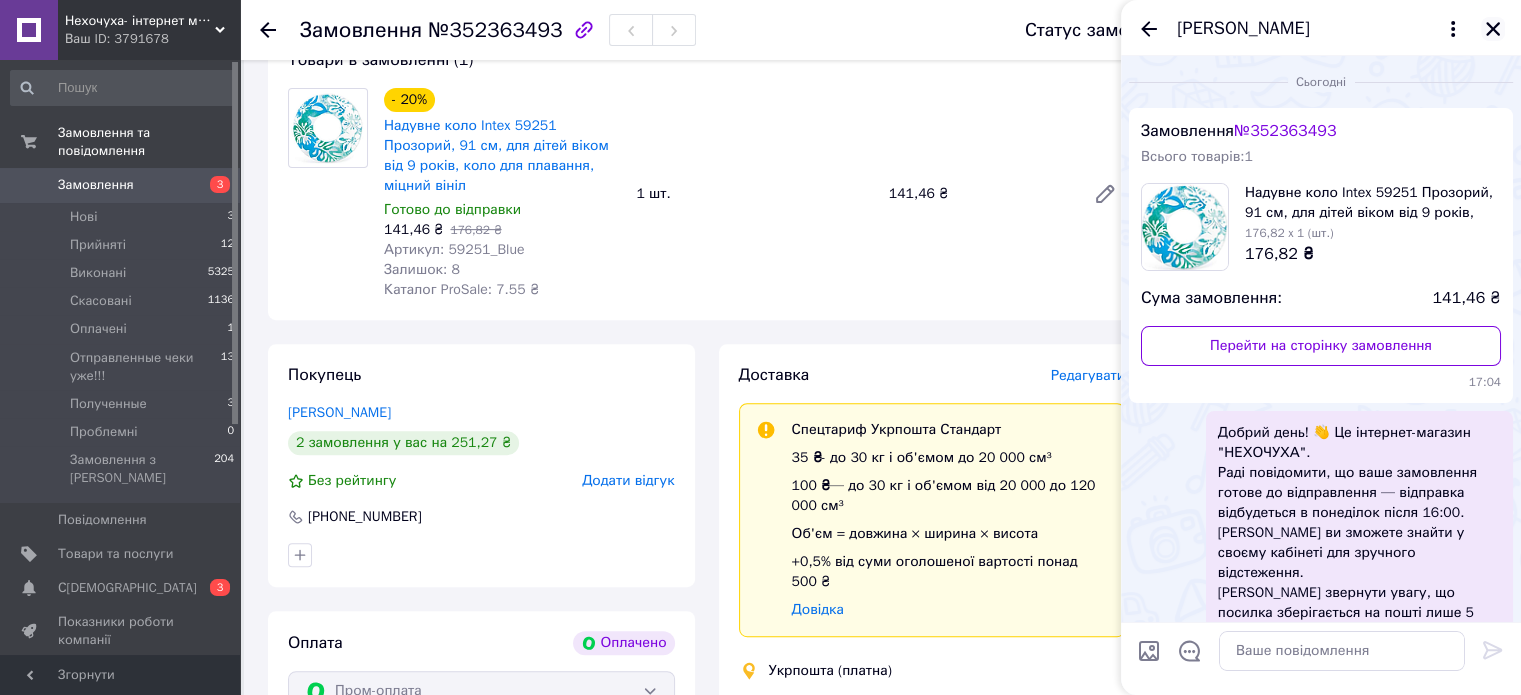 click 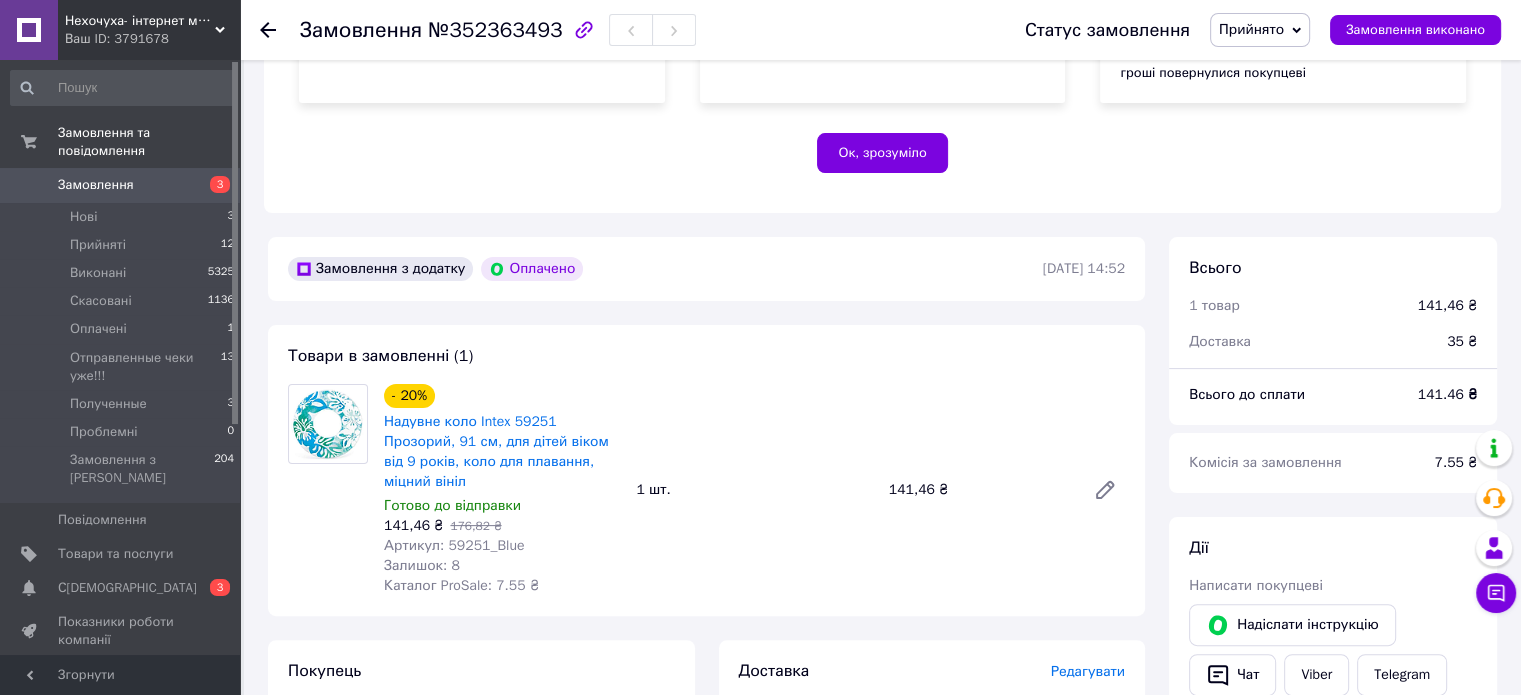 scroll, scrollTop: 100, scrollLeft: 0, axis: vertical 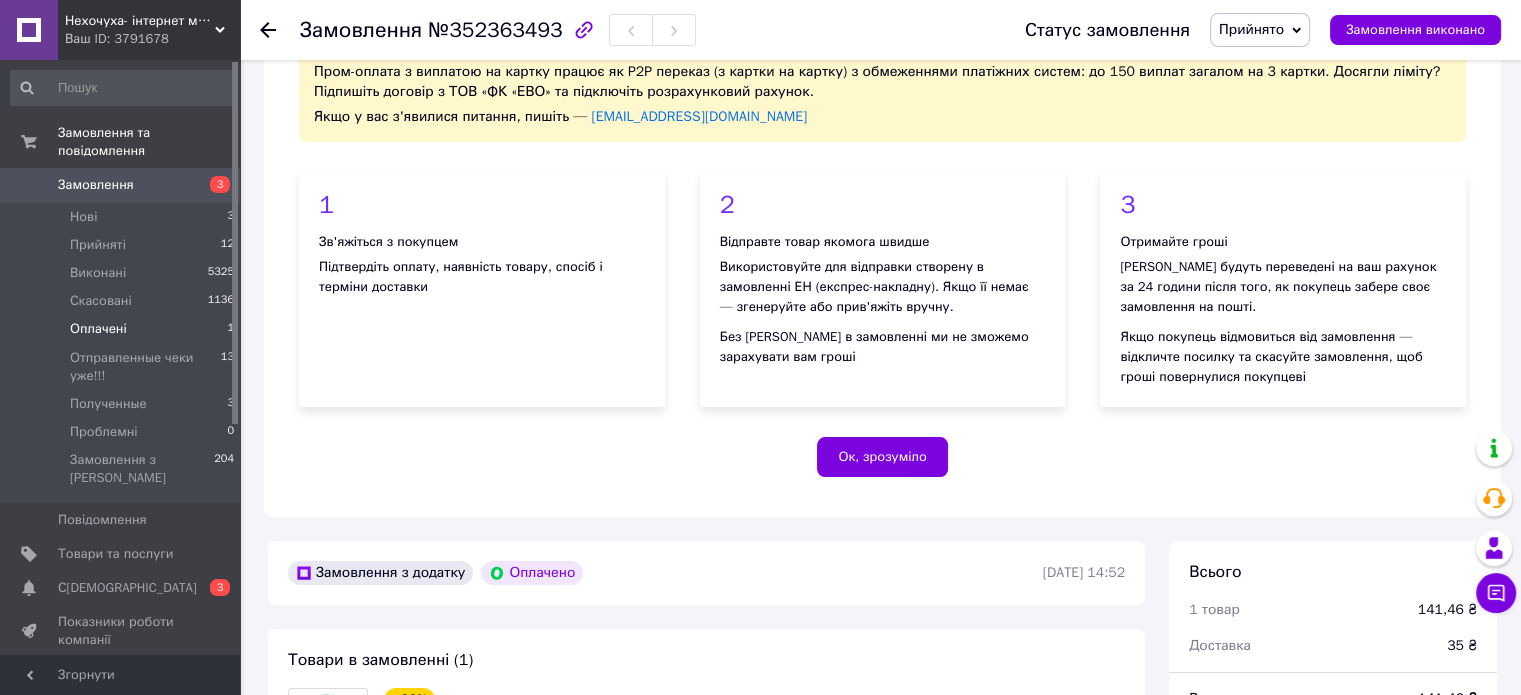 click on "Оплачені" at bounding box center [98, 329] 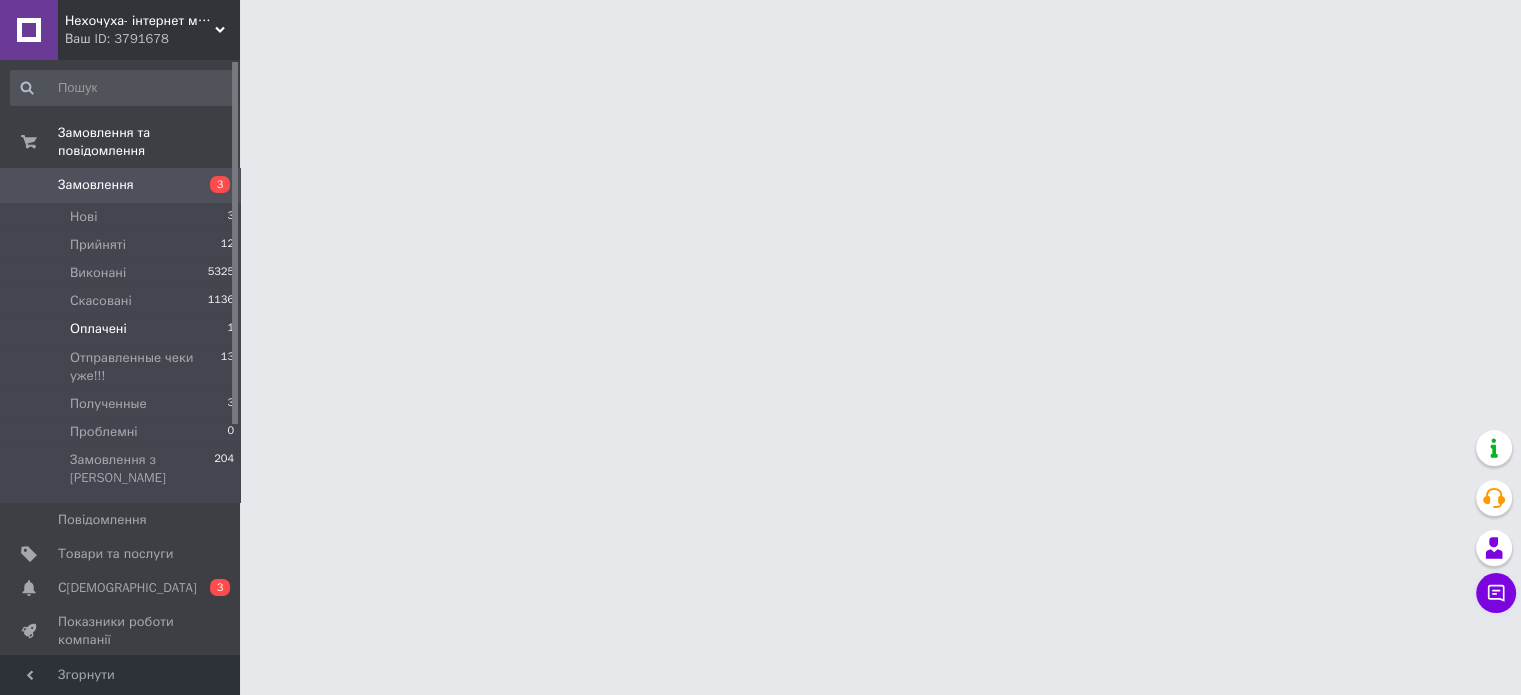 scroll, scrollTop: 0, scrollLeft: 0, axis: both 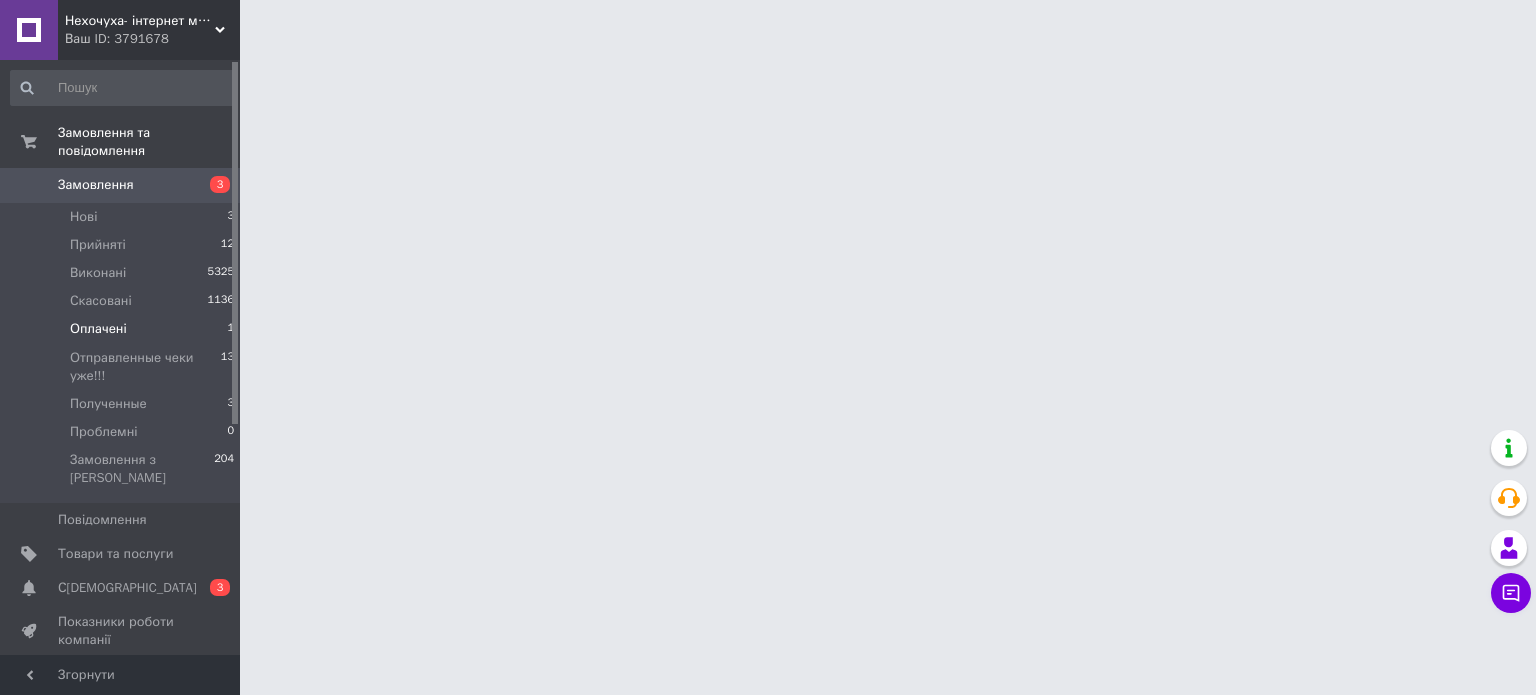 click on "Оплачені" at bounding box center [98, 329] 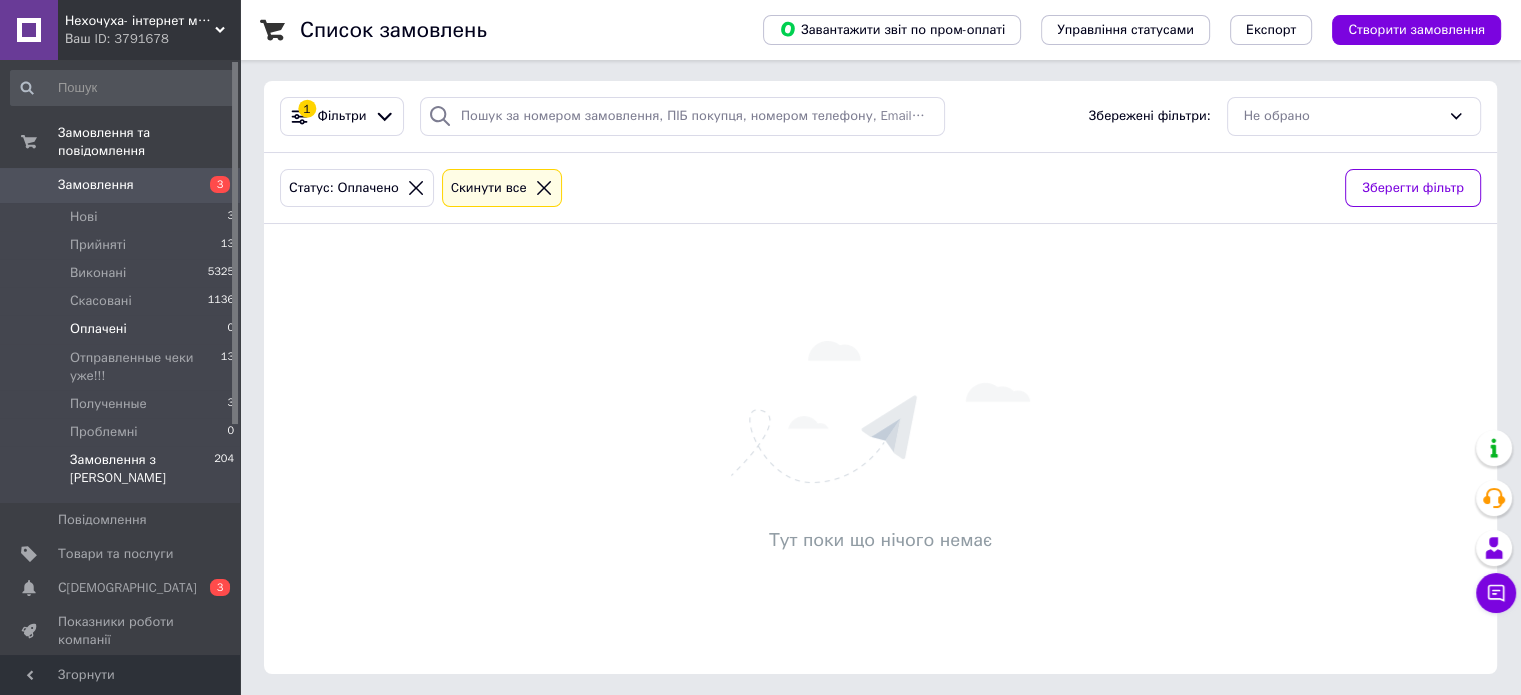 scroll, scrollTop: 107, scrollLeft: 0, axis: vertical 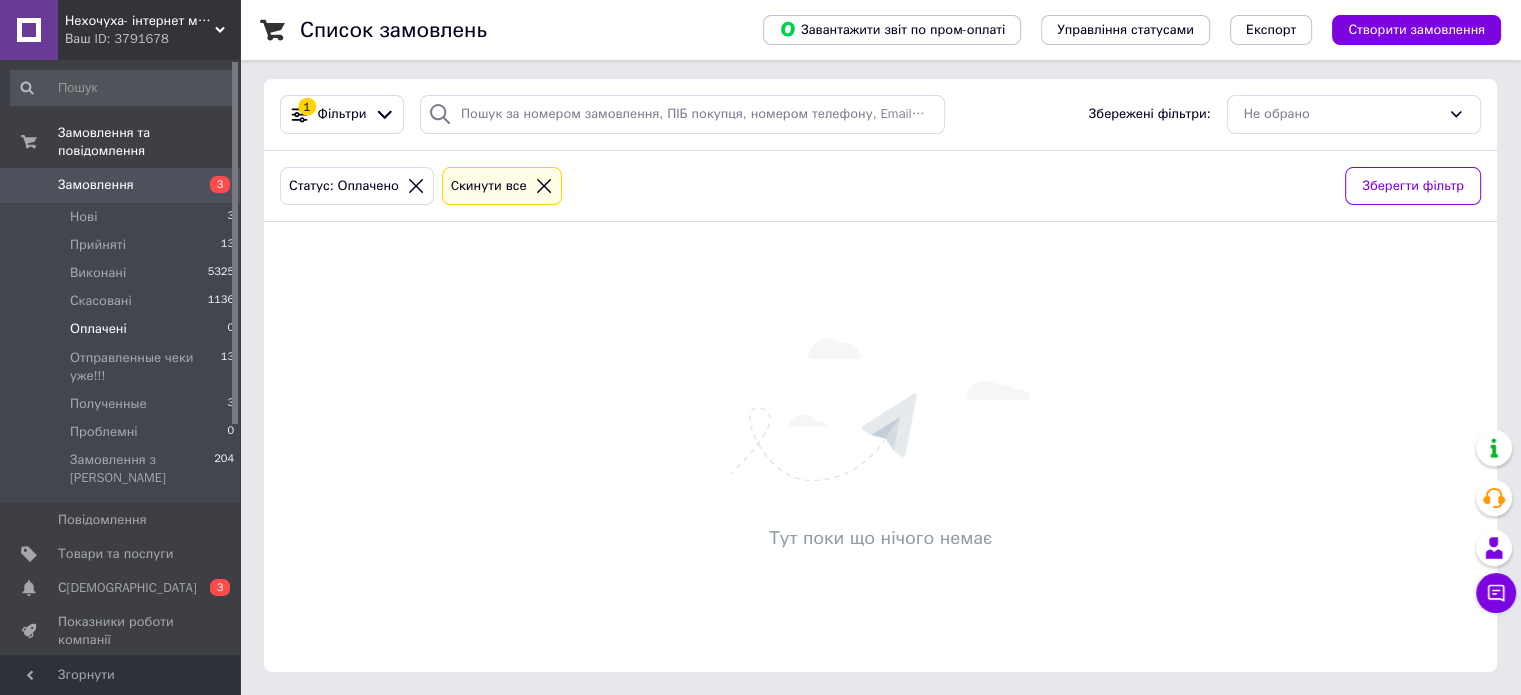 click on "С[DEMOGRAPHIC_DATA]" at bounding box center (121, 588) 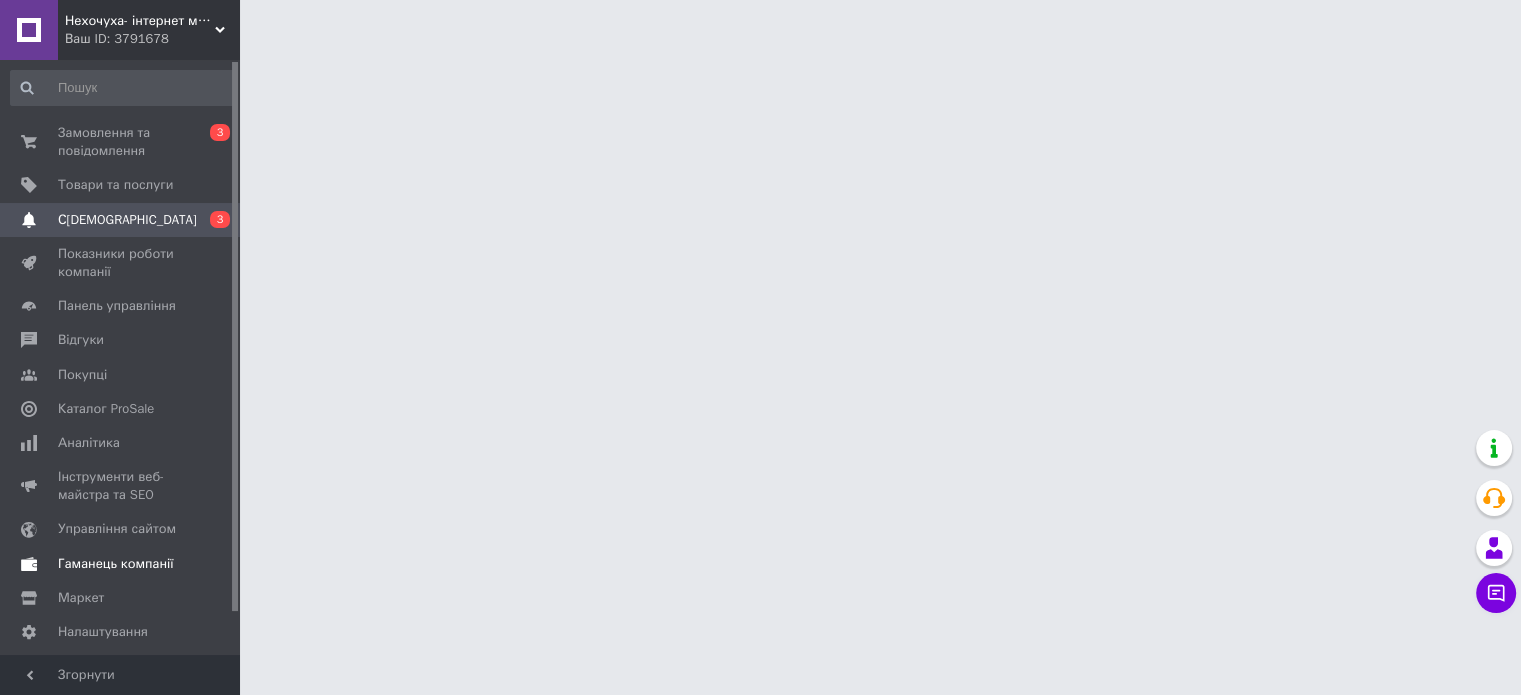 scroll, scrollTop: 0, scrollLeft: 0, axis: both 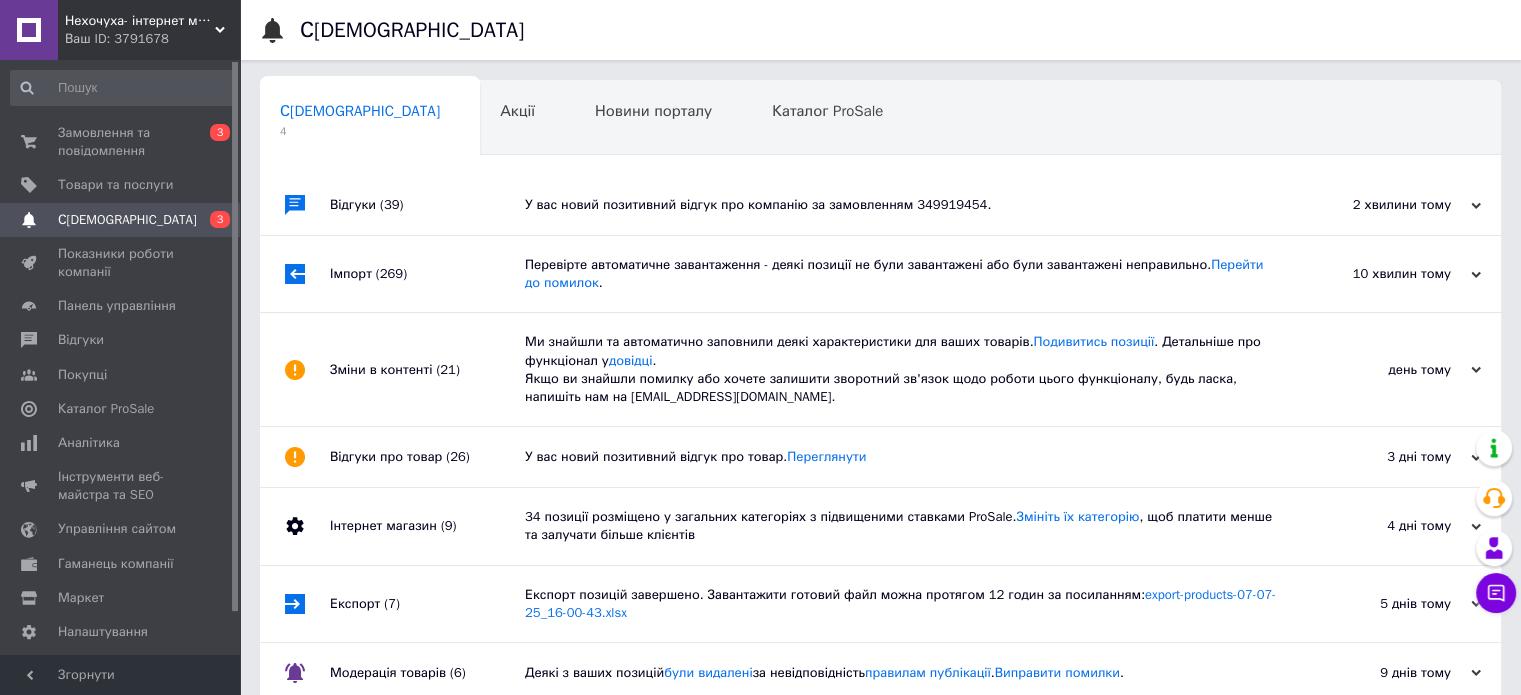 click on "У вас новий позитивний відгук про компанію за замовленням 349919454." at bounding box center [903, 205] 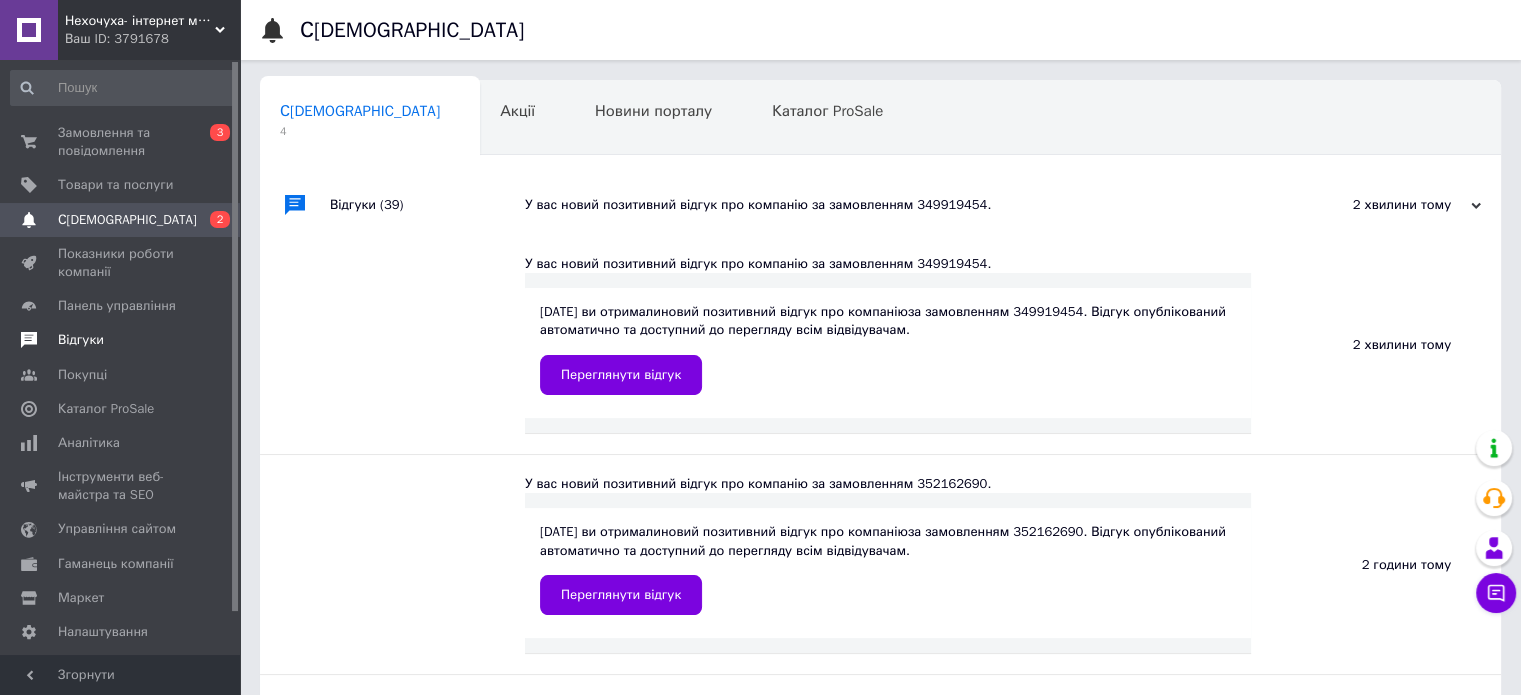 click on "Відгуки" at bounding box center [123, 340] 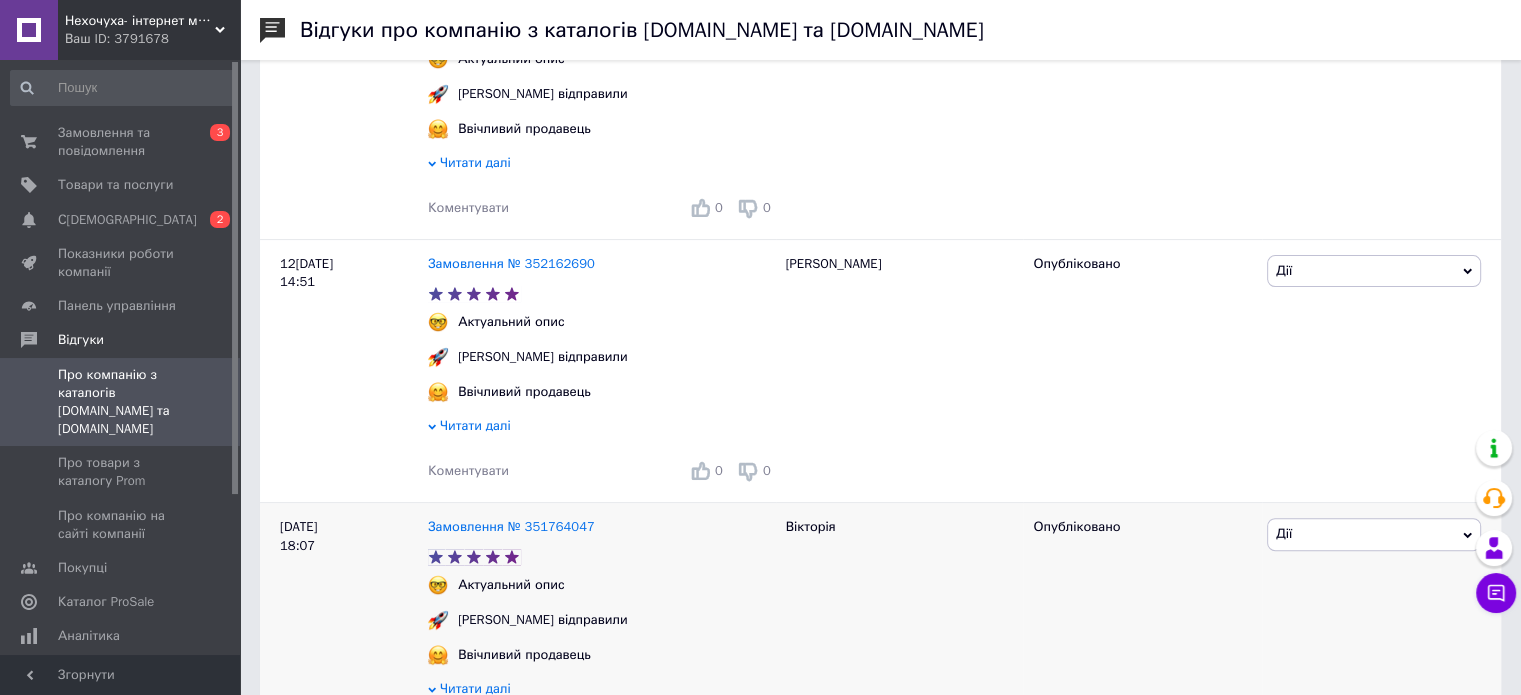 scroll, scrollTop: 600, scrollLeft: 0, axis: vertical 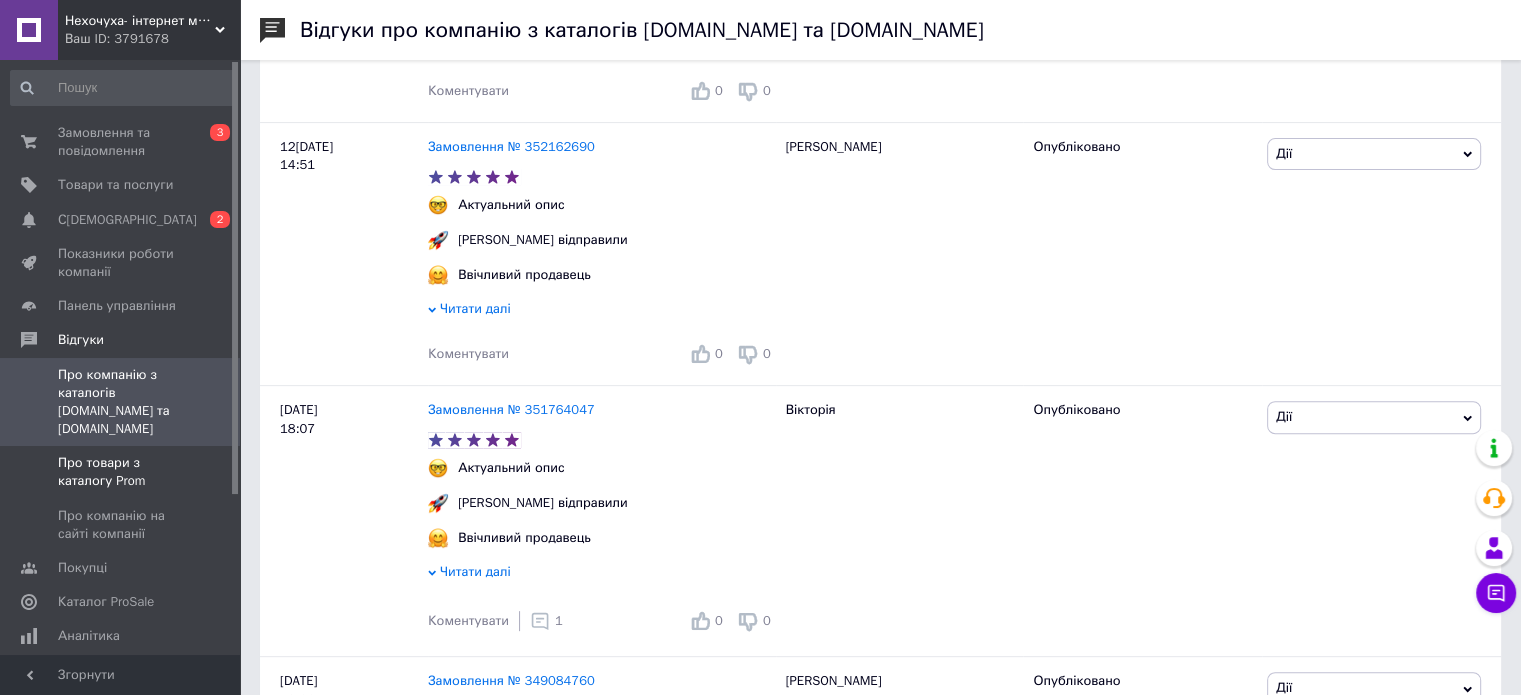 click on "Про товари з каталогу Prom" at bounding box center (121, 472) 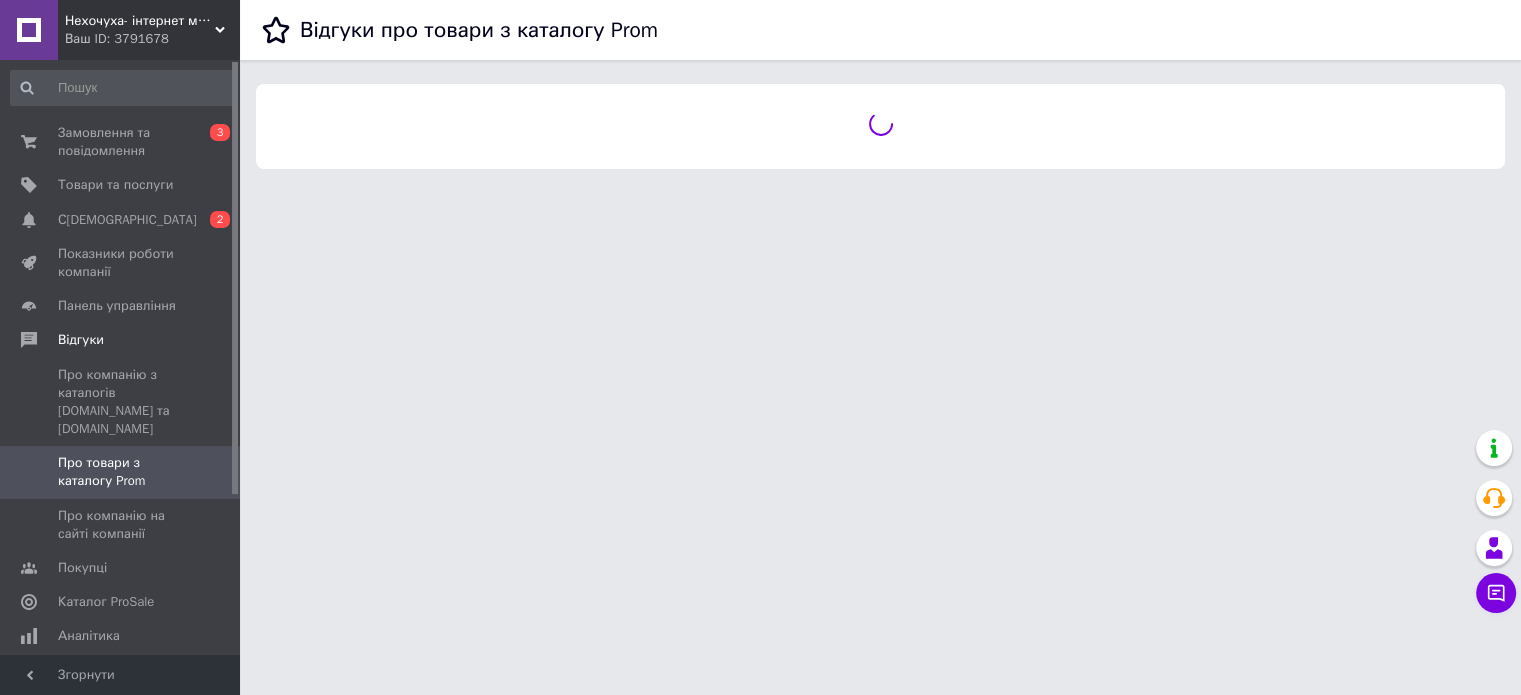 scroll, scrollTop: 0, scrollLeft: 0, axis: both 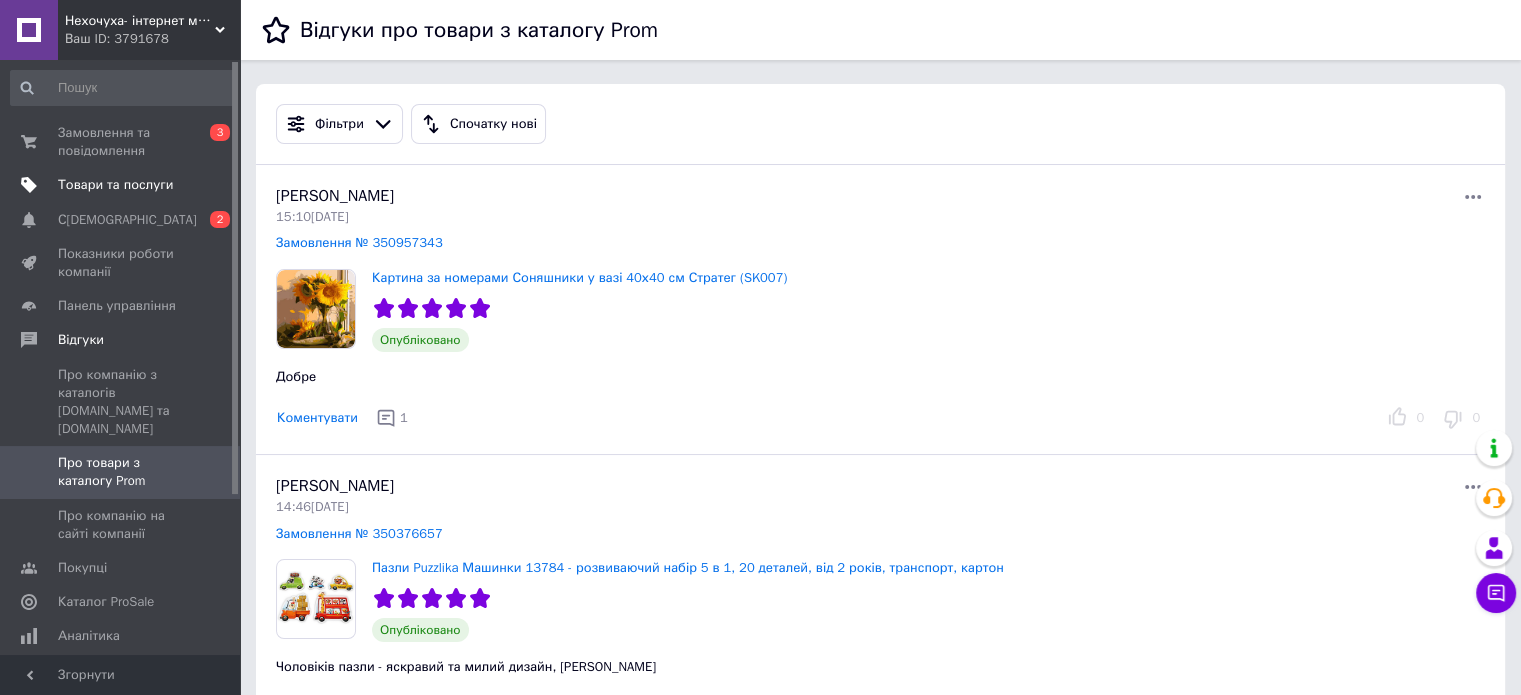 click on "Товари та послуги" at bounding box center [115, 185] 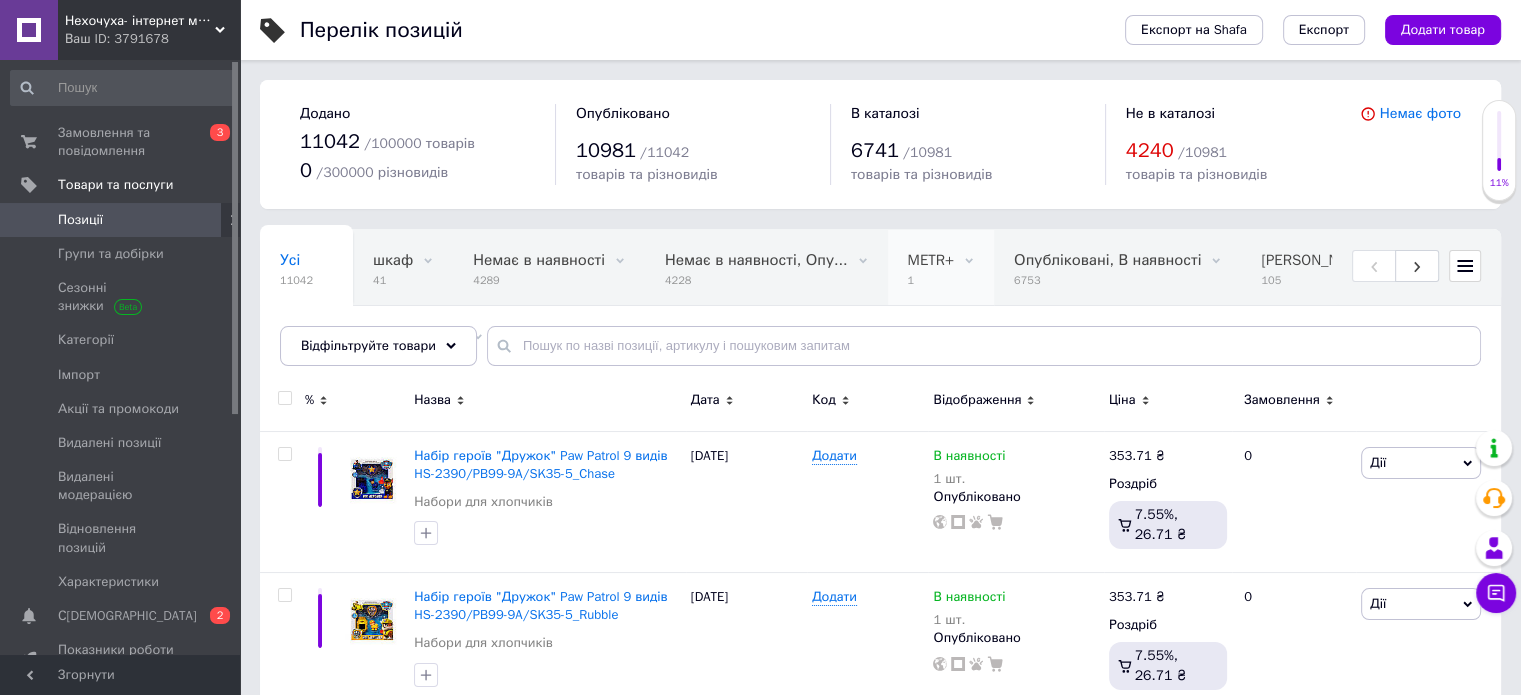 click on "1" at bounding box center [931, 280] 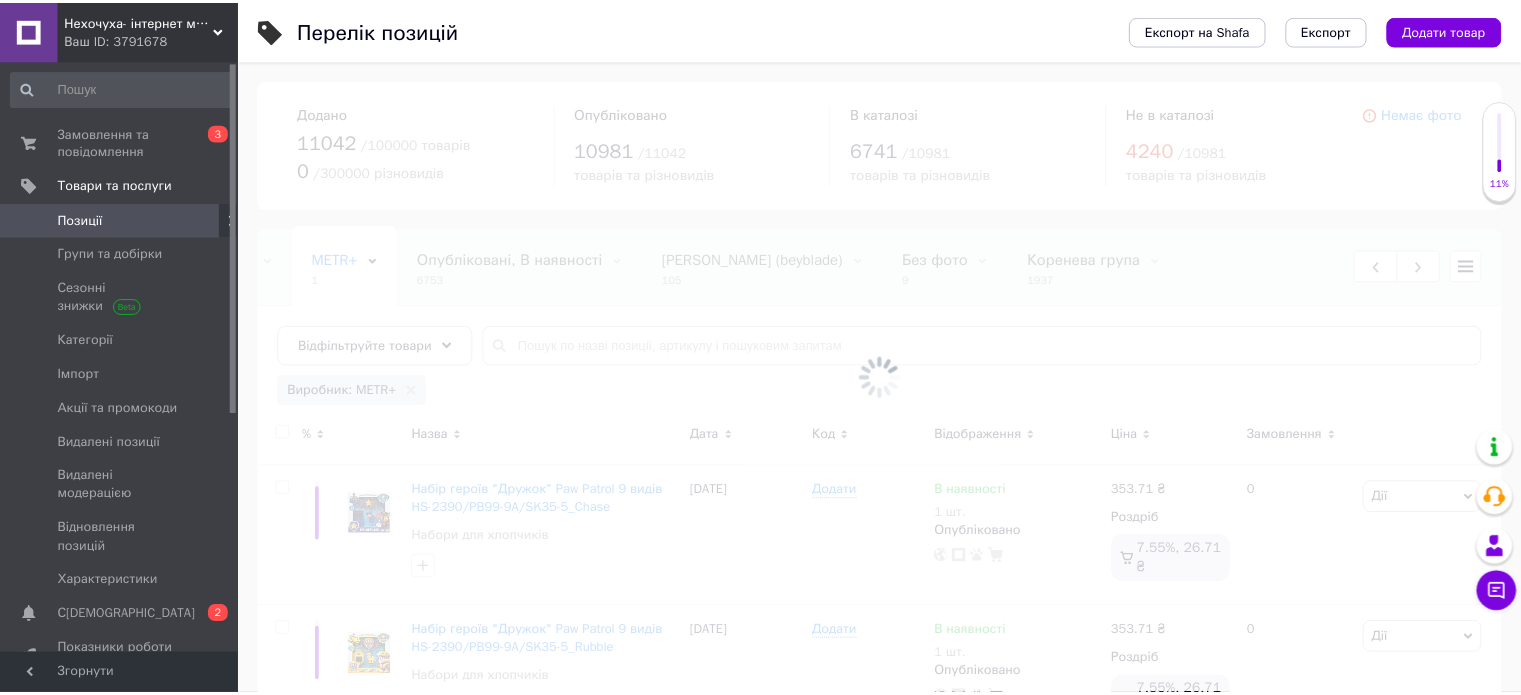 scroll, scrollTop: 0, scrollLeft: 592, axis: horizontal 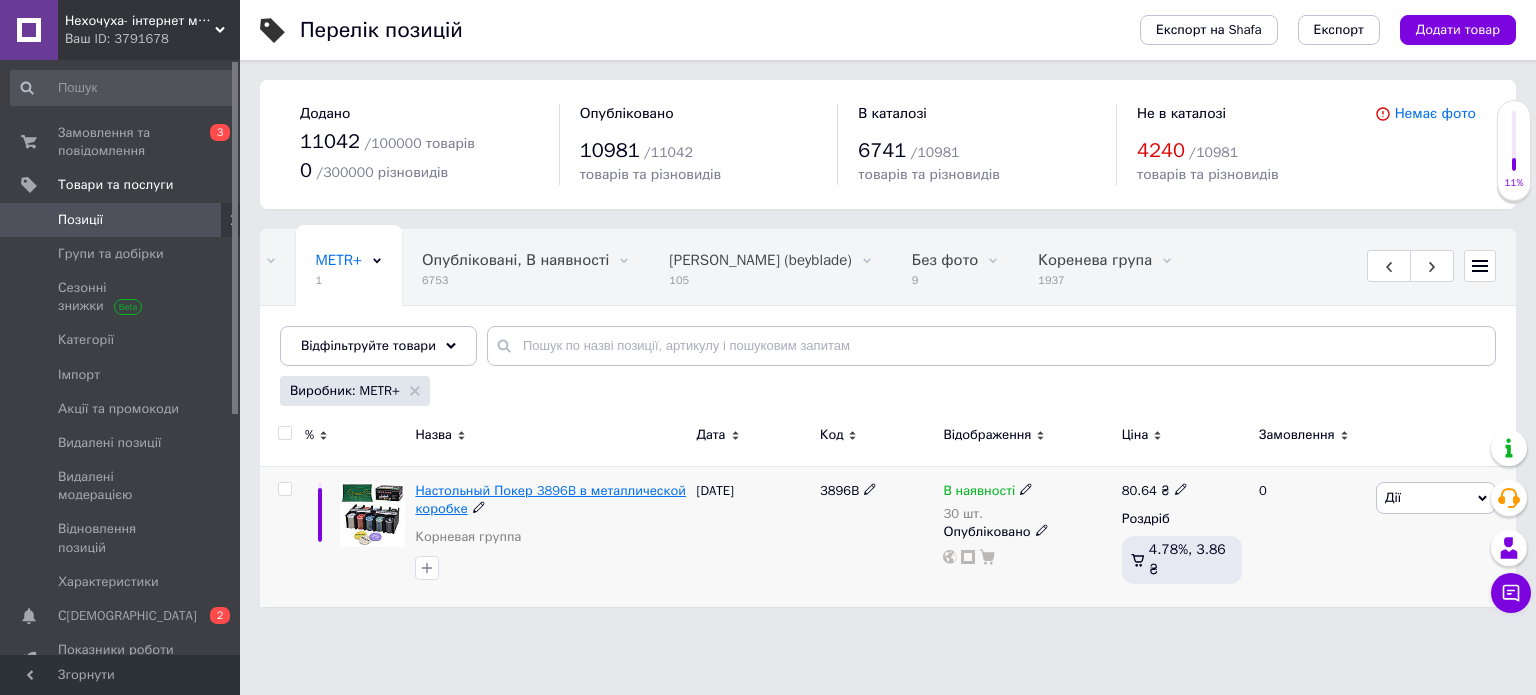 click on "Настольный Покер 3896B в металлической коробке" at bounding box center [550, 499] 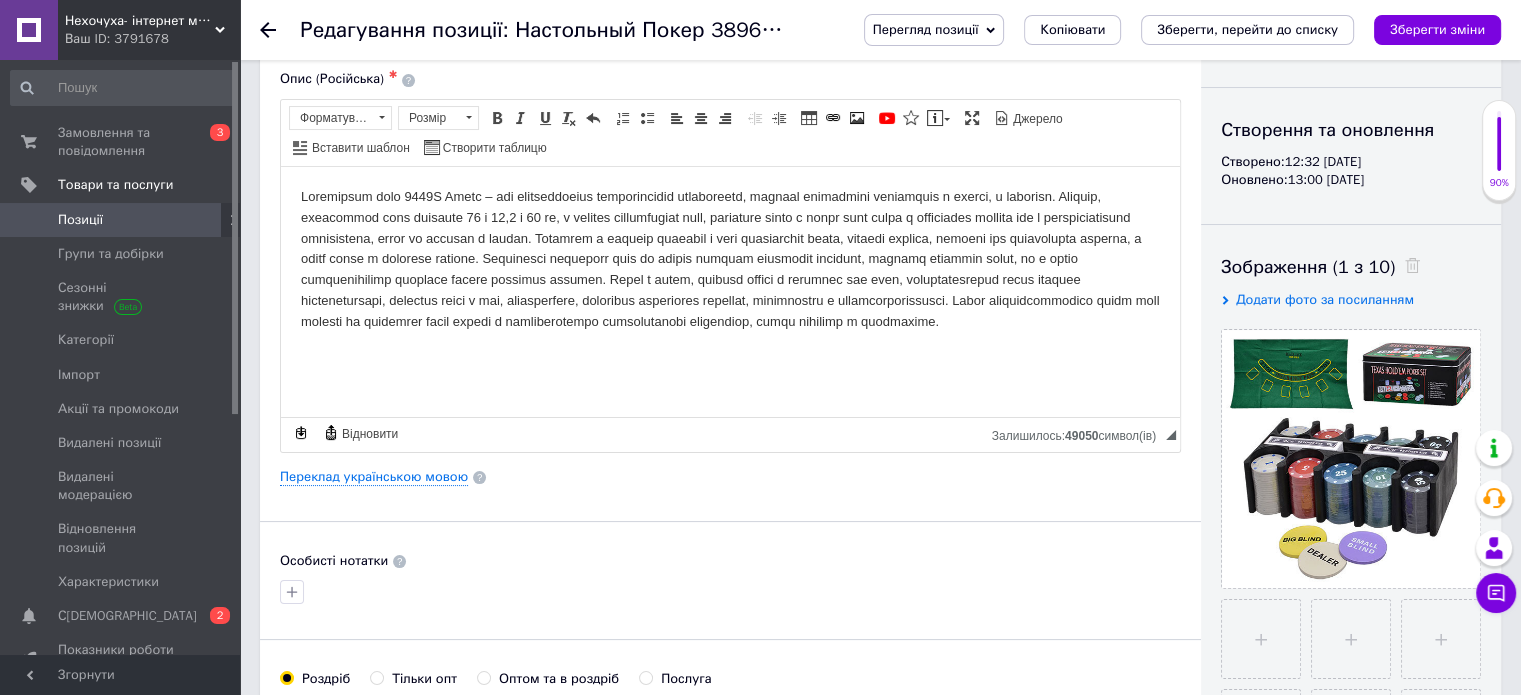 scroll, scrollTop: 0, scrollLeft: 0, axis: both 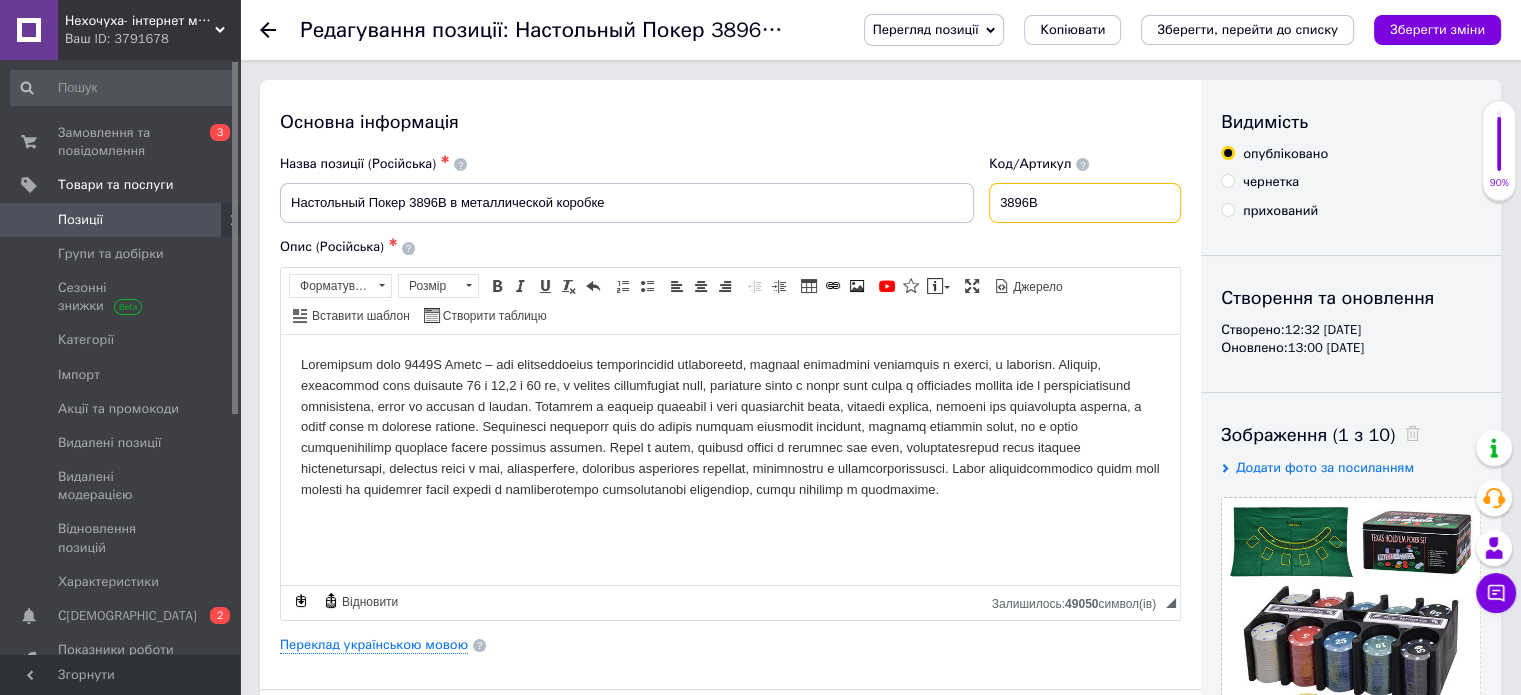 click on "3896B" at bounding box center (1085, 203) 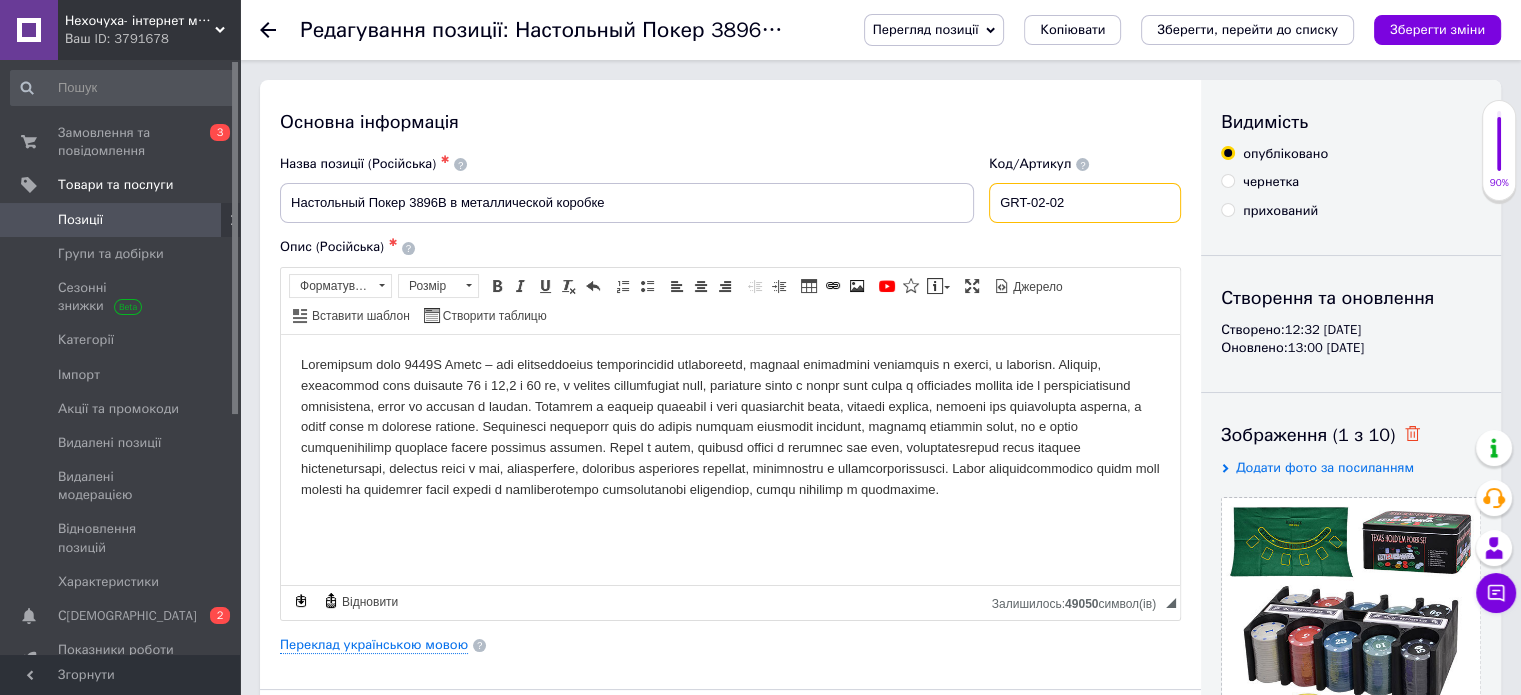 type on "GRT-02-02" 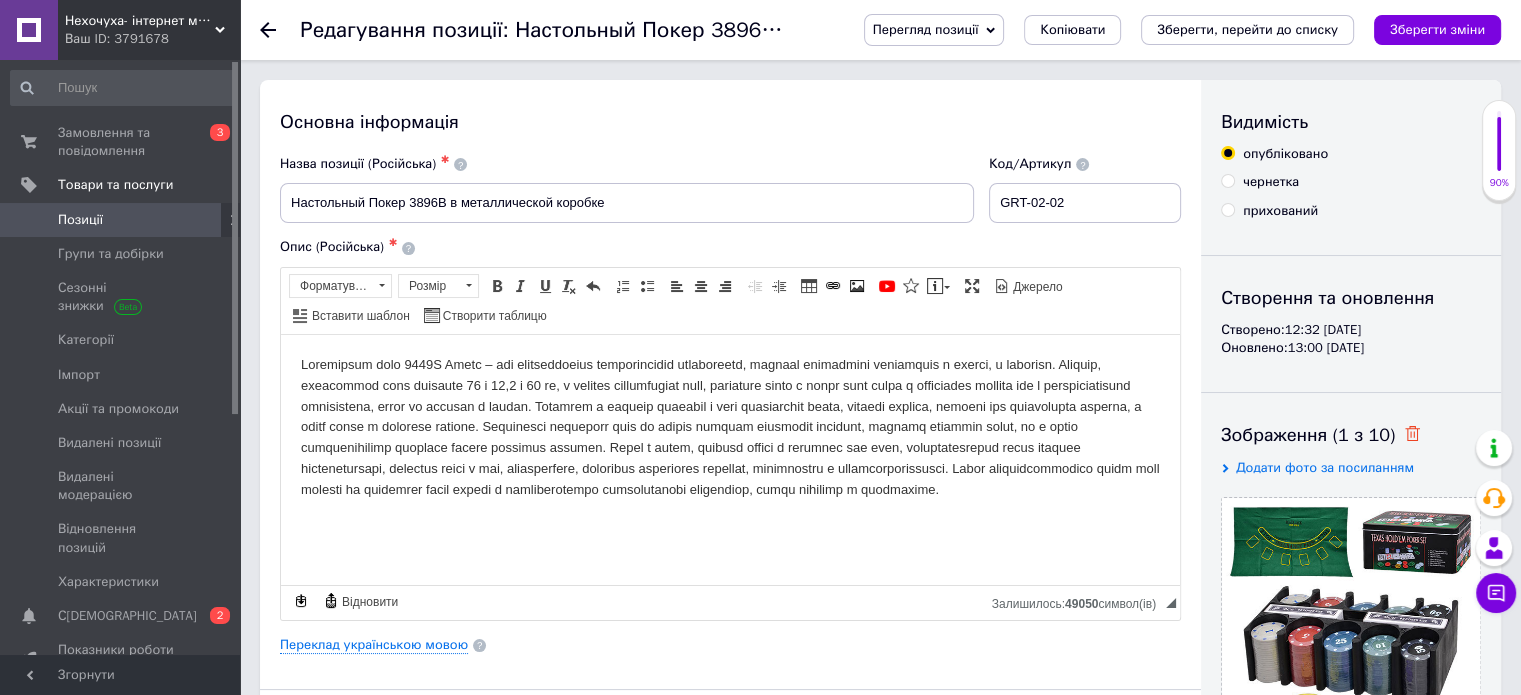 click 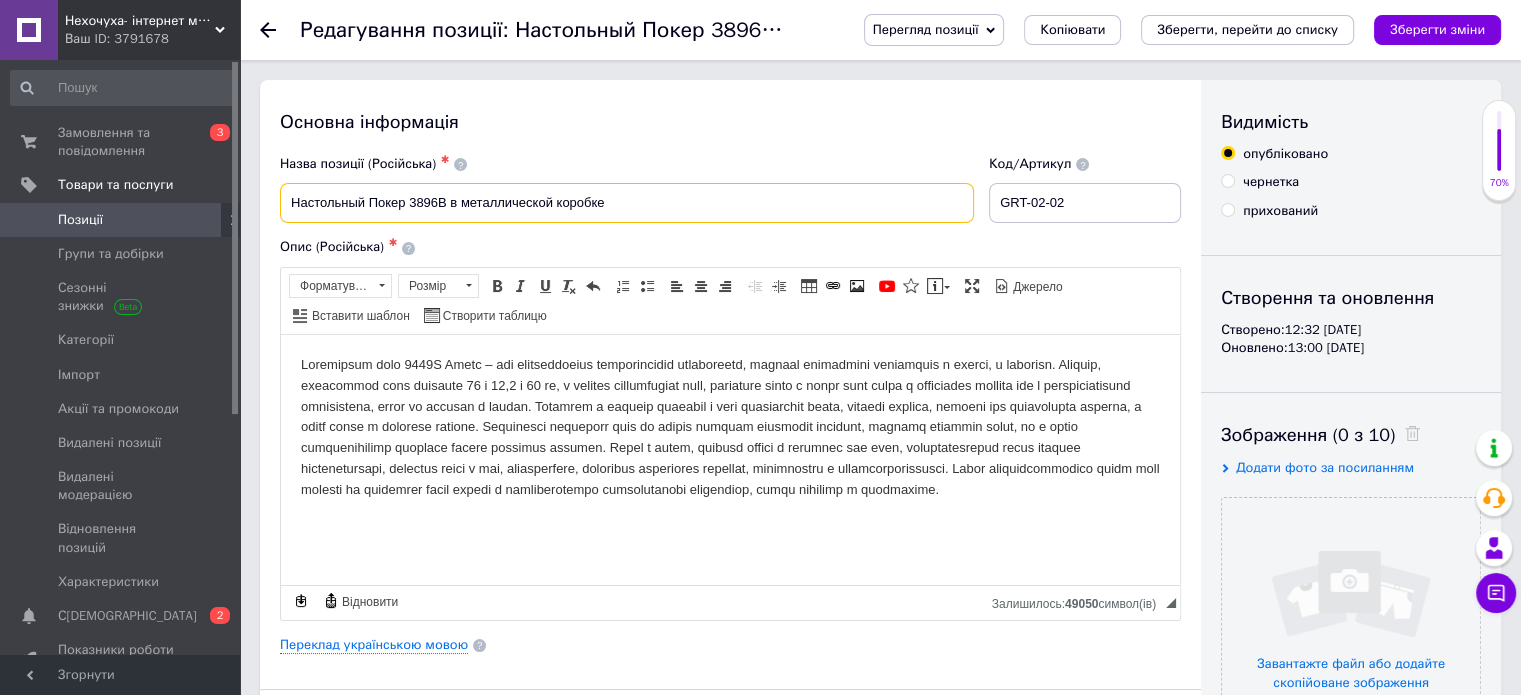 click on "Настольный Покер 3896B в металлической коробке" at bounding box center [627, 203] 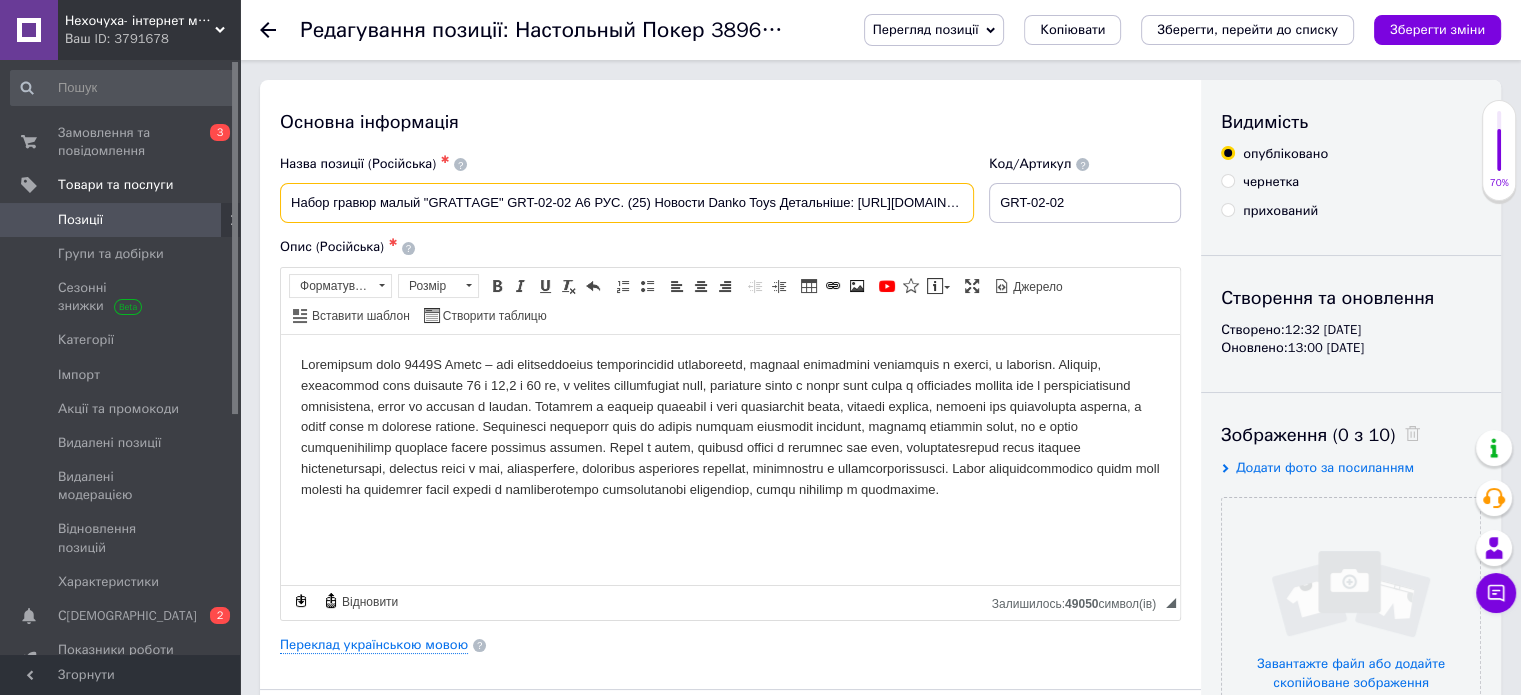 scroll, scrollTop: 0, scrollLeft: 32, axis: horizontal 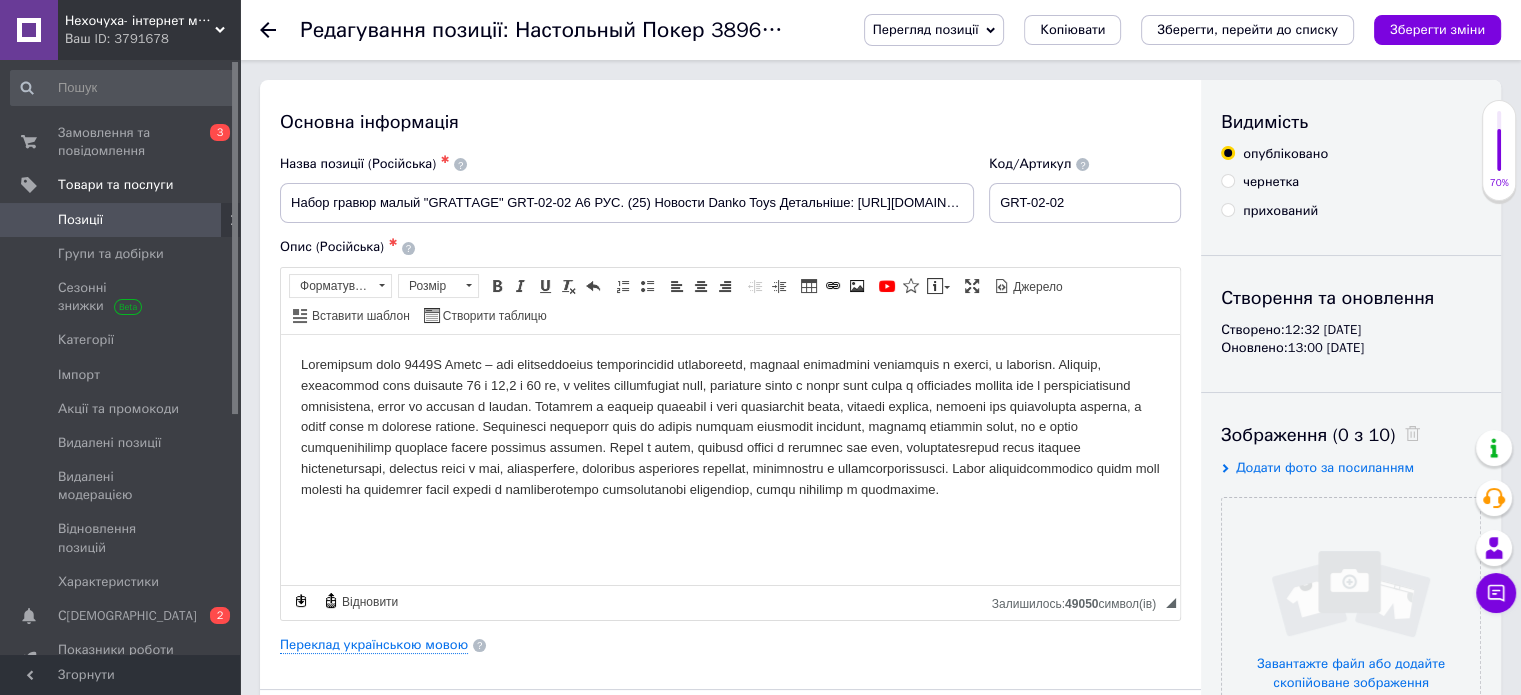 click on "Назва позиції (Російська) ✱ Набор гравюр малый "GRATТAGE" GRT-02-02 А6 РУС. (25) Новости Danko Toys Детальніше: [URL][DOMAIN_NAME]" at bounding box center (627, 189) 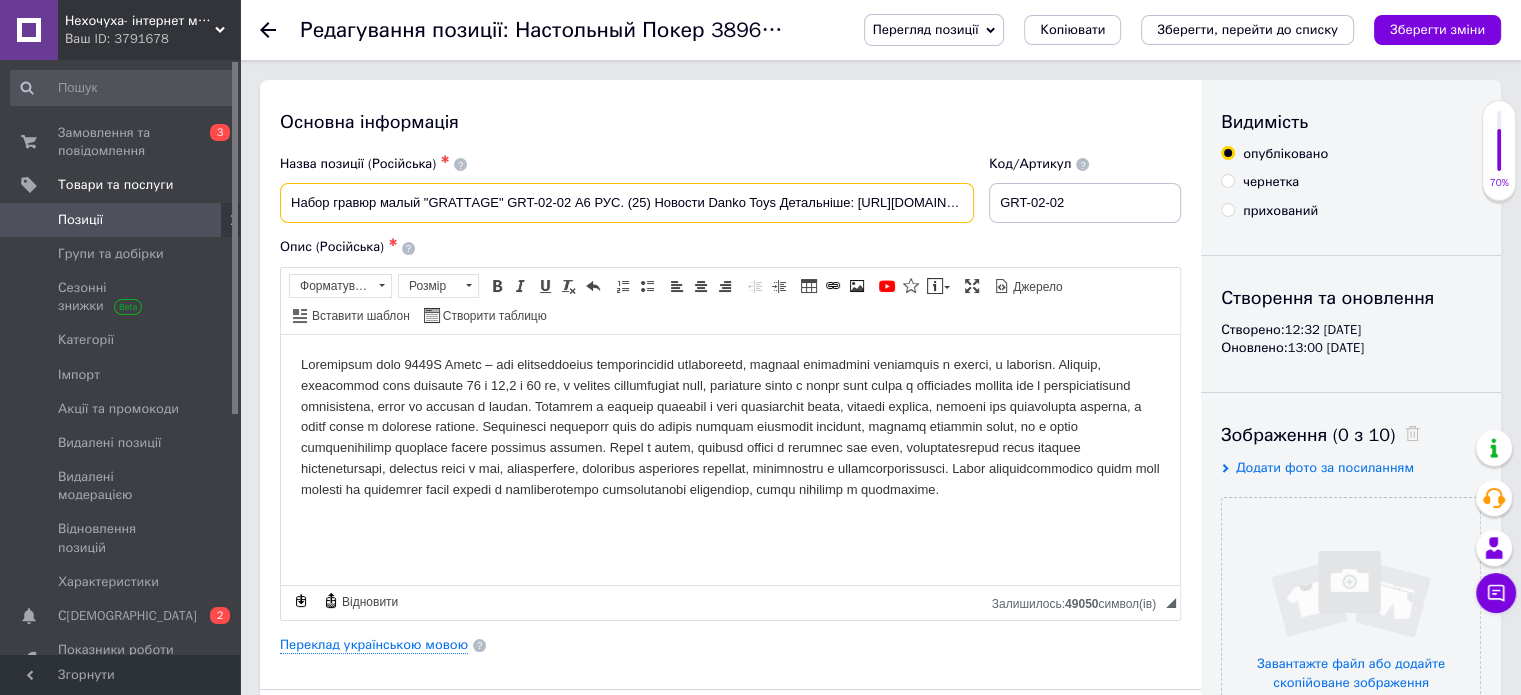 drag, startPoint x: 745, startPoint y: 198, endPoint x: 728, endPoint y: 199, distance: 17.029387 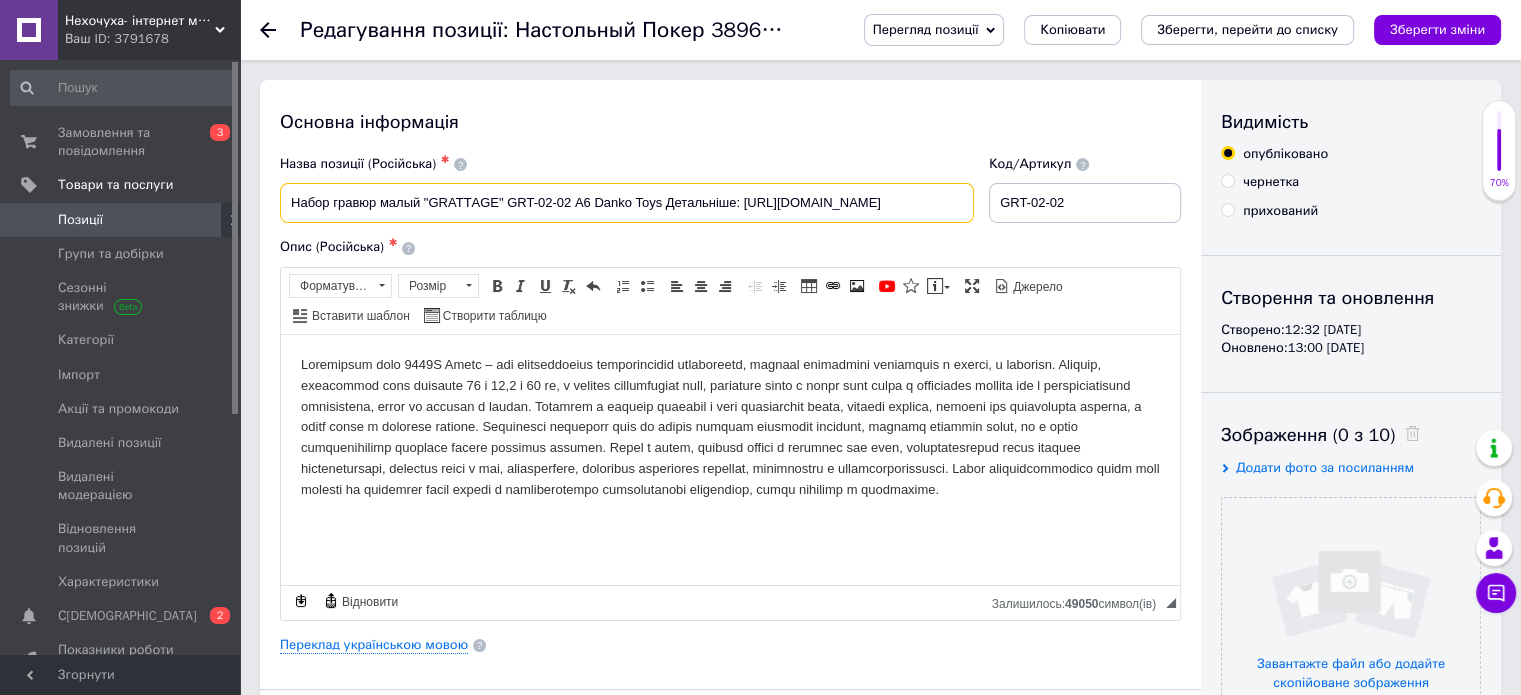 drag, startPoint x: 665, startPoint y: 204, endPoint x: 938, endPoint y: 207, distance: 273.01648 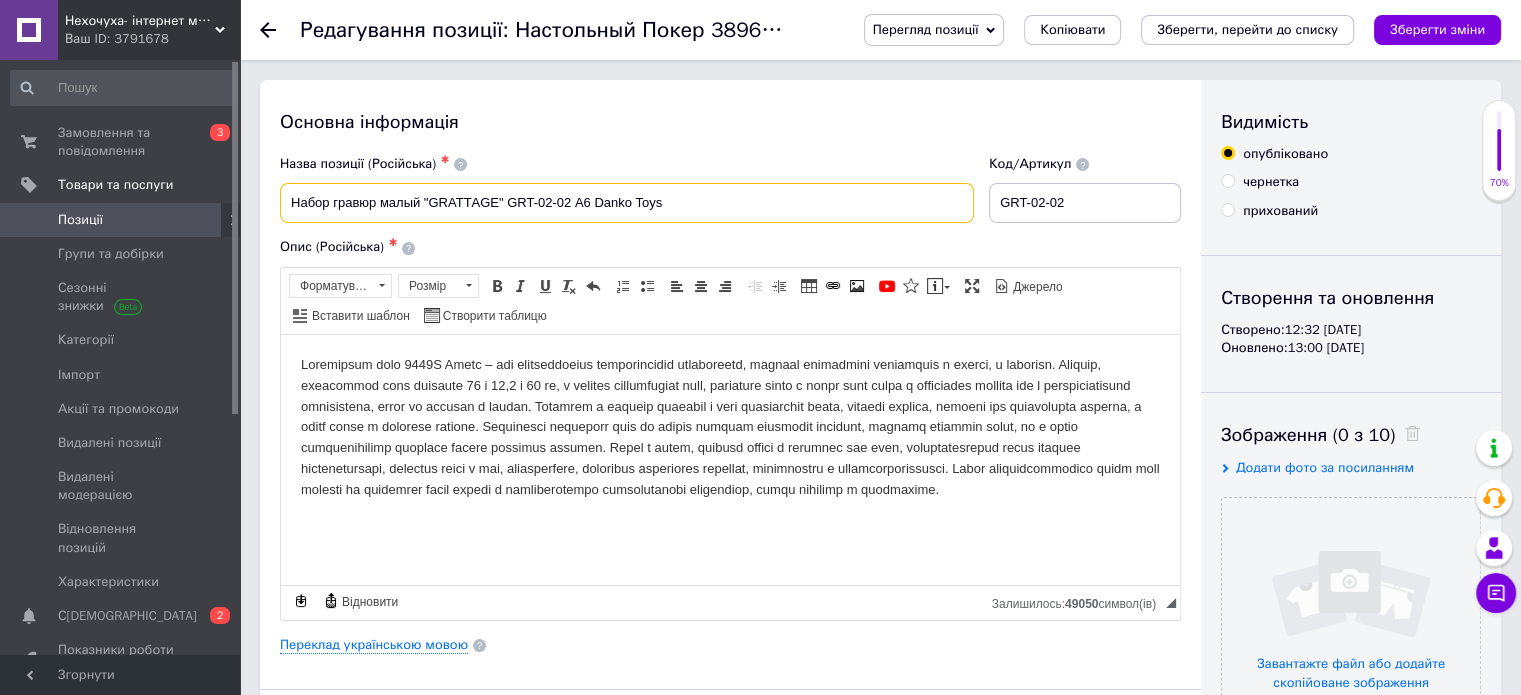 type on "Набор гравюр малый "GRATТAGE" GRT-02-02 А6 Danko Toys" 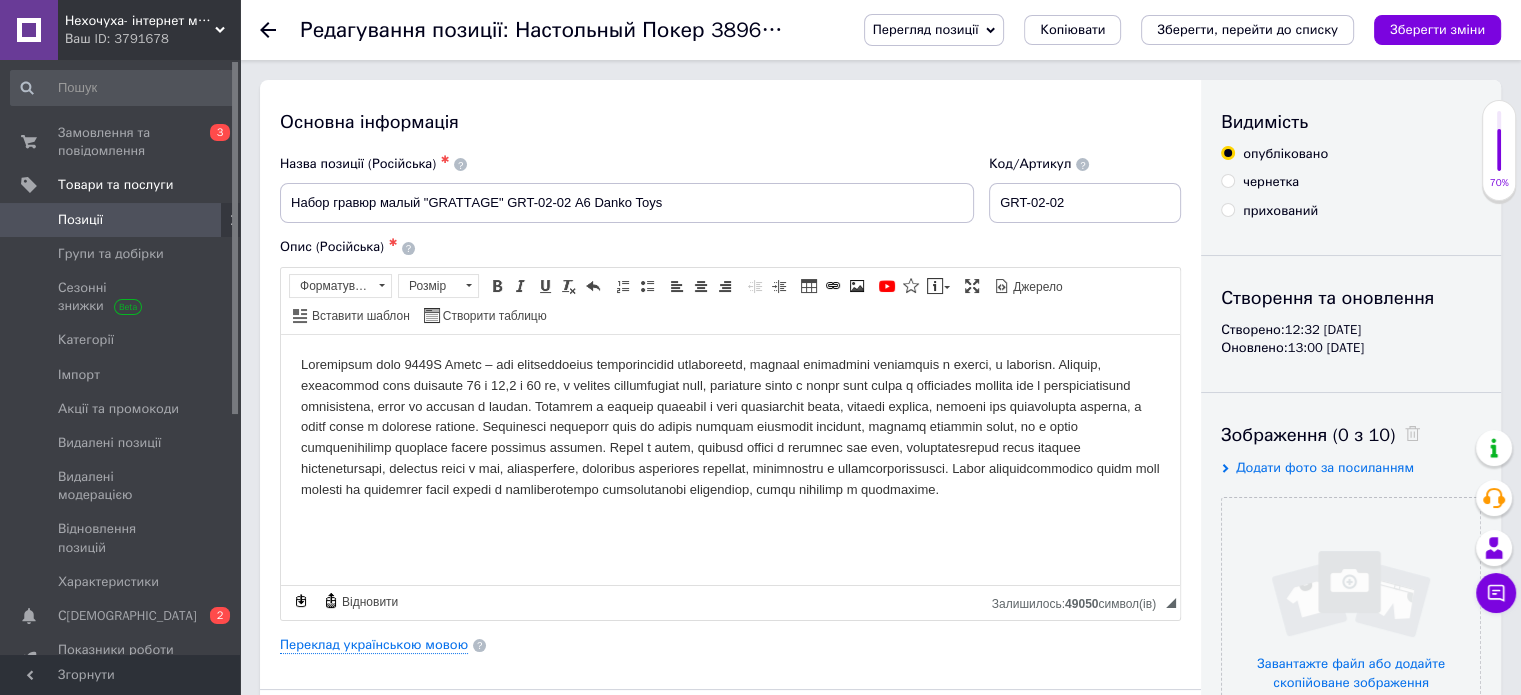 click at bounding box center (730, 427) 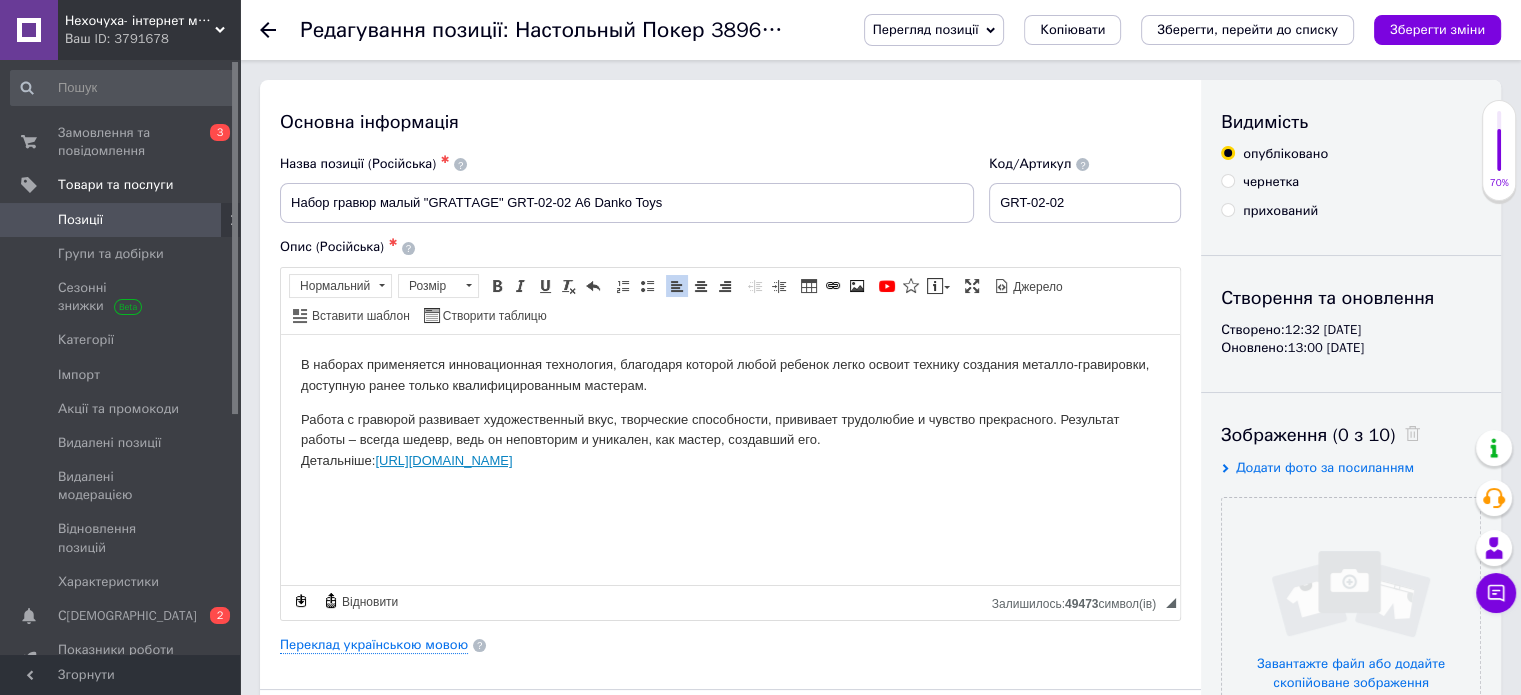 drag, startPoint x: 554, startPoint y: 504, endPoint x: 471, endPoint y: 504, distance: 83 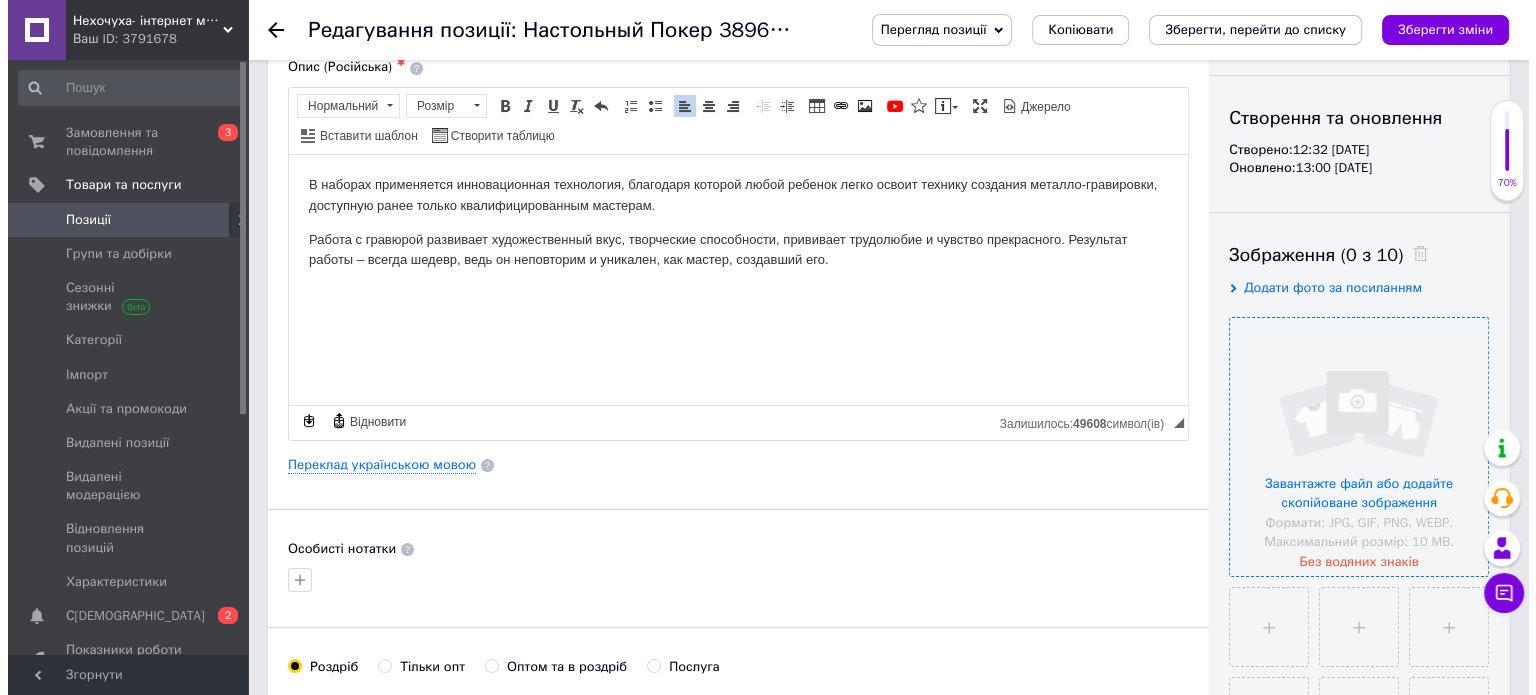 scroll, scrollTop: 300, scrollLeft: 0, axis: vertical 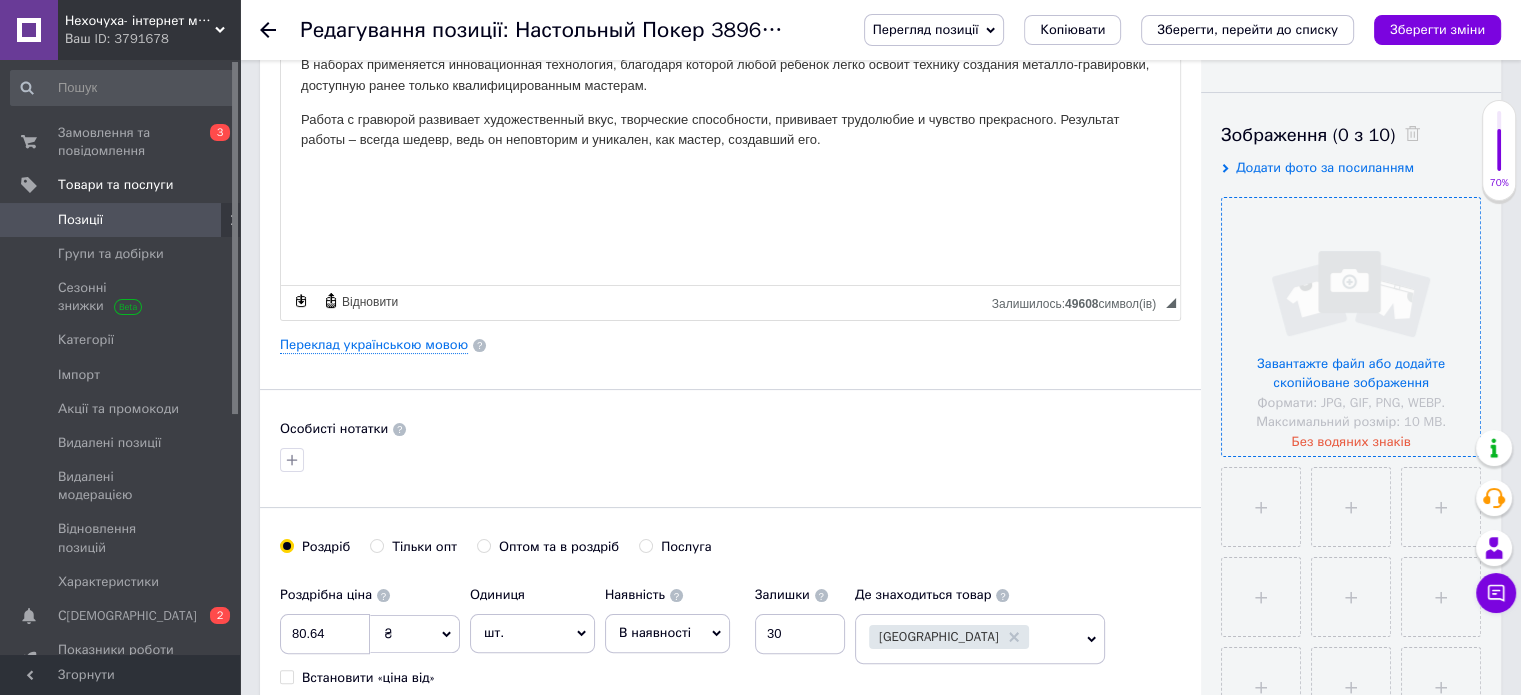 drag, startPoint x: 1307, startPoint y: 303, endPoint x: 1301, endPoint y: 292, distance: 12.529964 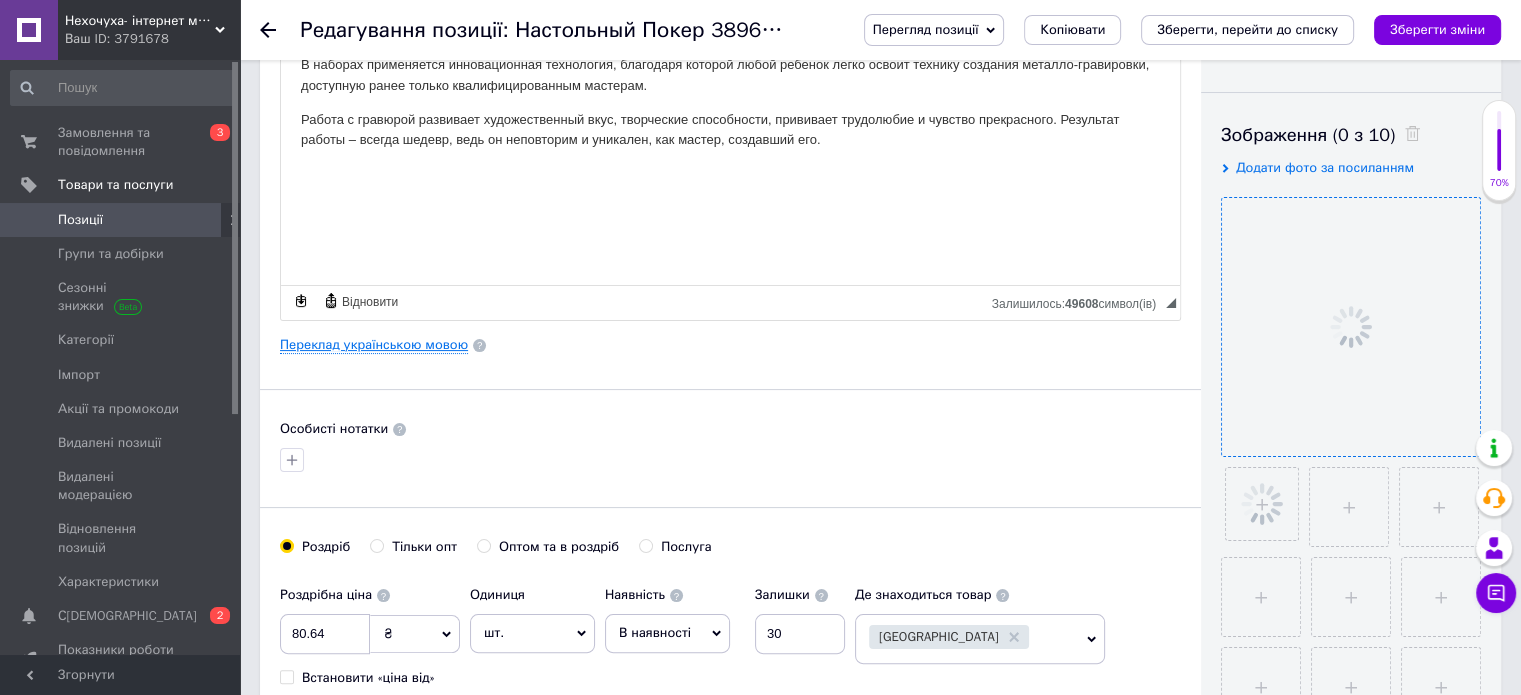 click on "Переклад українською мовою" at bounding box center [374, 345] 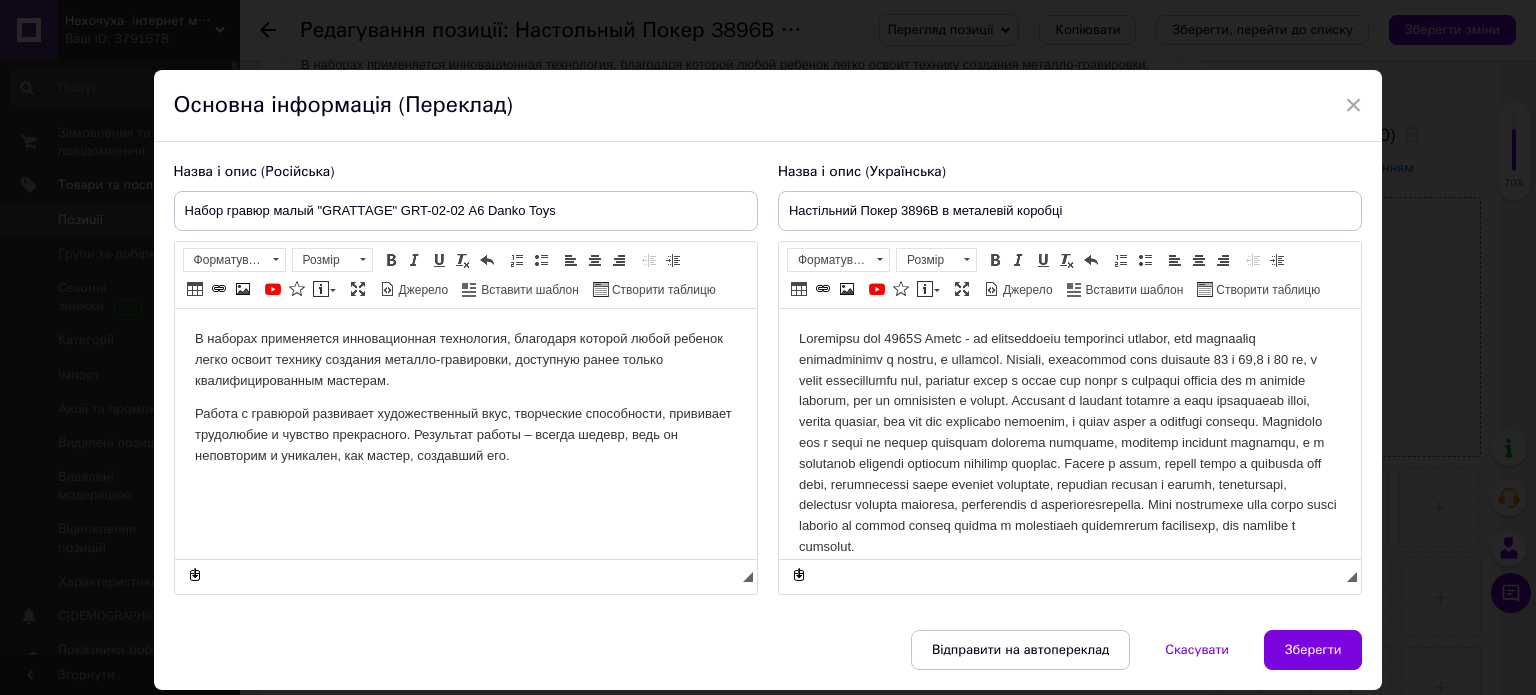 scroll, scrollTop: 0, scrollLeft: 0, axis: both 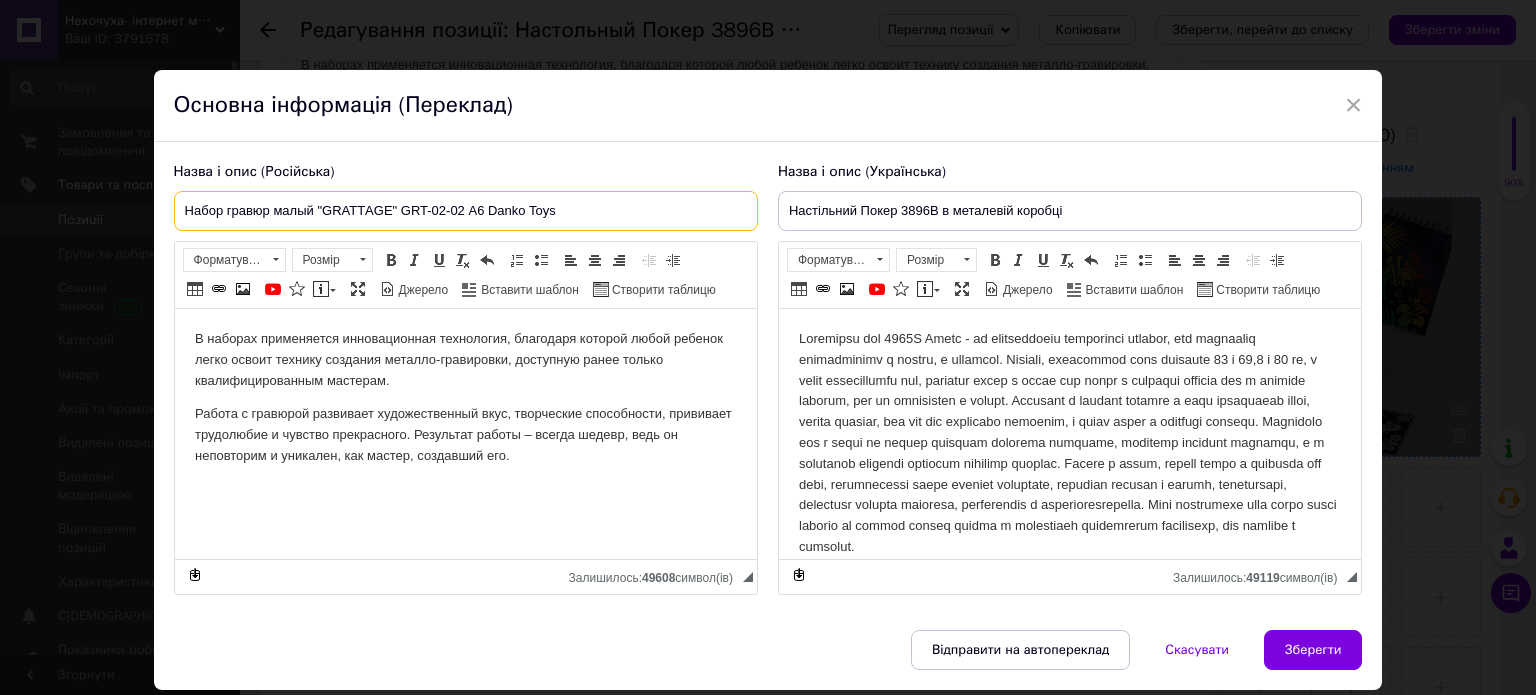 click on "Набор гравюр малый "GRATТAGE" GRT-02-02 А6 Danko Toys" at bounding box center [466, 211] 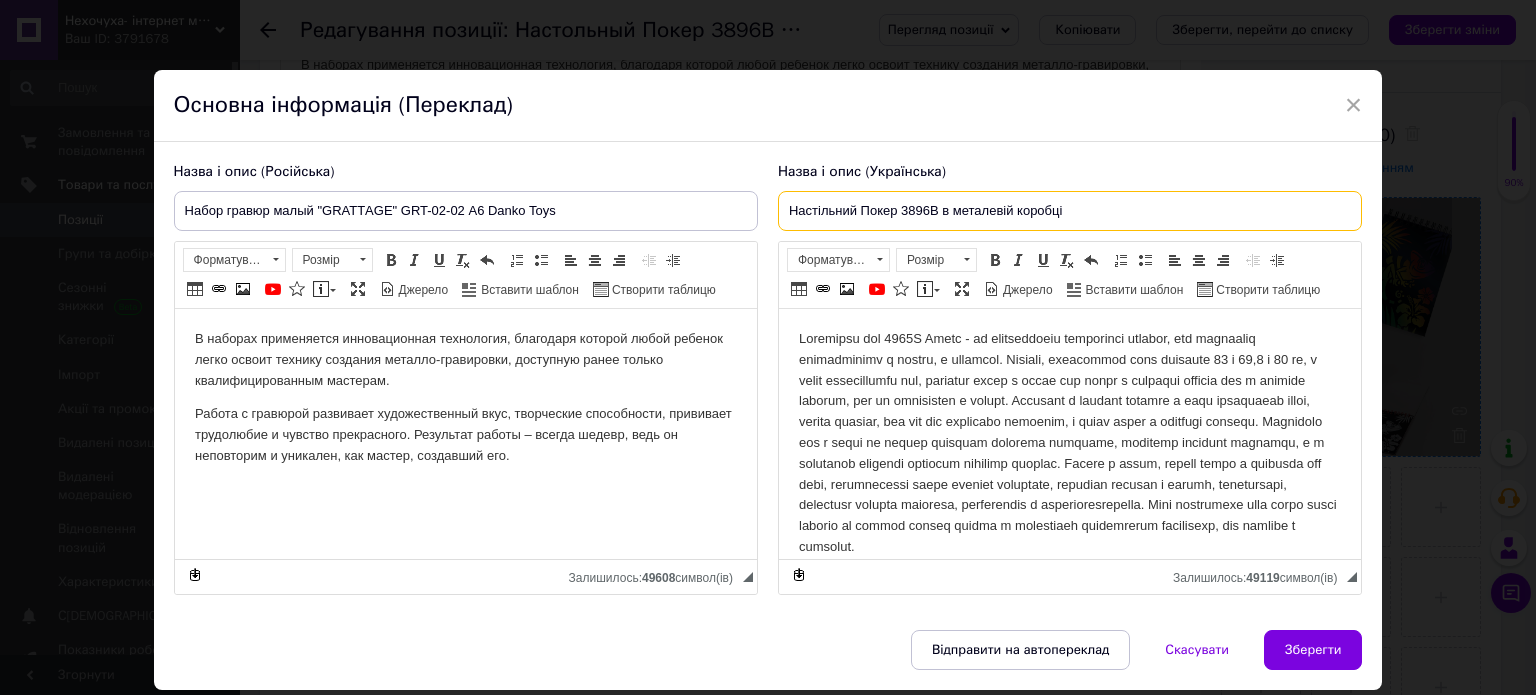 click on "Настільний Покер 3896B в металевій коробці" at bounding box center (1070, 211) 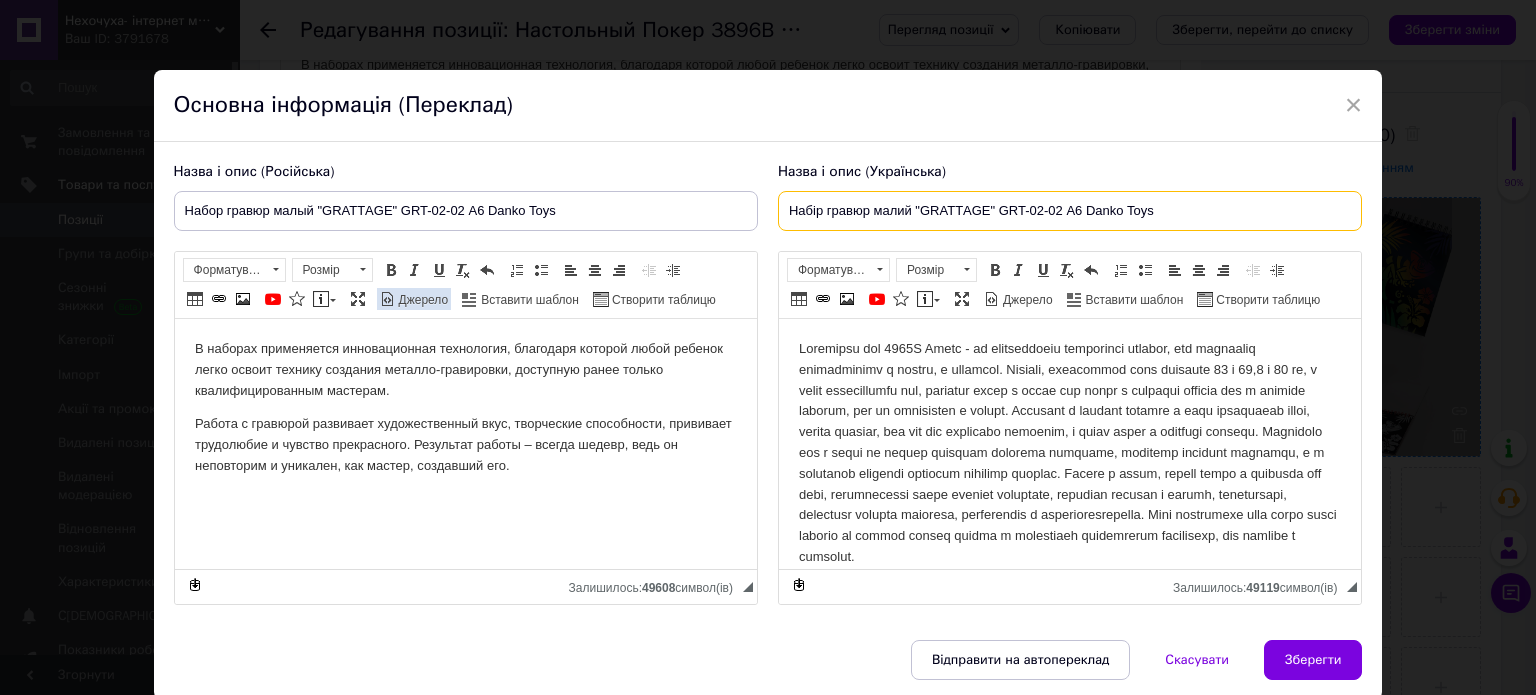click on "Джерело" at bounding box center [422, 300] 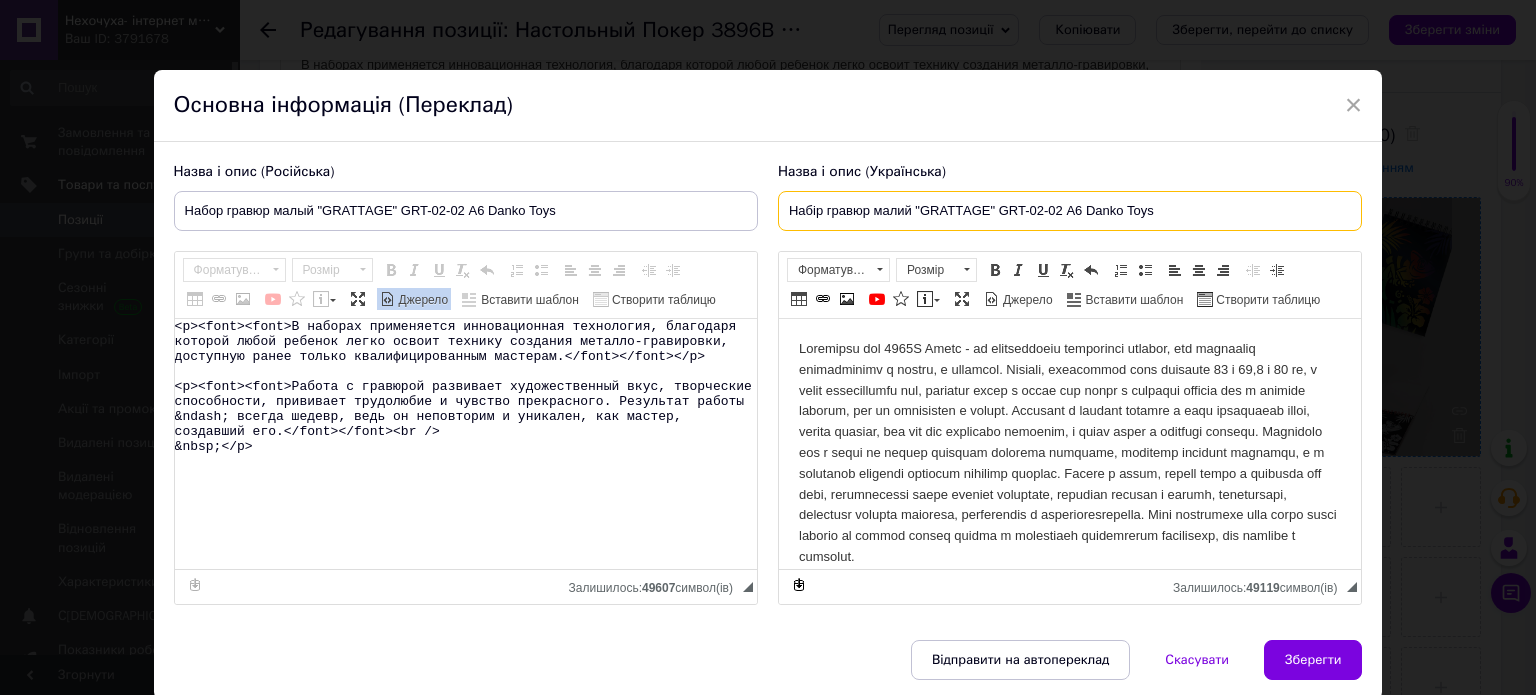 type on "Набір гравюр малий "GRATТAGE" GRT-02-02 А6 Danko Toys" 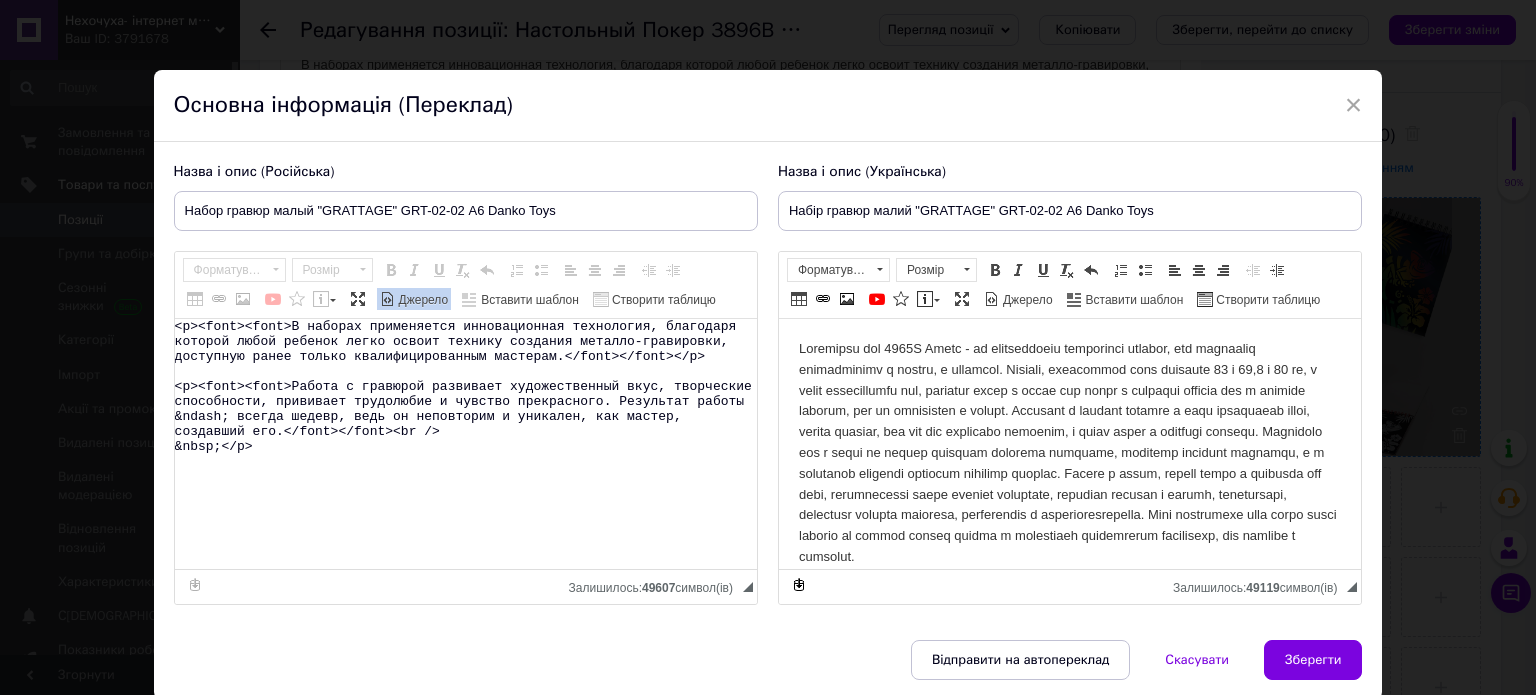 click on "<p><font><font>В наборах применяется инновационная технология, благодаря которой любой ребенок легко освоит технику создания металло-гравировки, доступную ранее только квалифицированным мастерам.</font></font></p>
<p><font><font>Работа с гравюрой развивает художественный вкус, творческие способности, прививает трудолюбие и чувство прекрасного. Результат работы &ndash; всегда шедевр, ведь он неповторим и уникален, как мастер, создавший его.</font></font><br />
&nbsp;</p>" at bounding box center [466, 444] 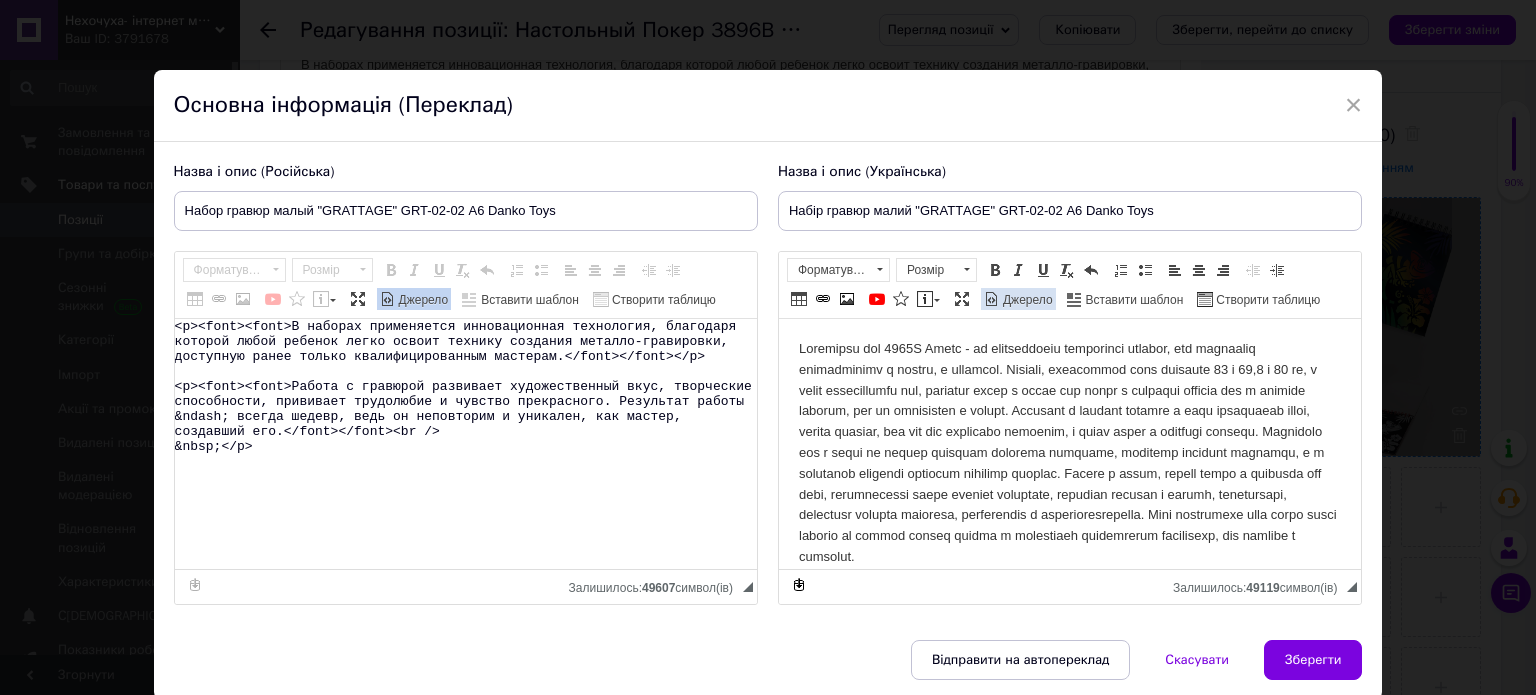 click on "Джерело" at bounding box center [1026, 300] 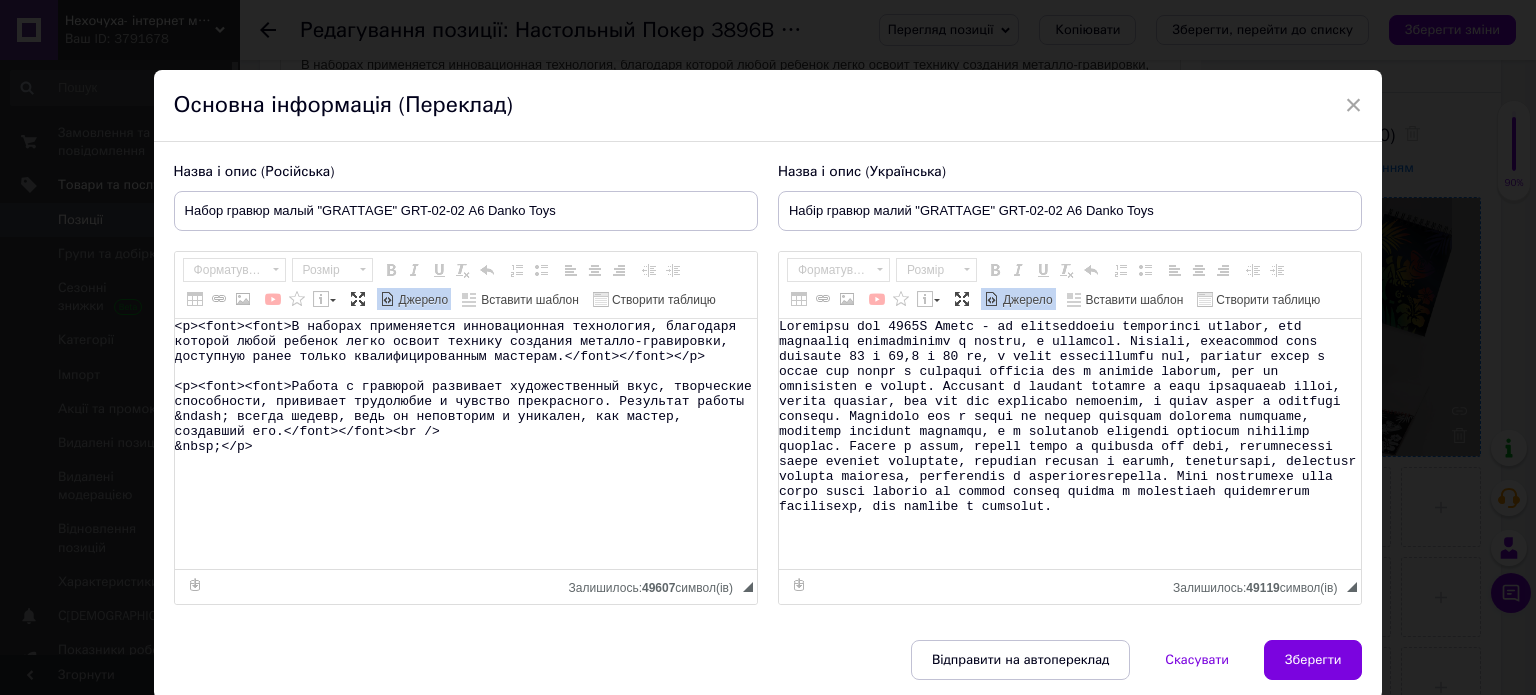 click at bounding box center [1070, 444] 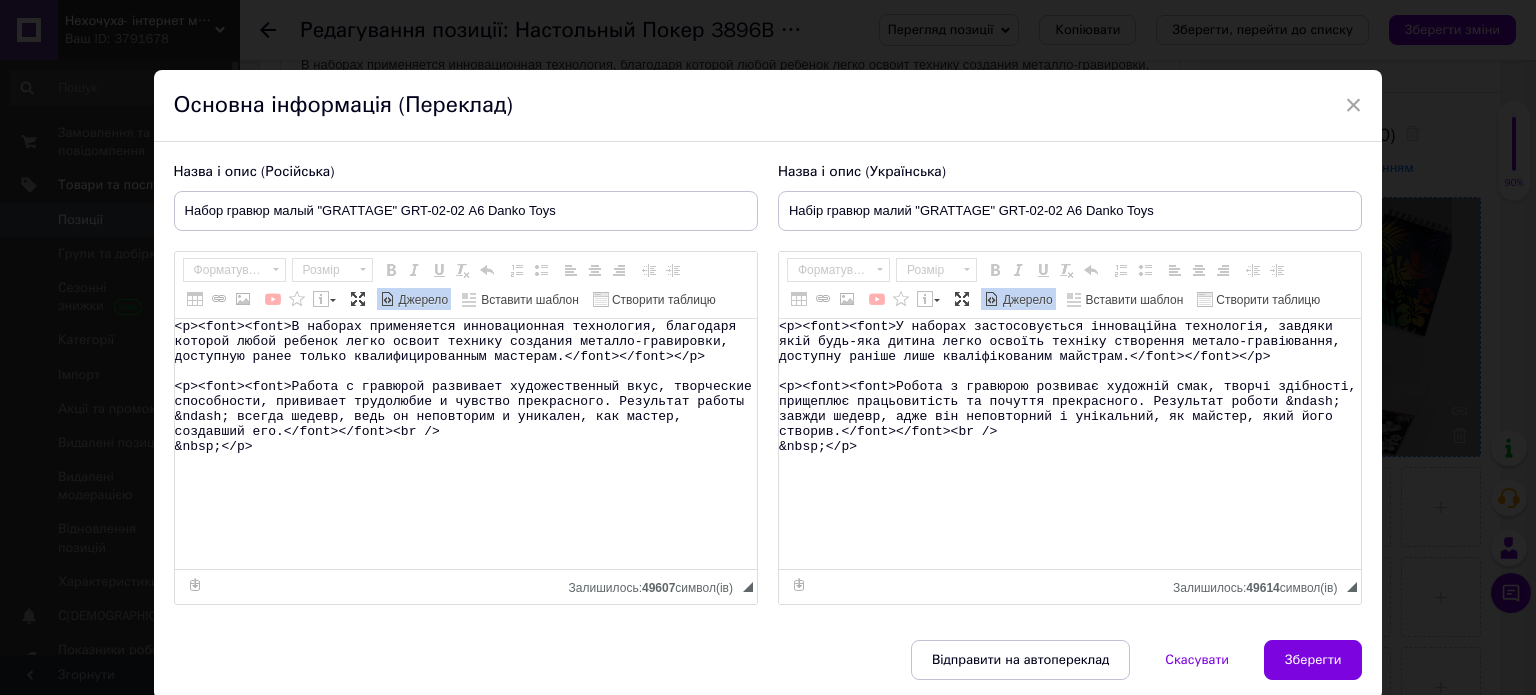 click on "Джерело" at bounding box center [1026, 300] 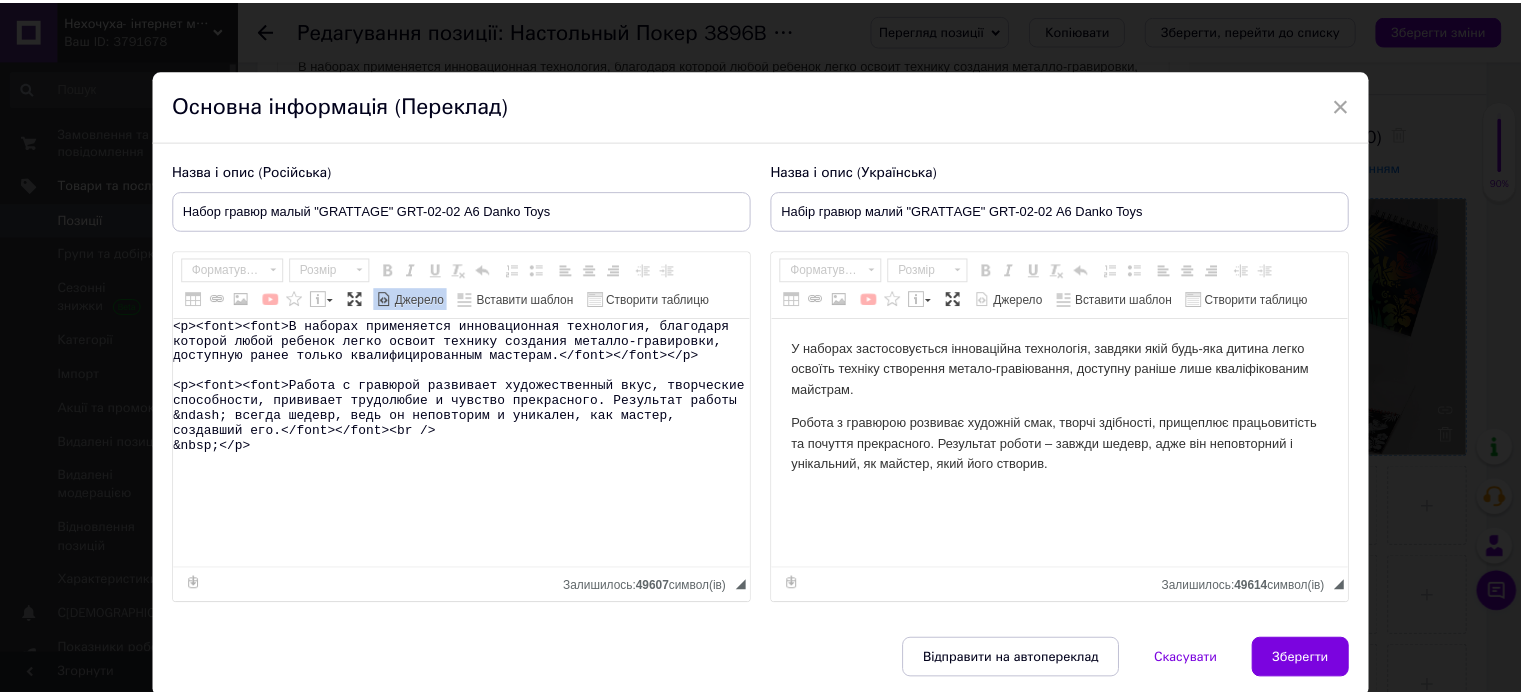 scroll, scrollTop: 0, scrollLeft: 0, axis: both 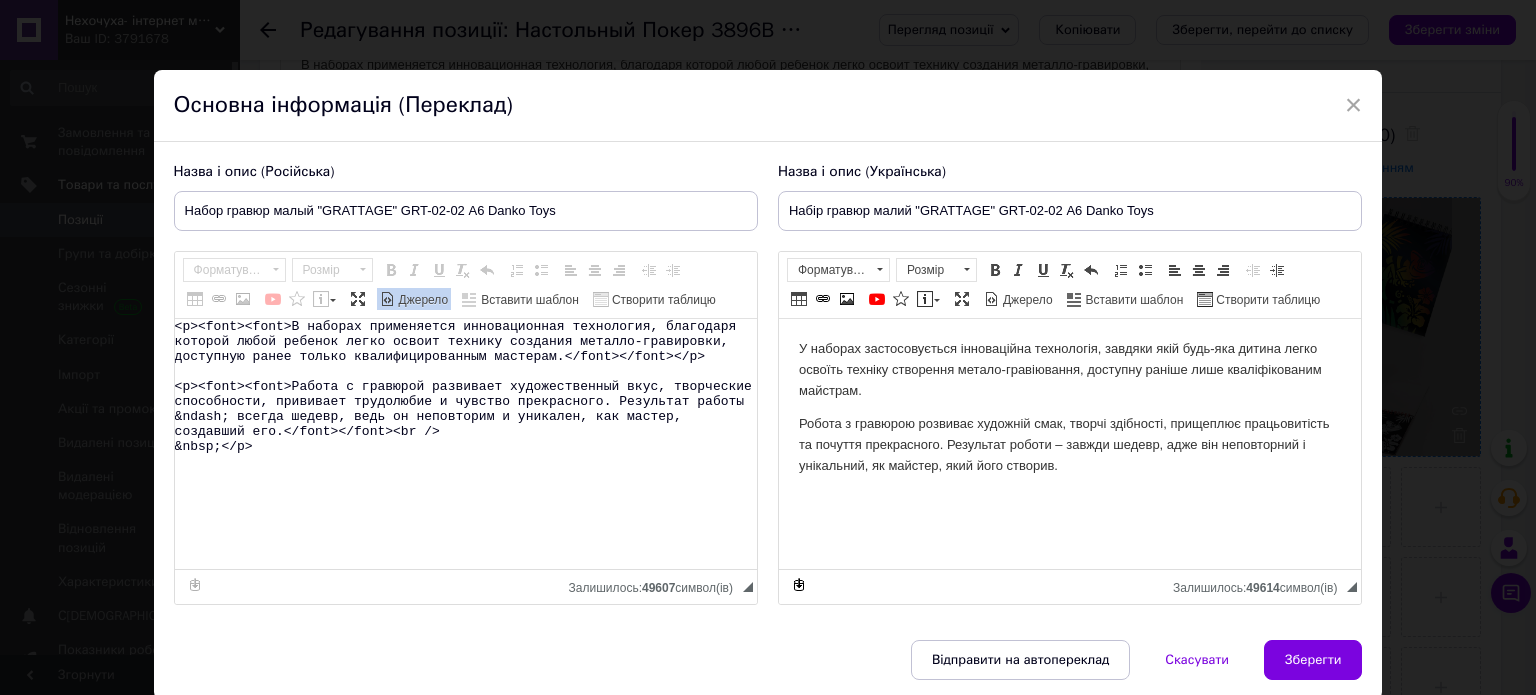 drag, startPoint x: 1296, startPoint y: 661, endPoint x: 1202, endPoint y: 589, distance: 118.40608 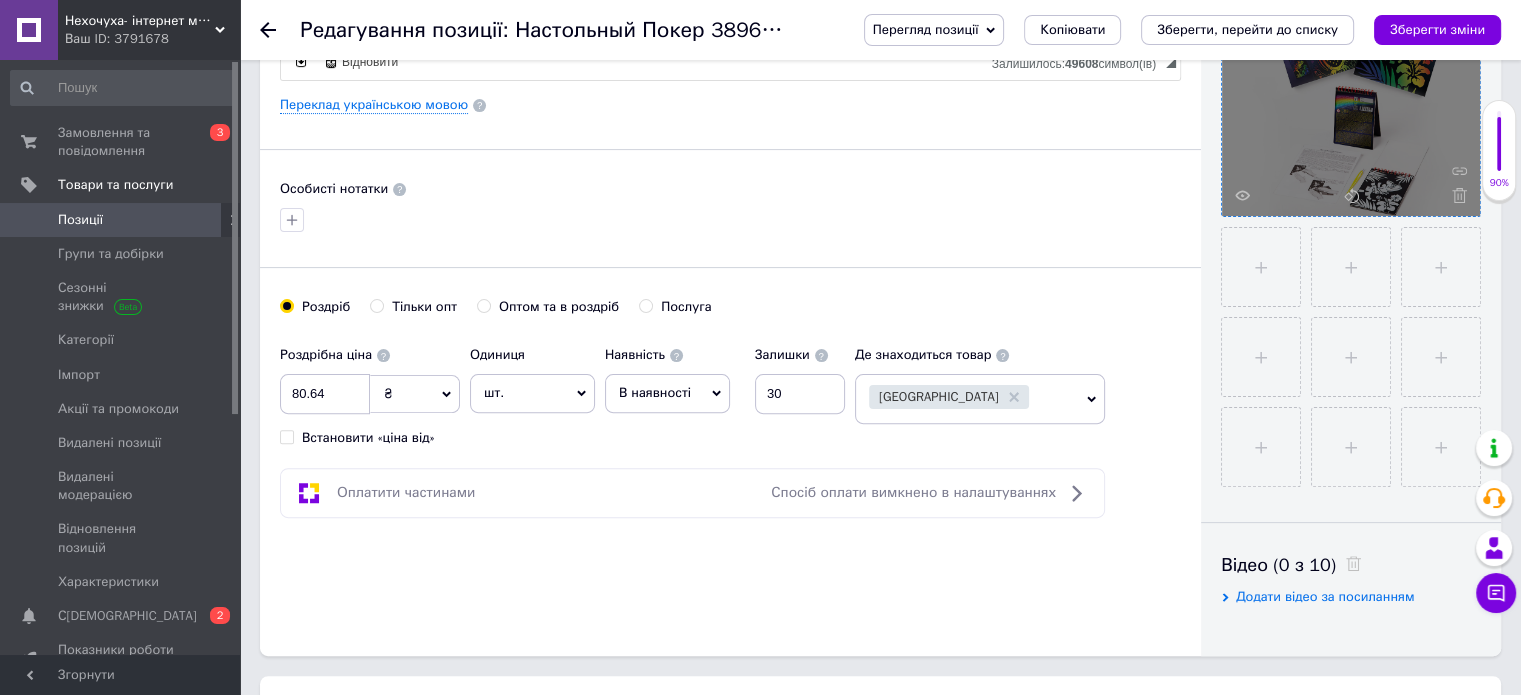 scroll, scrollTop: 900, scrollLeft: 0, axis: vertical 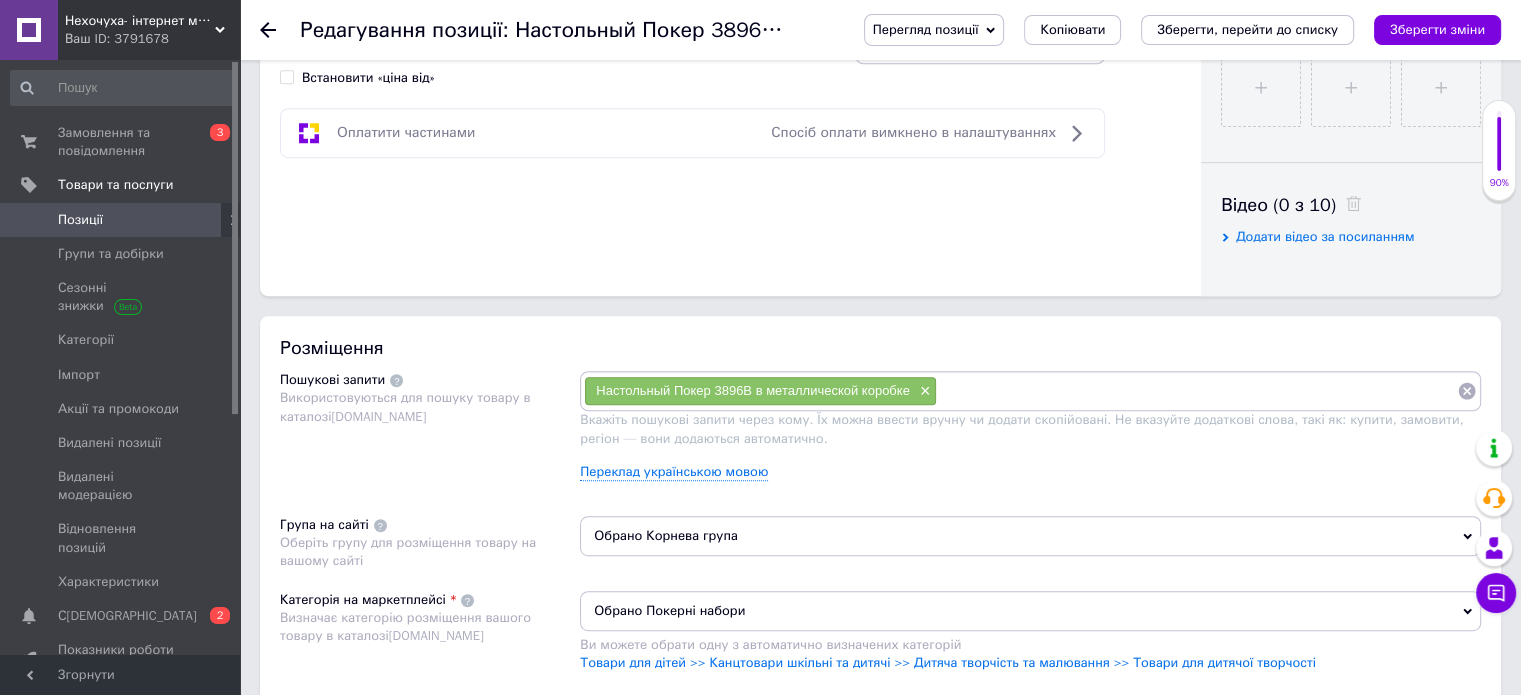 click 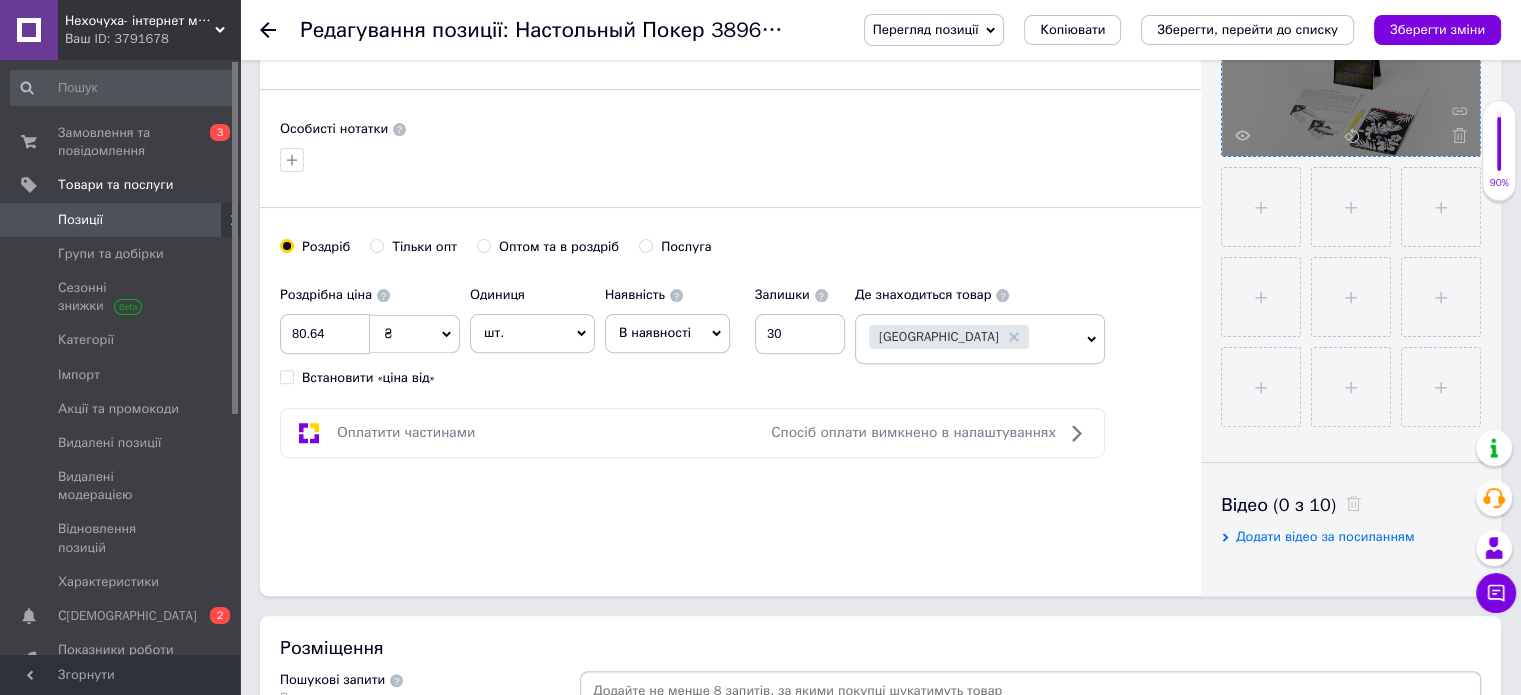 scroll, scrollTop: 800, scrollLeft: 0, axis: vertical 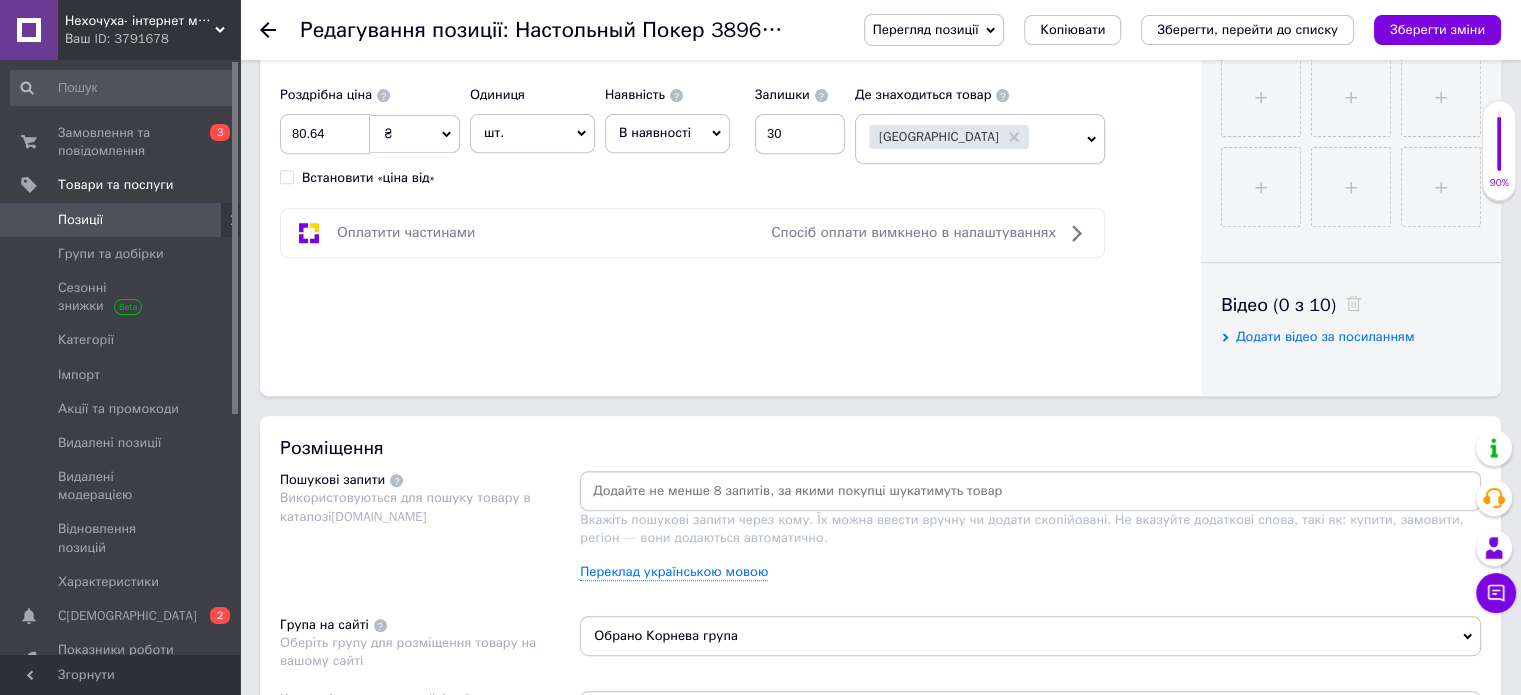 click at bounding box center [1030, 491] 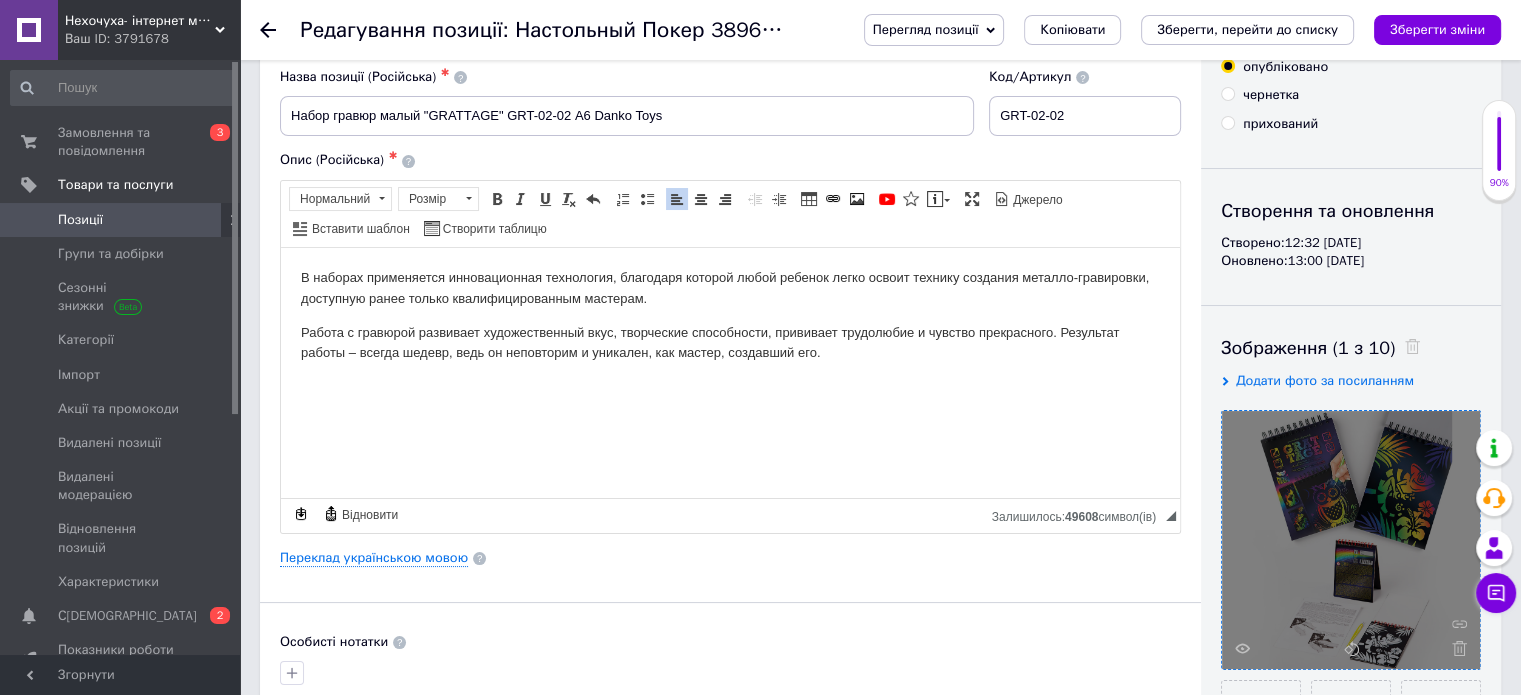 scroll, scrollTop: 0, scrollLeft: 0, axis: both 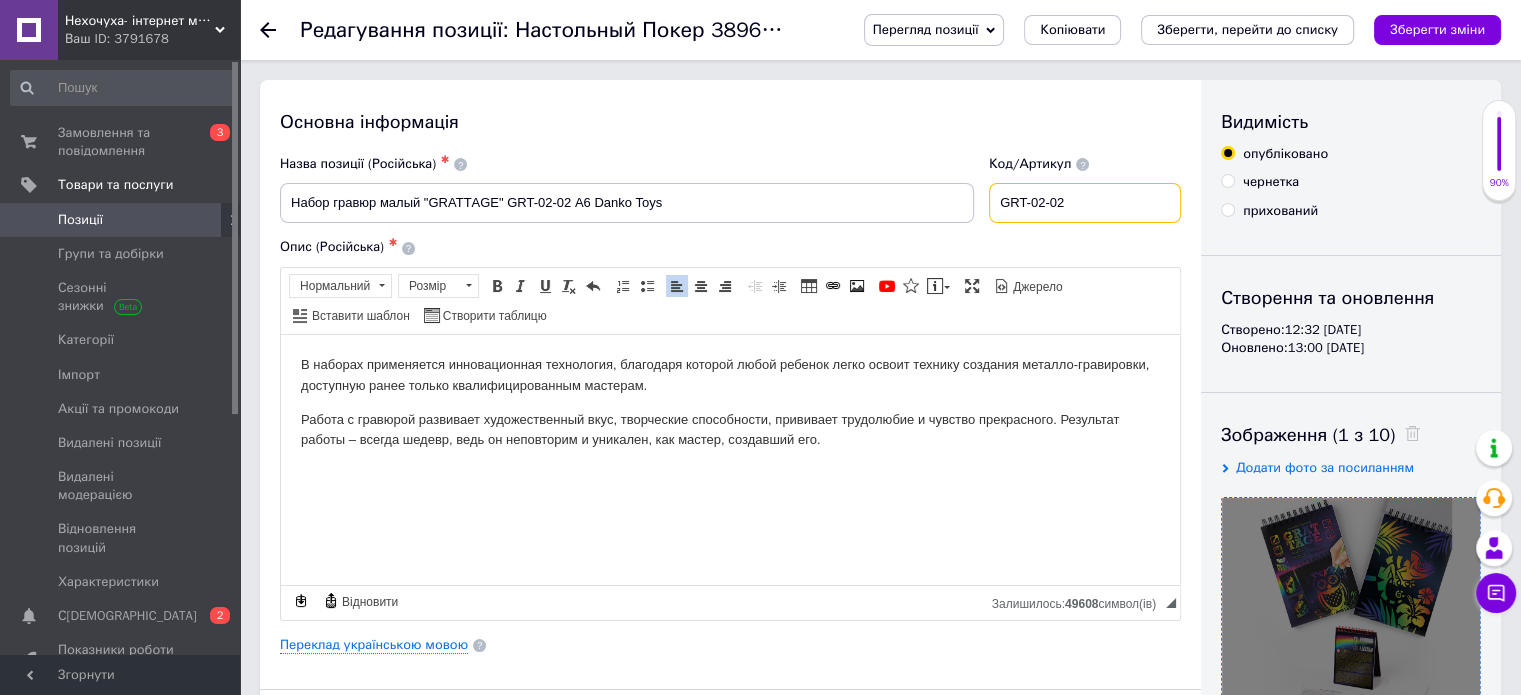 drag, startPoint x: 948, startPoint y: 224, endPoint x: 900, endPoint y: 224, distance: 48 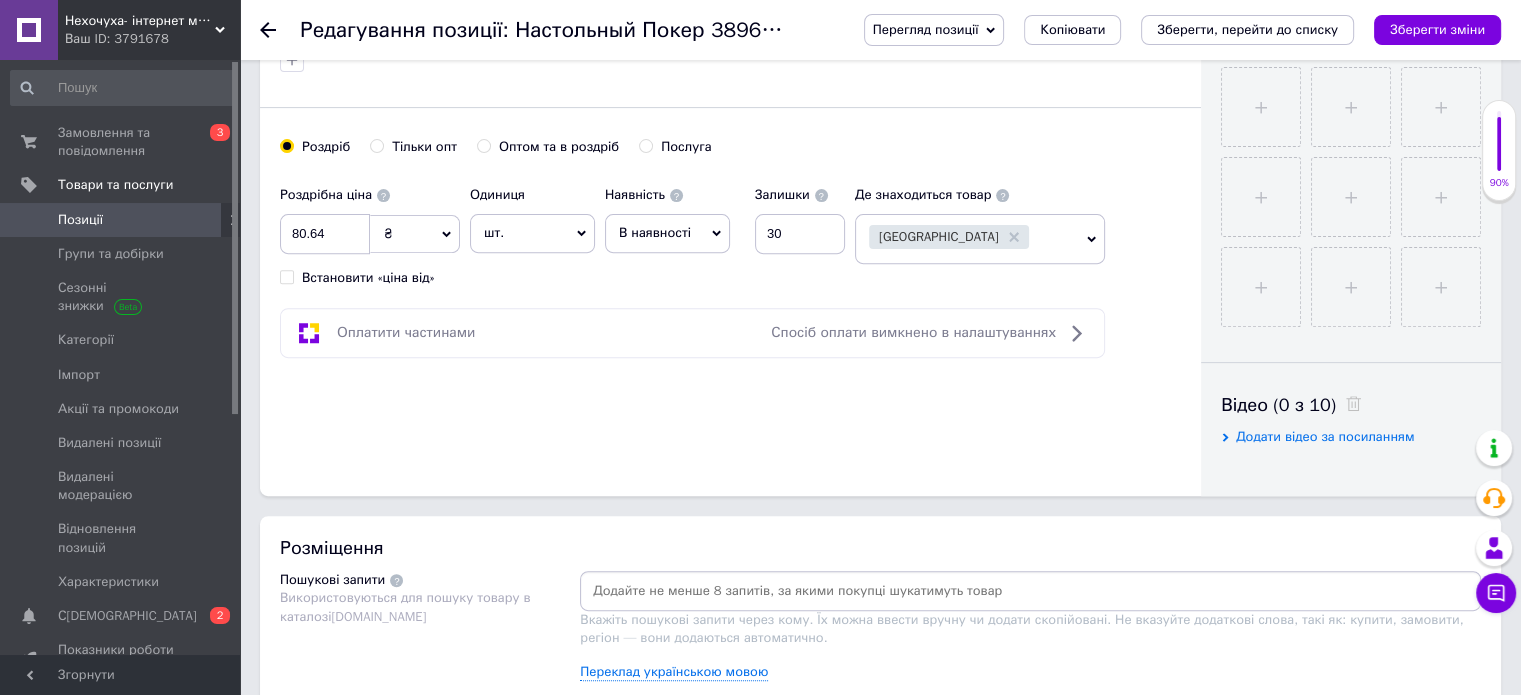 scroll, scrollTop: 1100, scrollLeft: 0, axis: vertical 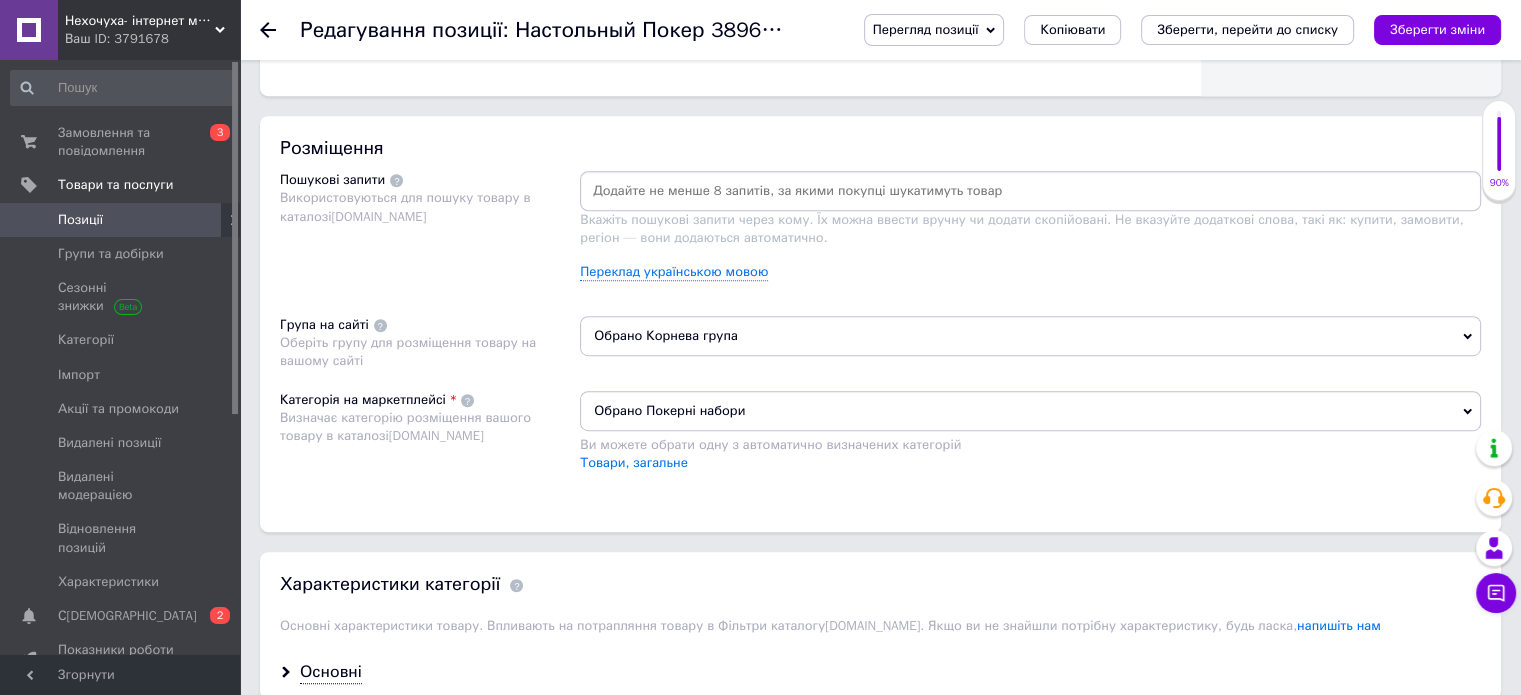 drag, startPoint x: 668, startPoint y: 202, endPoint x: 659, endPoint y: 189, distance: 15.811388 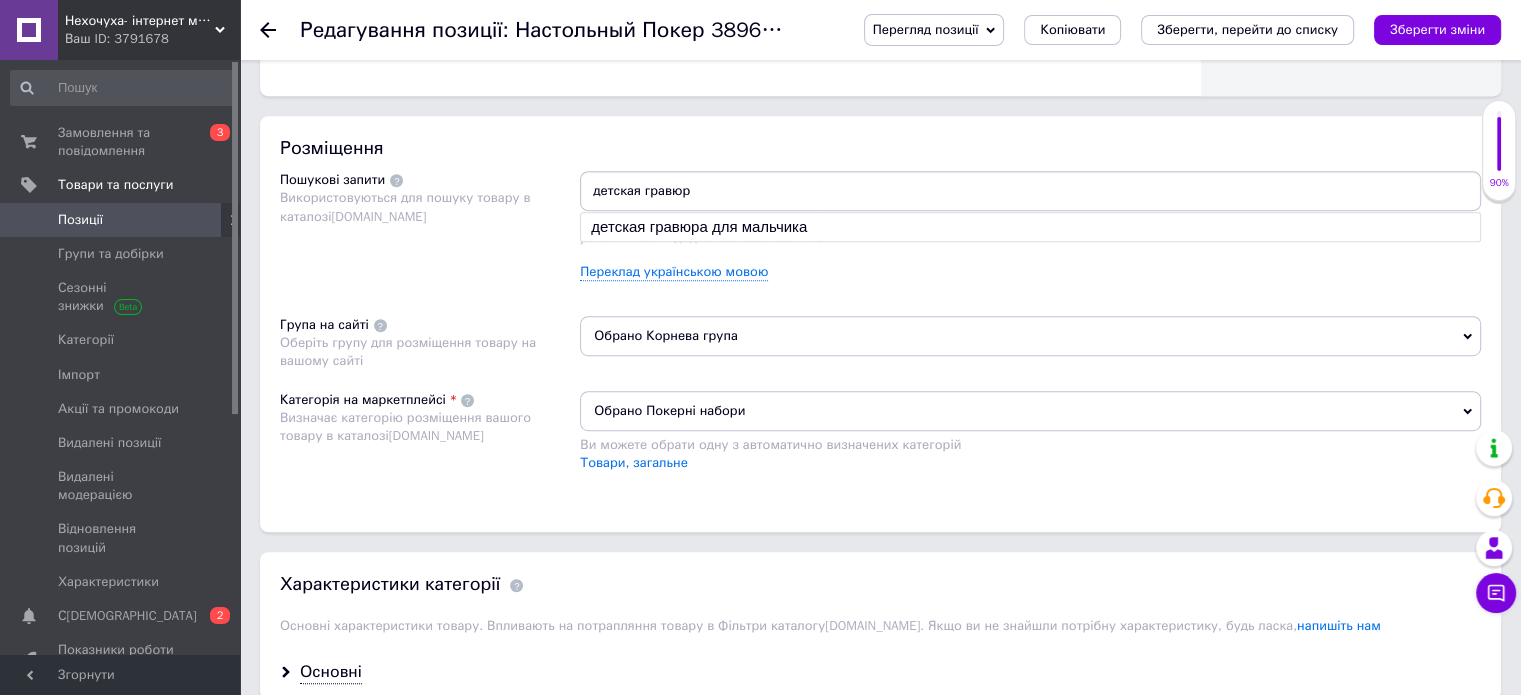 type on "детская гравюра" 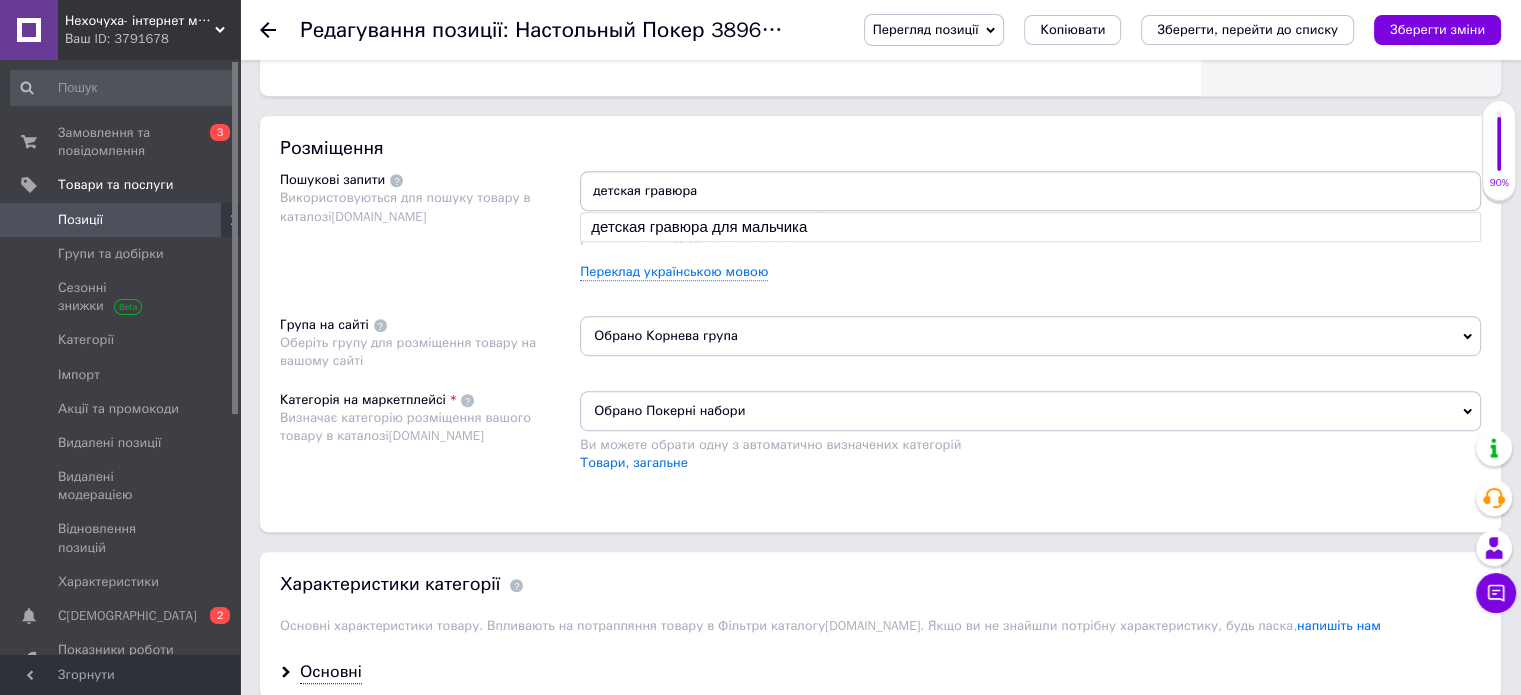 type 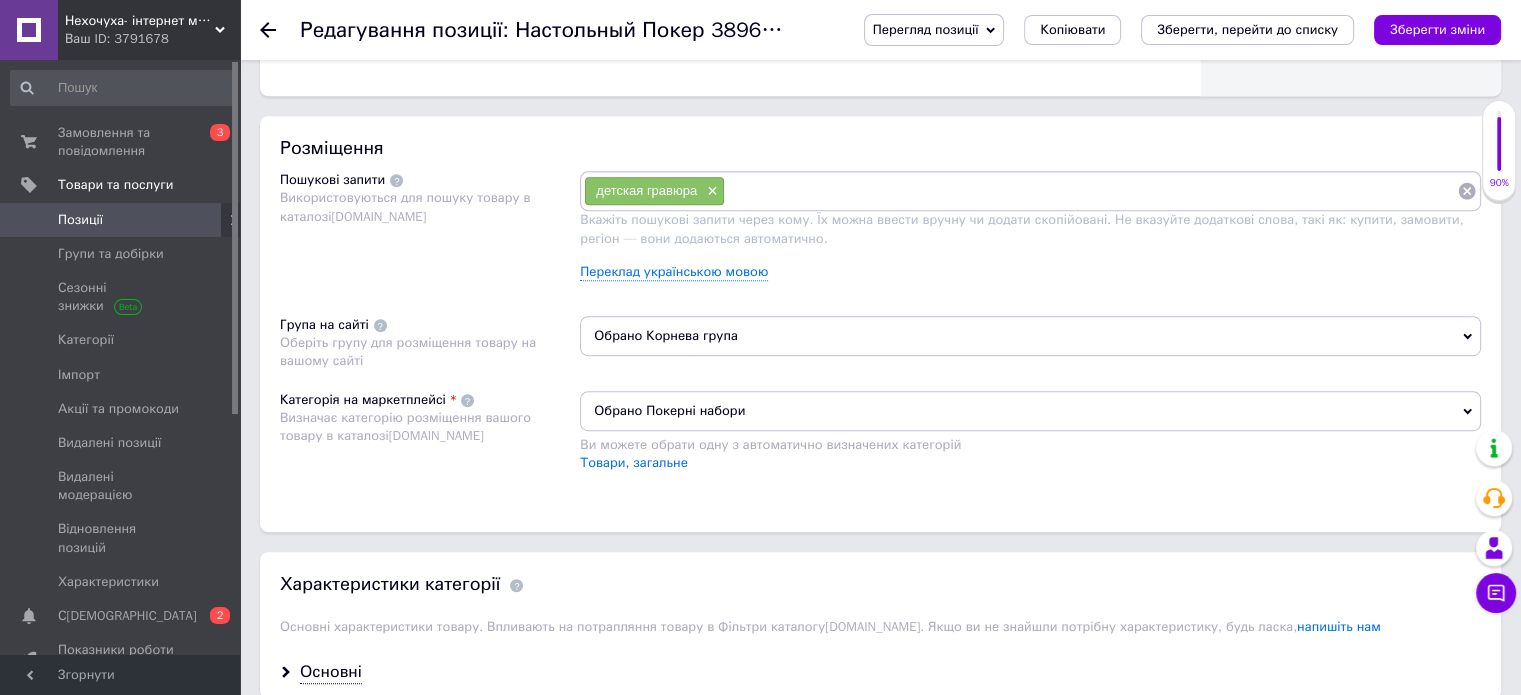 click on "Обрано Корнева група" at bounding box center [1030, 336] 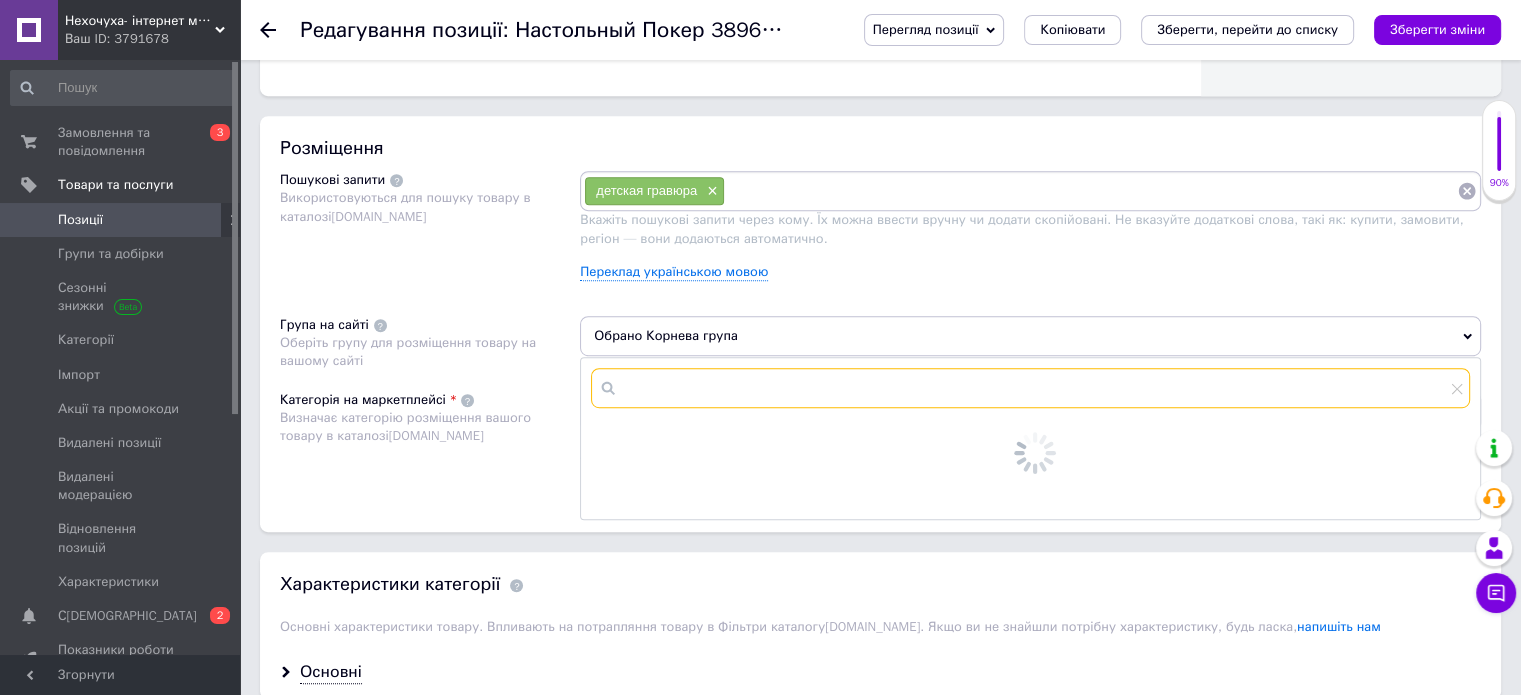 click at bounding box center [1030, 388] 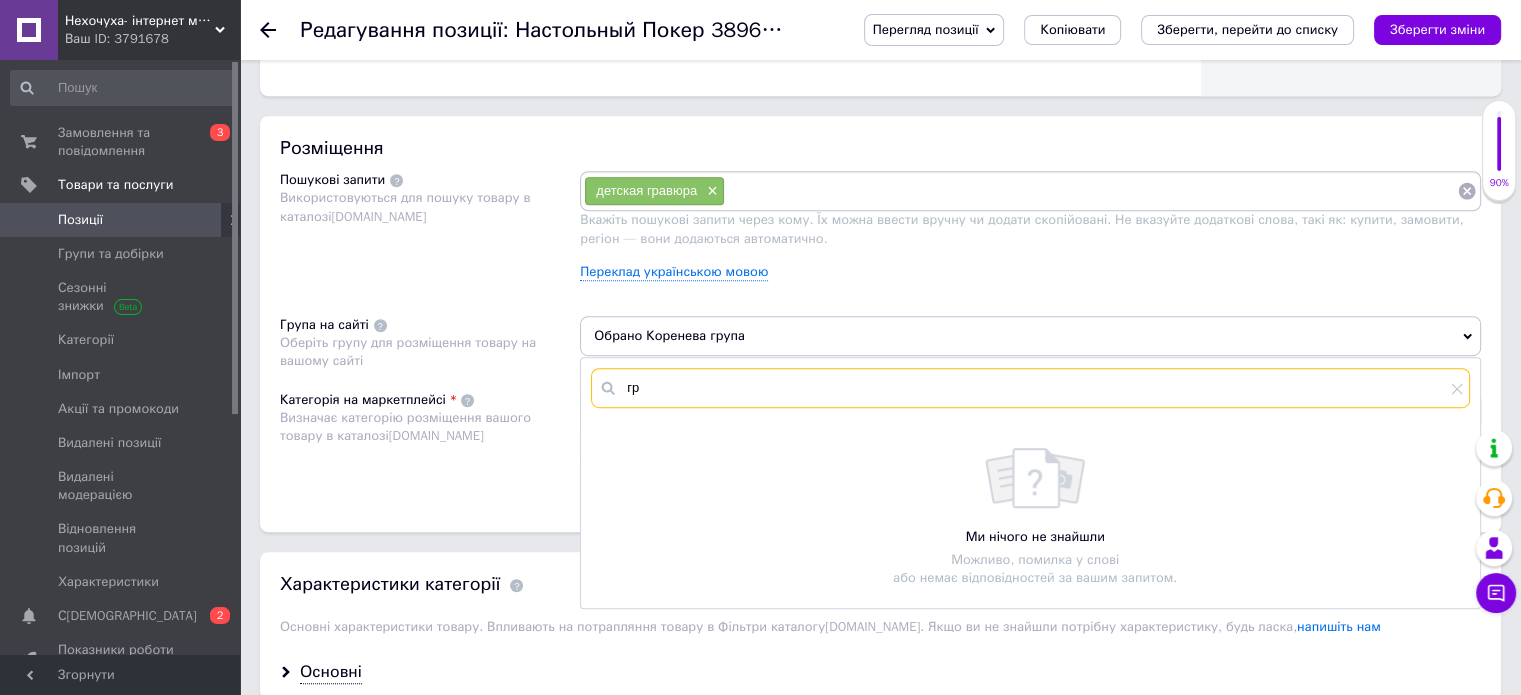 type on "гра" 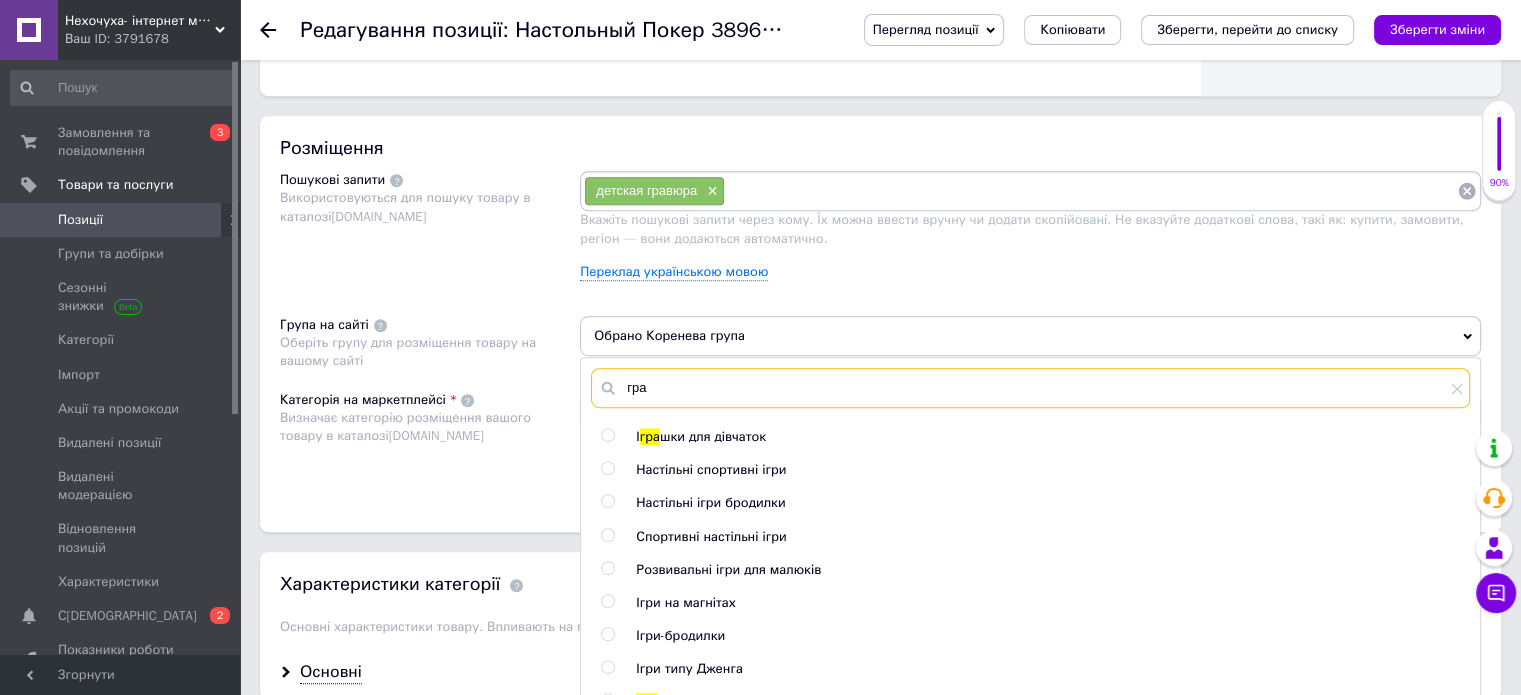 drag, startPoint x: 644, startPoint y: 383, endPoint x: 579, endPoint y: 383, distance: 65 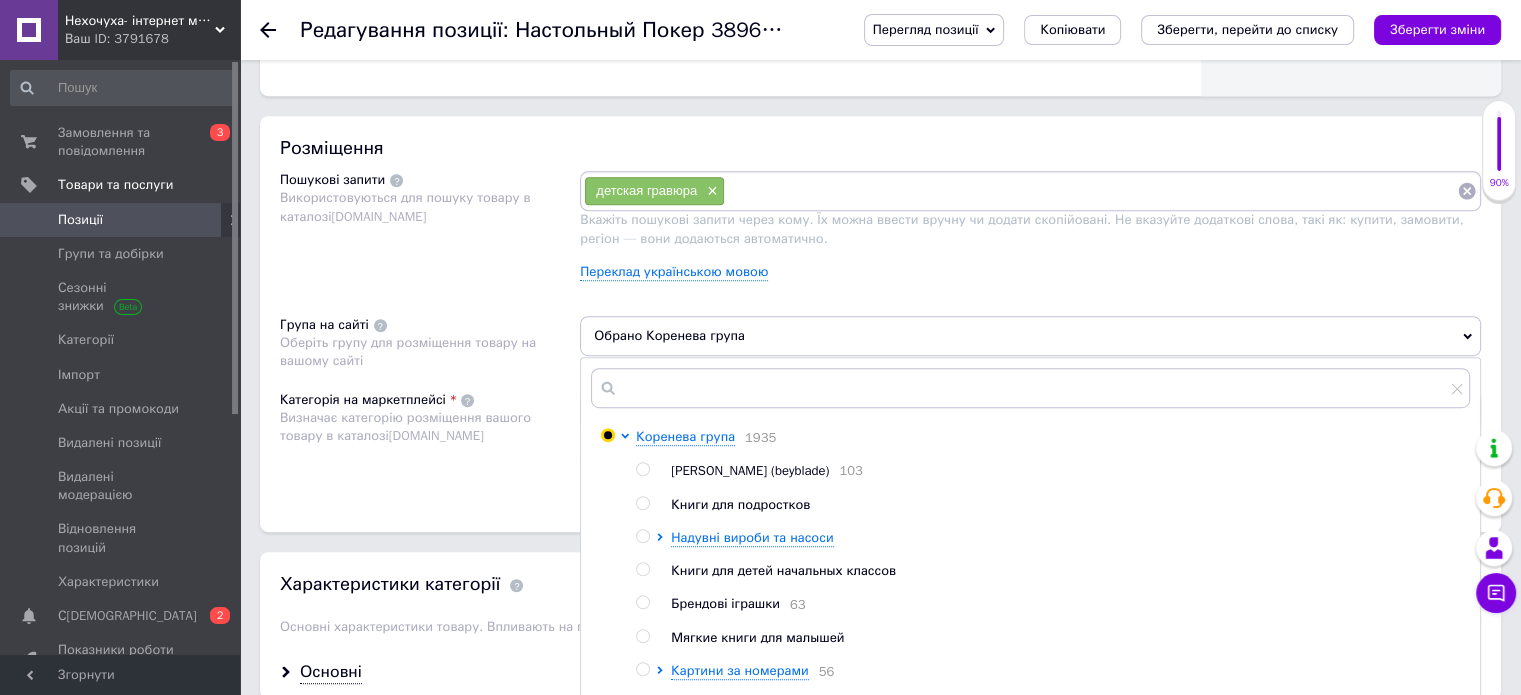 click on "Категорія на маркетплейсі Визначає категорію розміщення вашого товару в каталозі  [DOMAIN_NAME]" at bounding box center (430, 441) 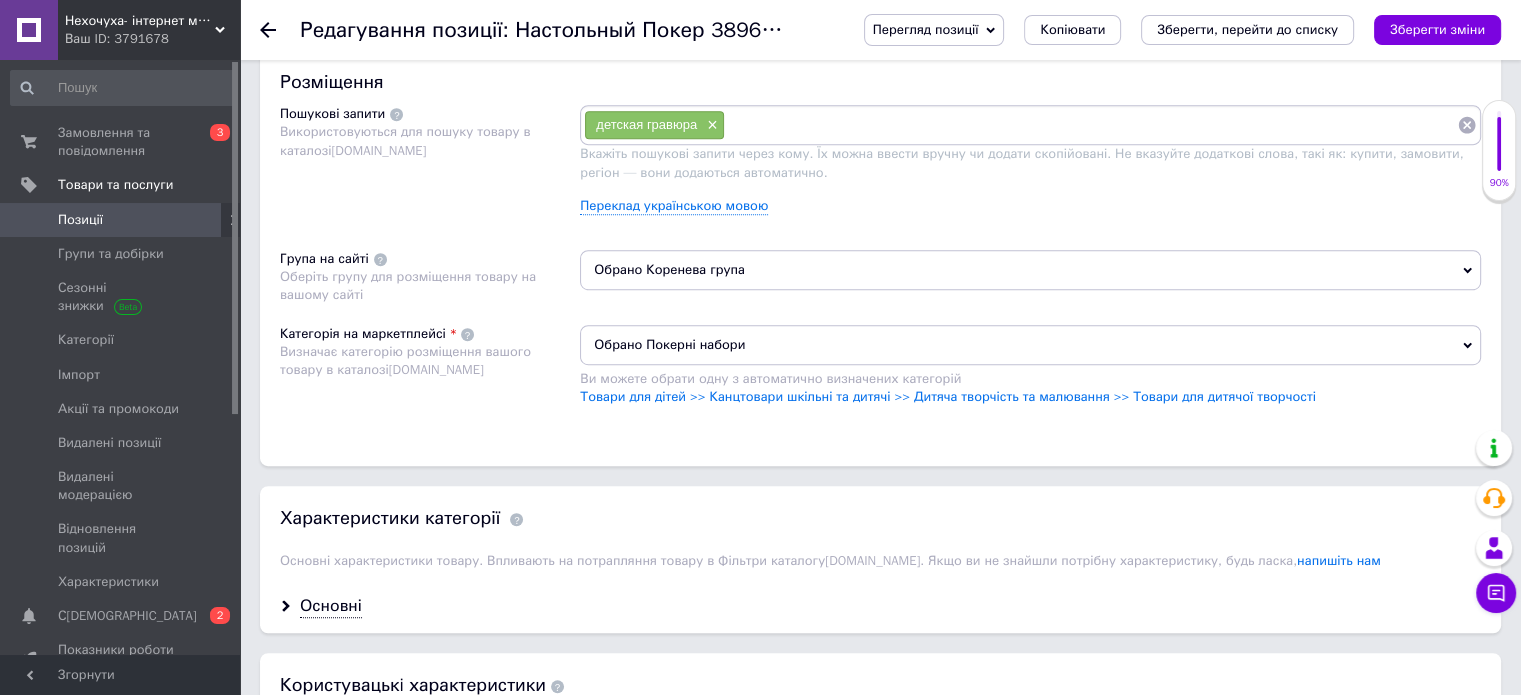 scroll, scrollTop: 1200, scrollLeft: 0, axis: vertical 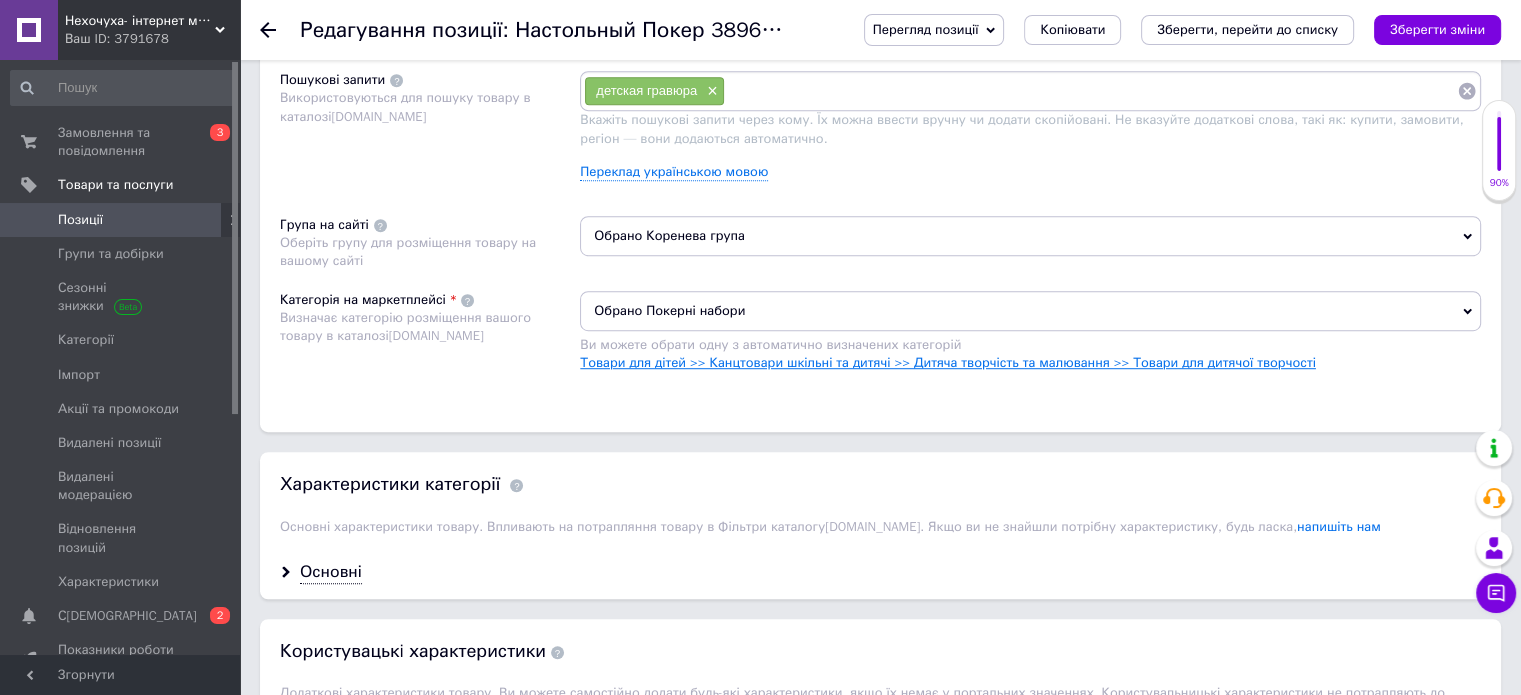 click on "Товари для дітей >> Канцтовари шкільні та дитячі >> Дитяча творчість та малювання >> Товари для дитячої творчості" at bounding box center (948, 362) 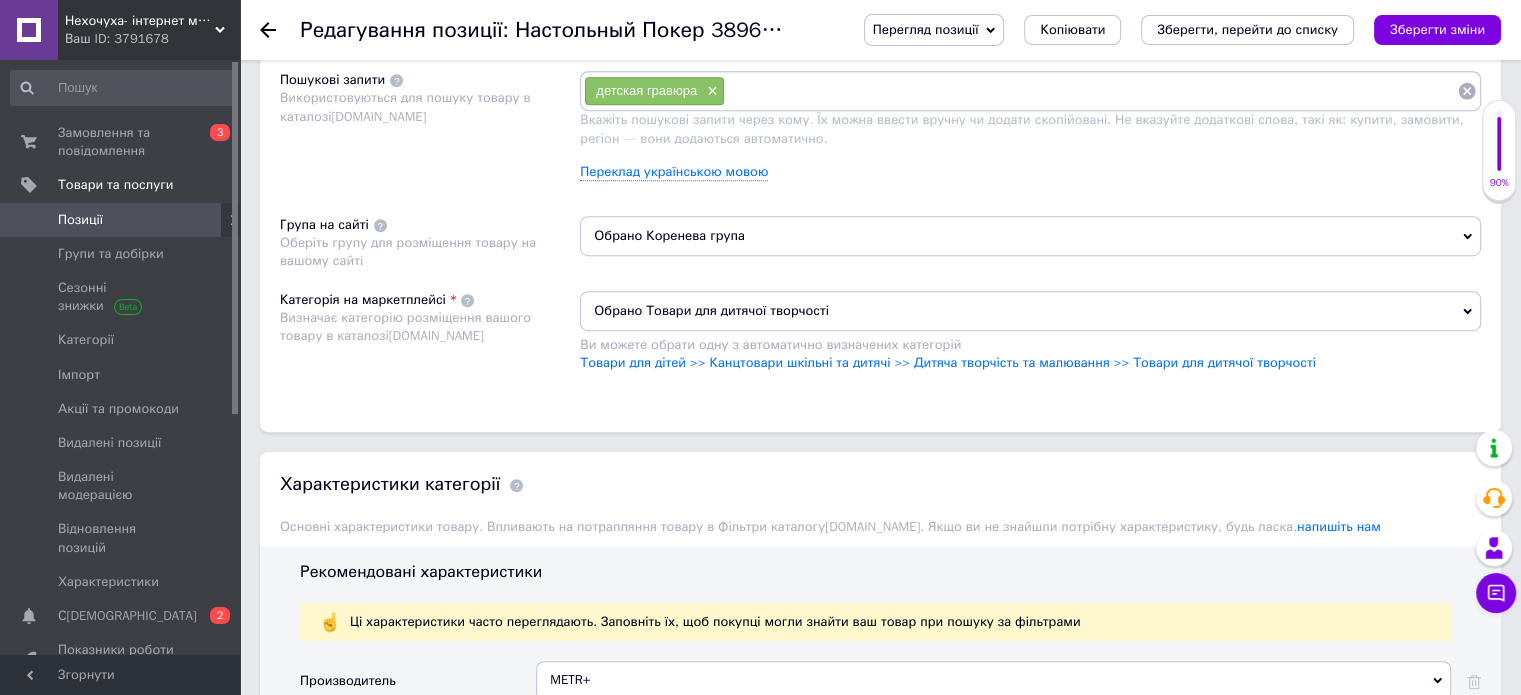 click at bounding box center [1091, 91] 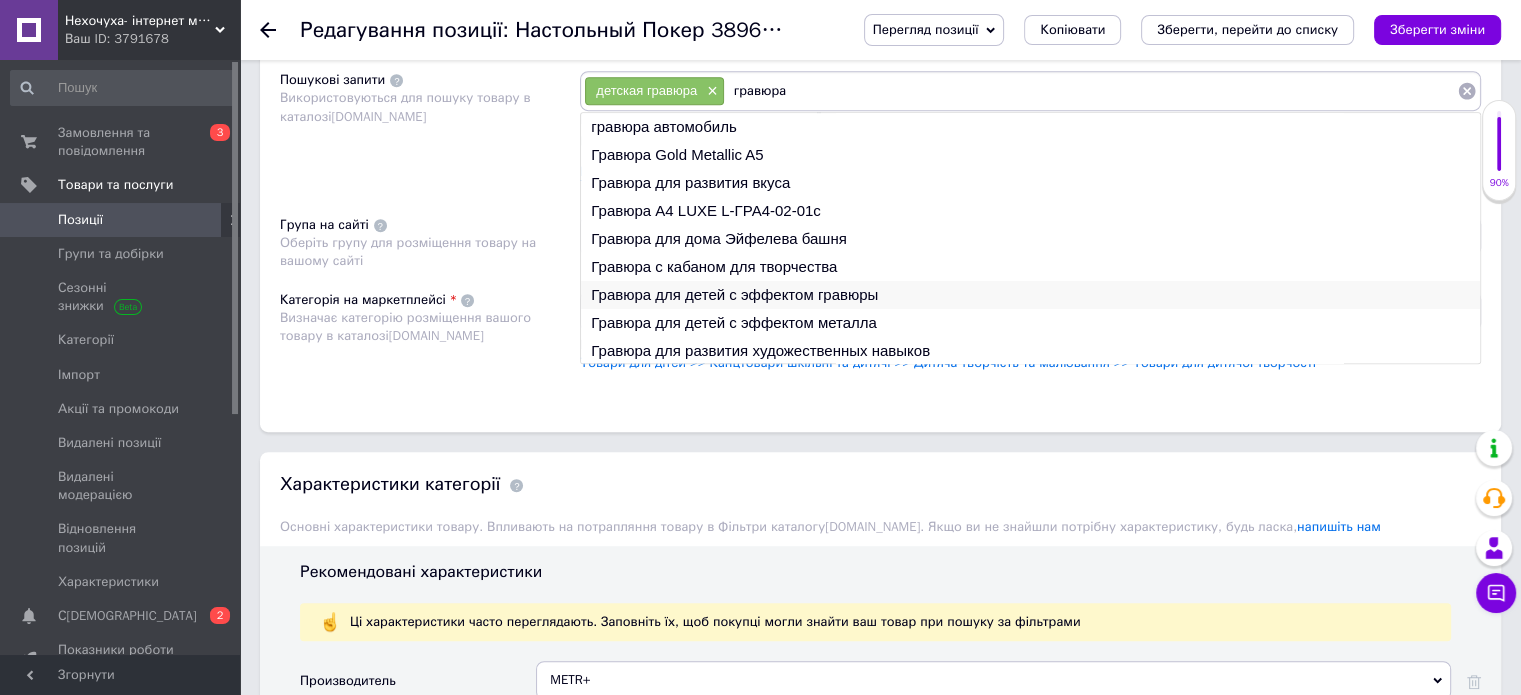 type on "гравюра" 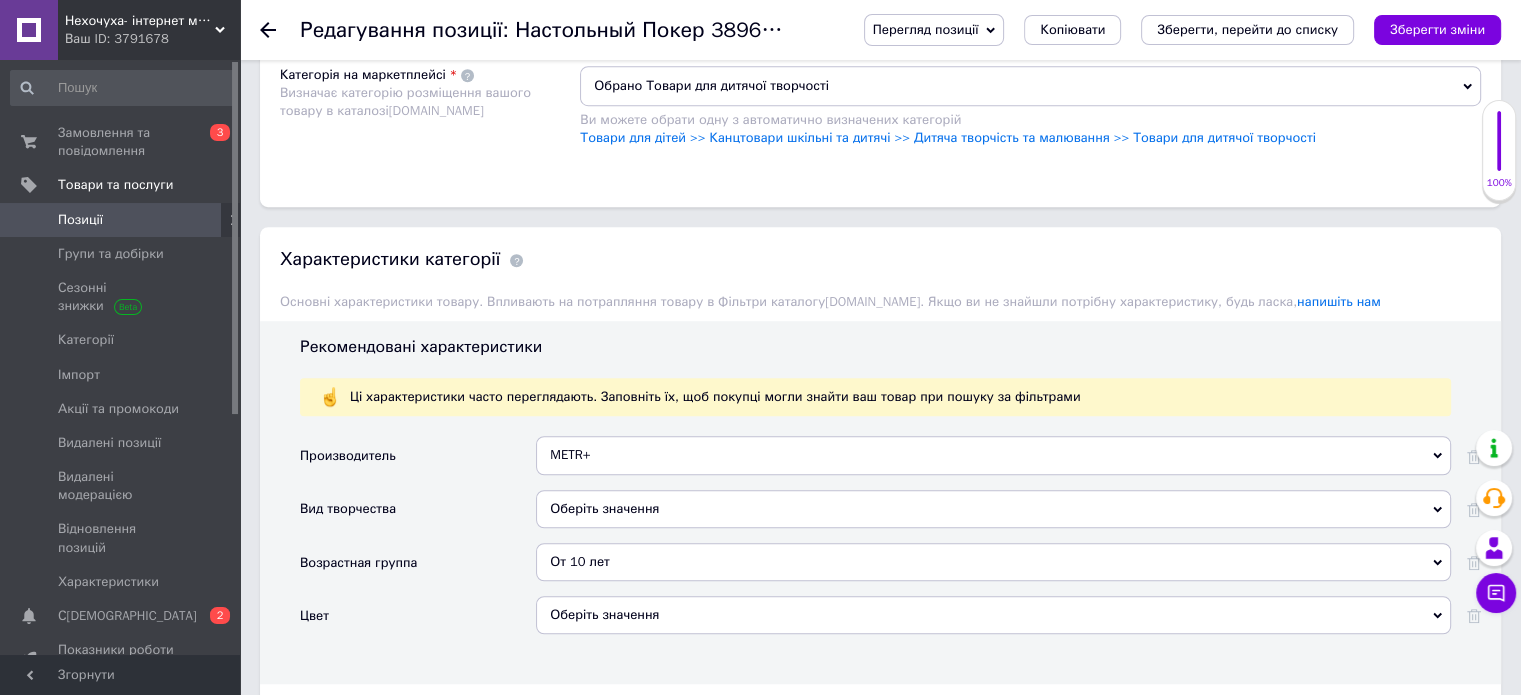 scroll, scrollTop: 1500, scrollLeft: 0, axis: vertical 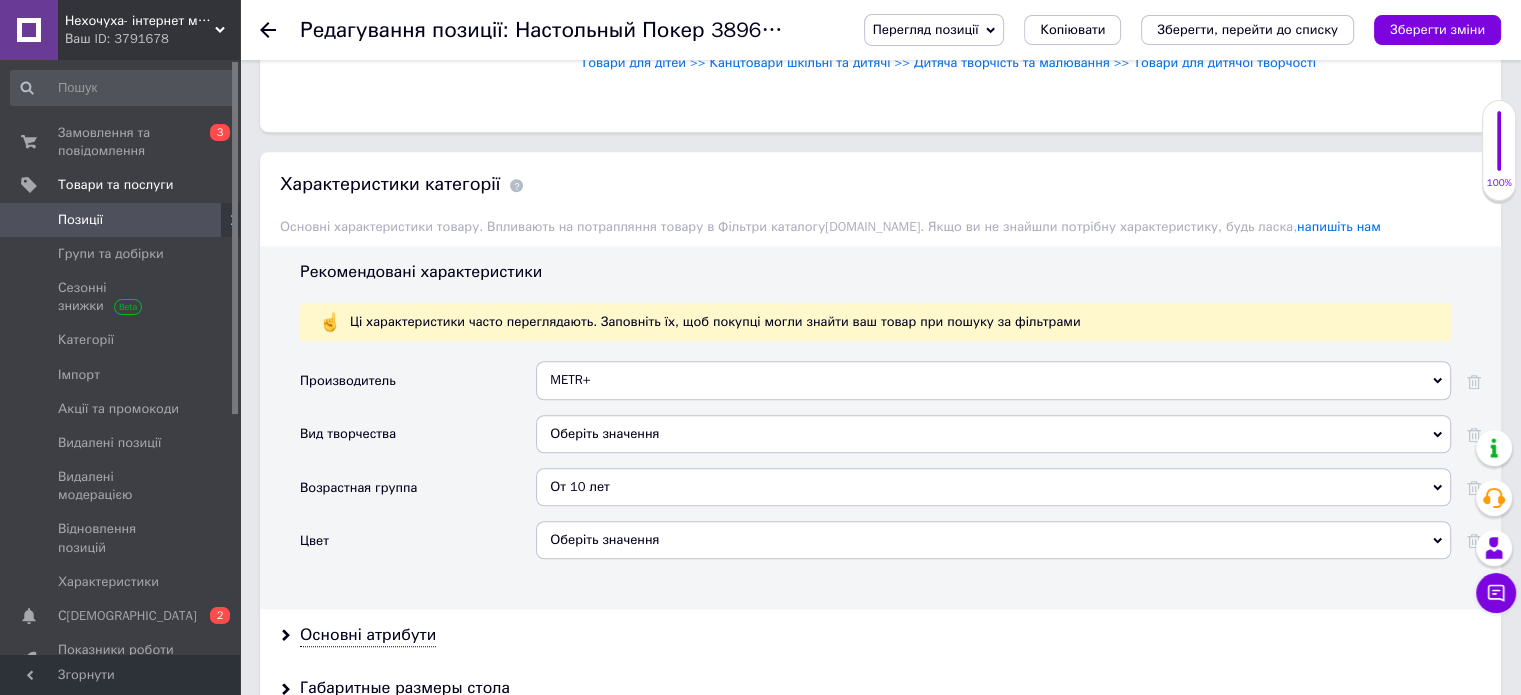click on "METR+" at bounding box center [993, 380] 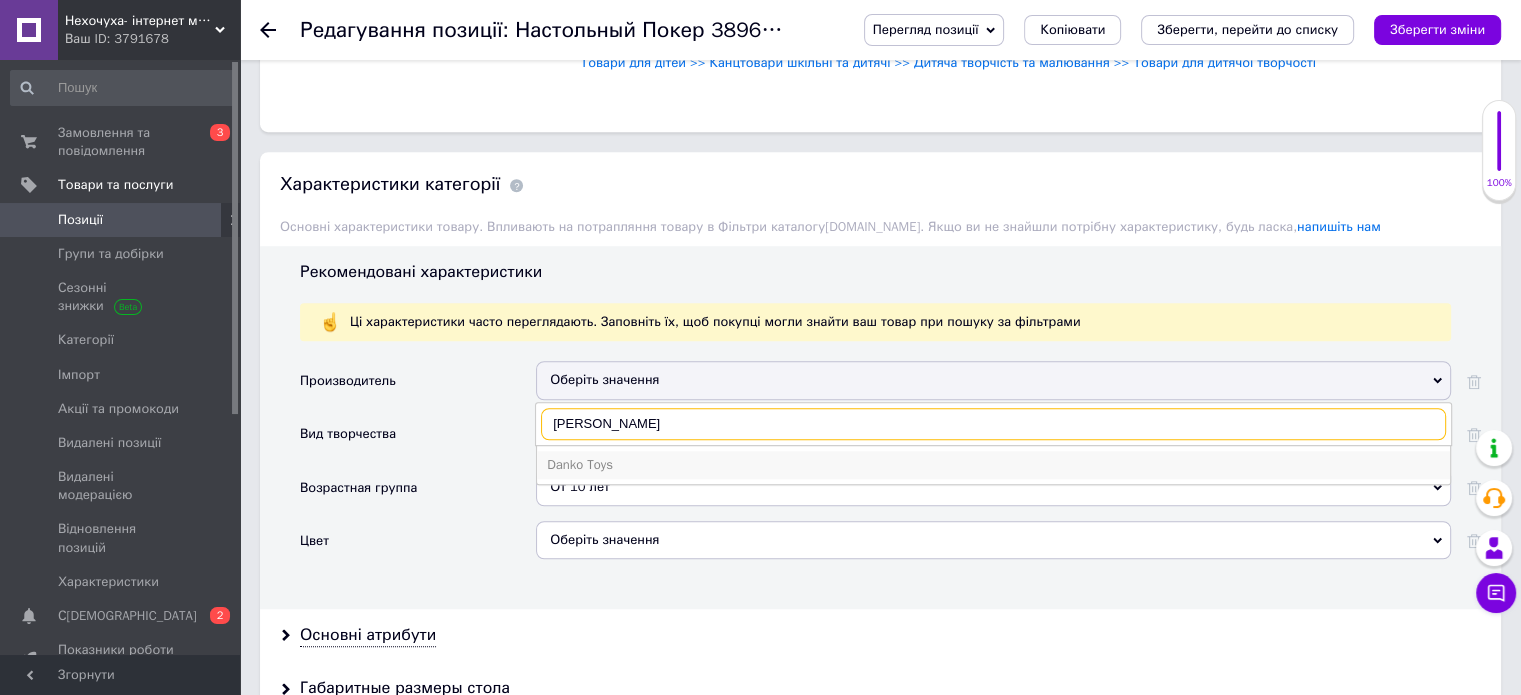 type on "[PERSON_NAME]" 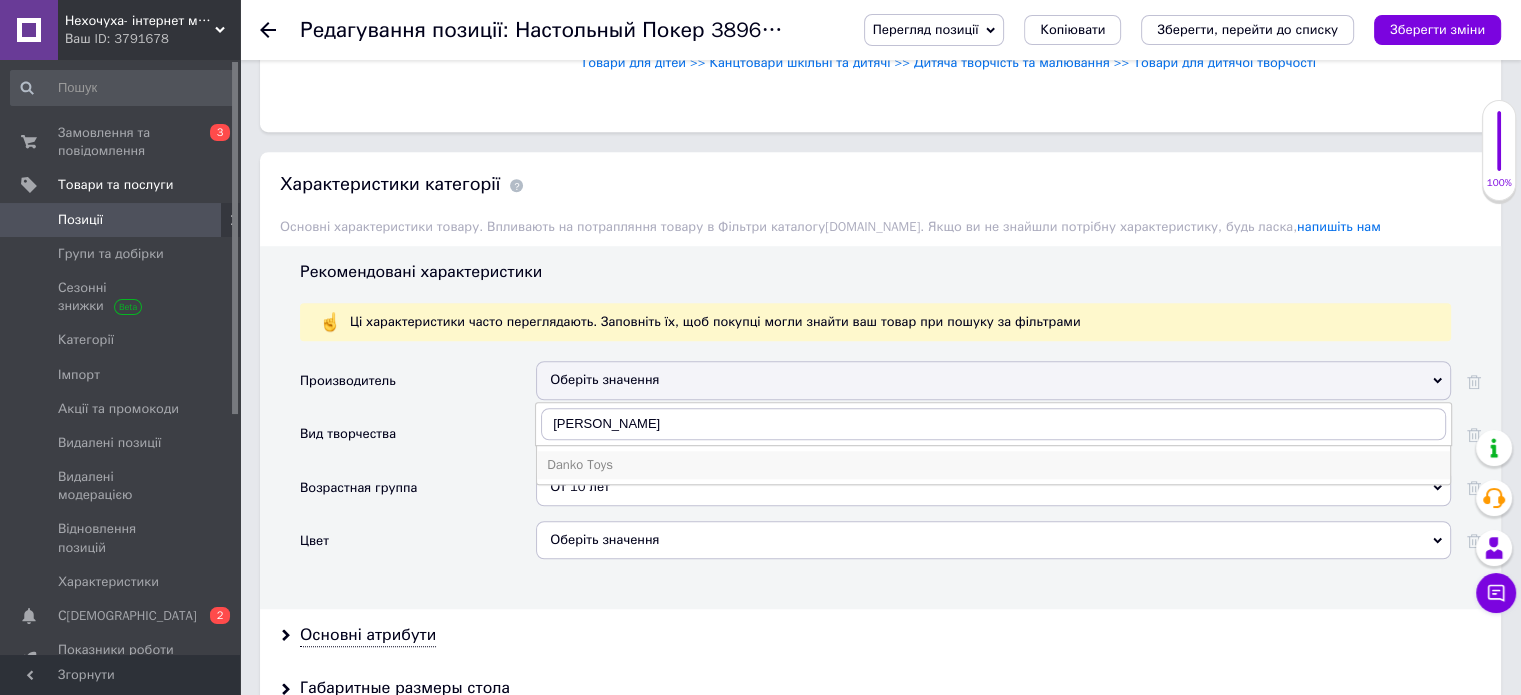 click on "Danko Toys" at bounding box center (993, 465) 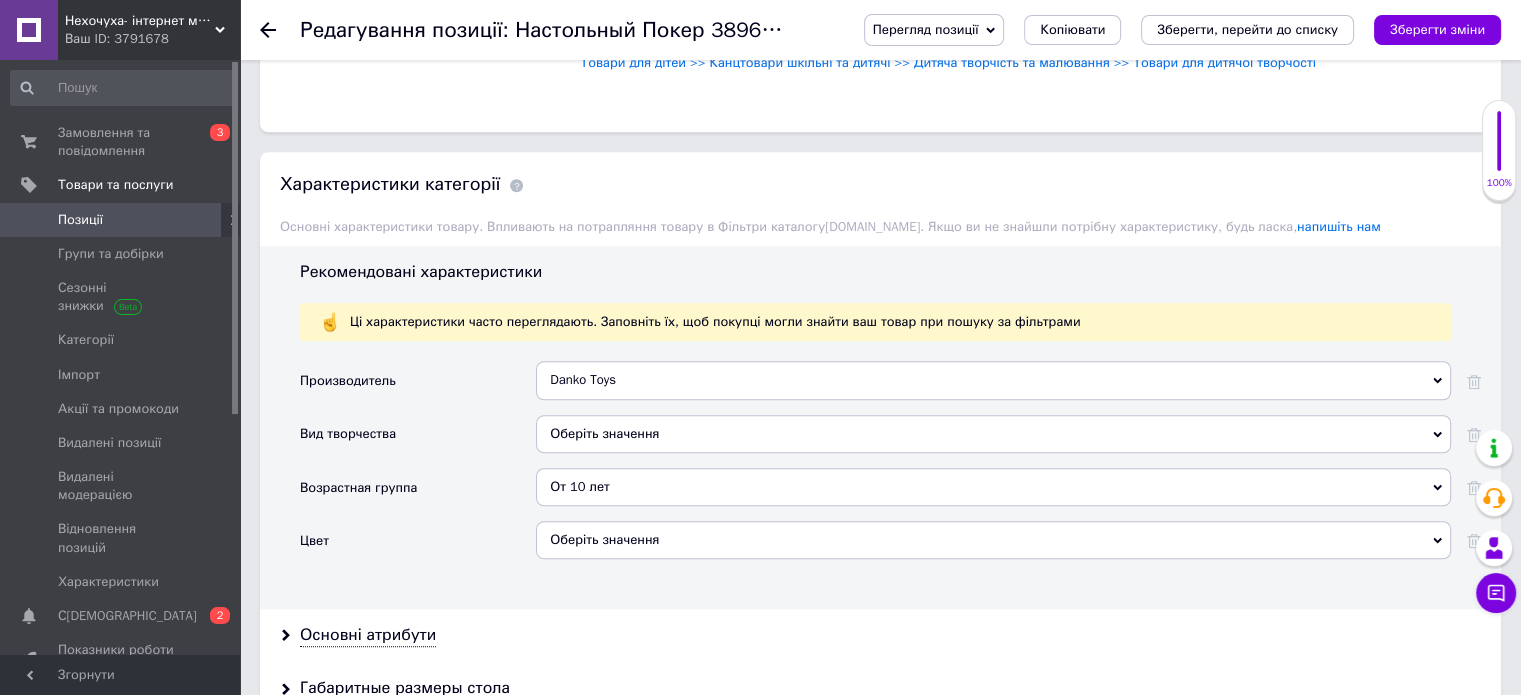 click on "Оберіть значення" at bounding box center (993, 434) 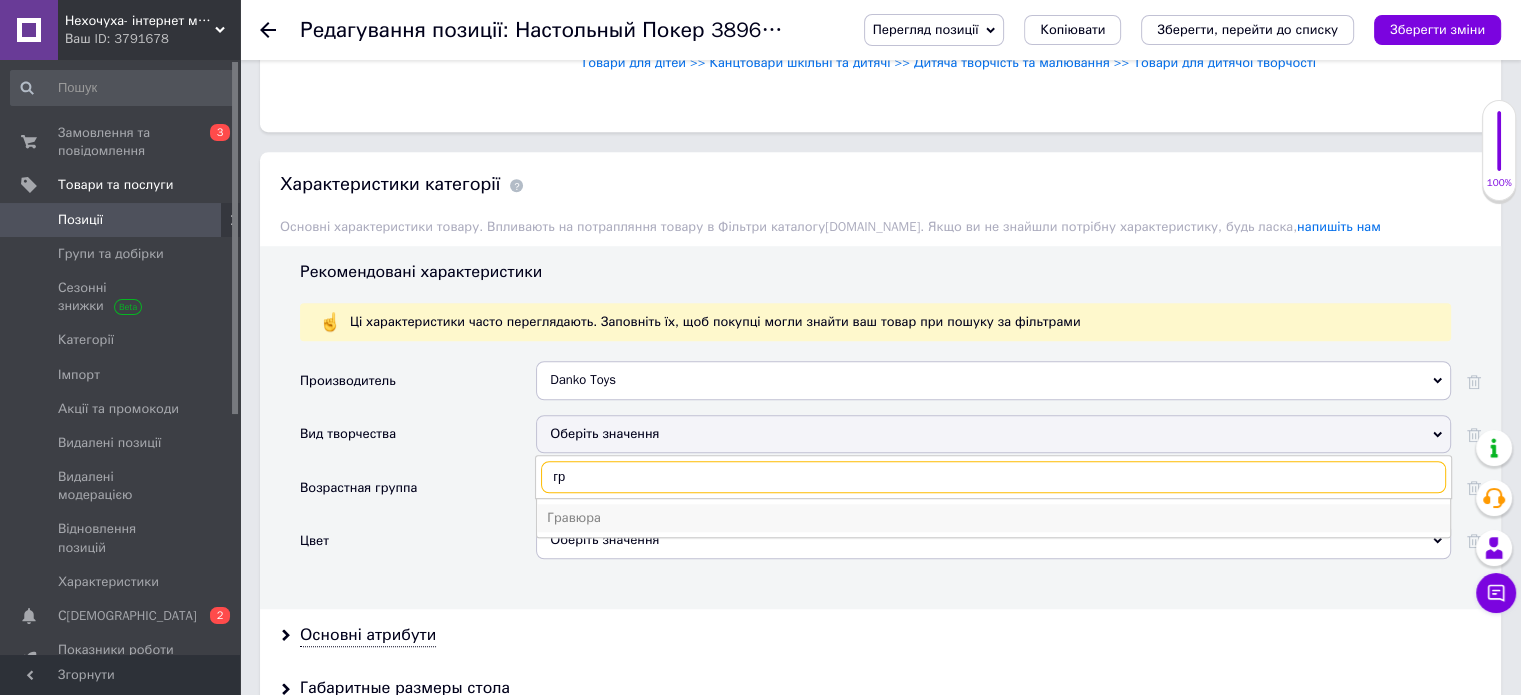 type on "гр" 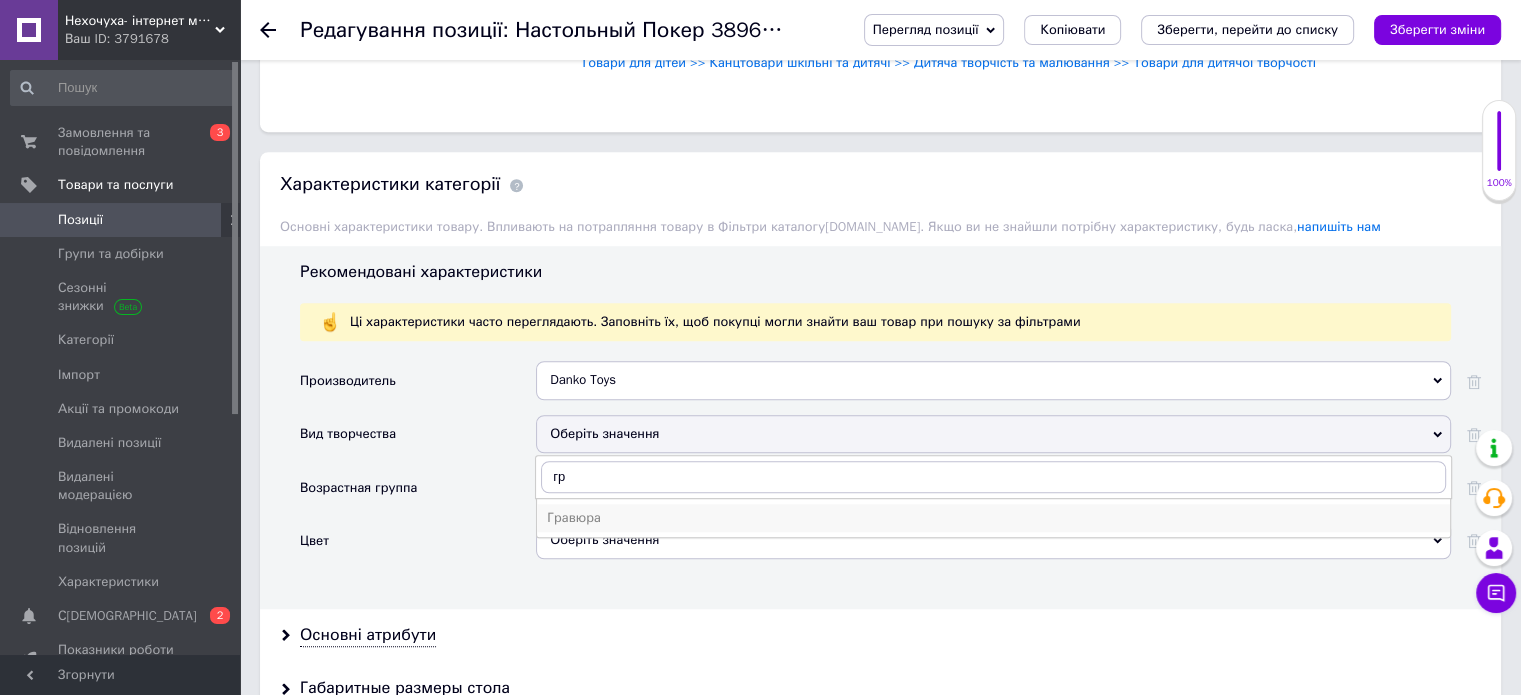 click on "Гравюра" at bounding box center [993, 518] 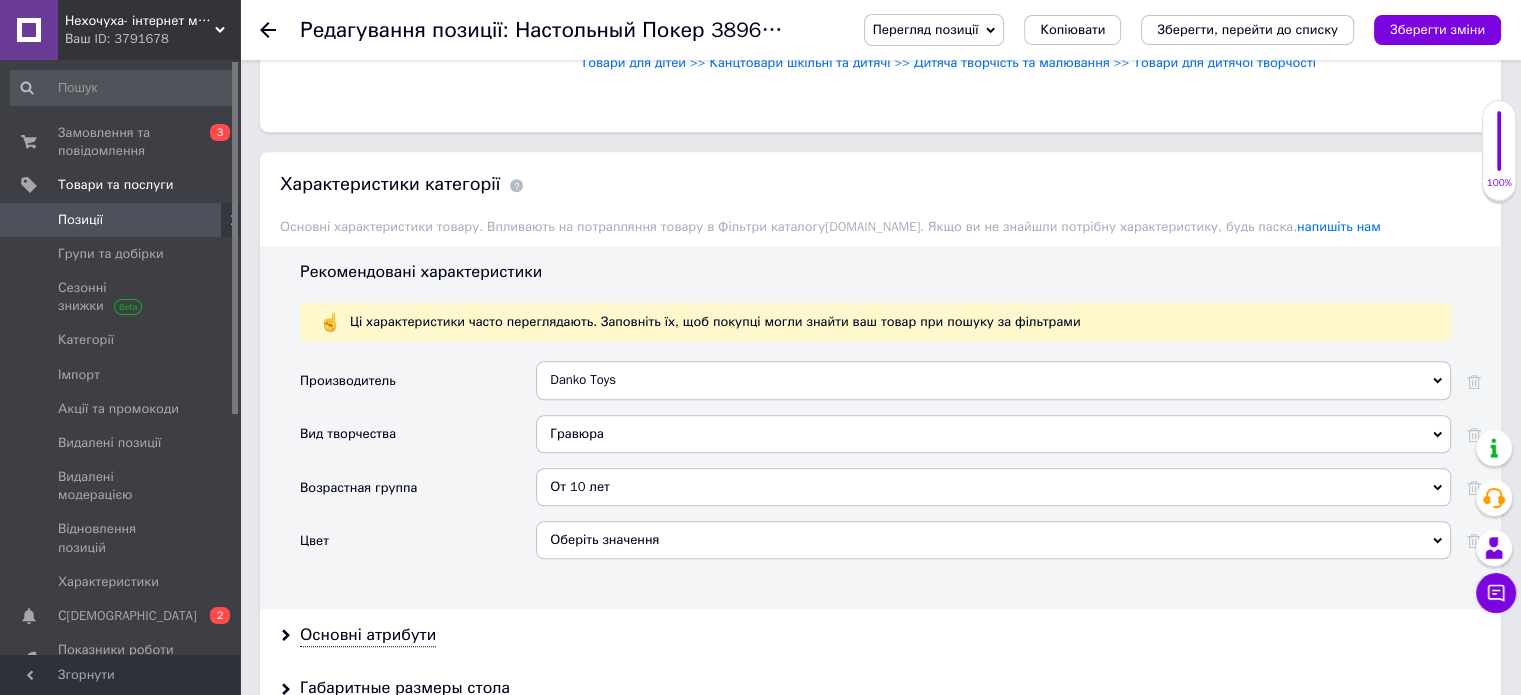 click on "От 10 лет" at bounding box center (993, 487) 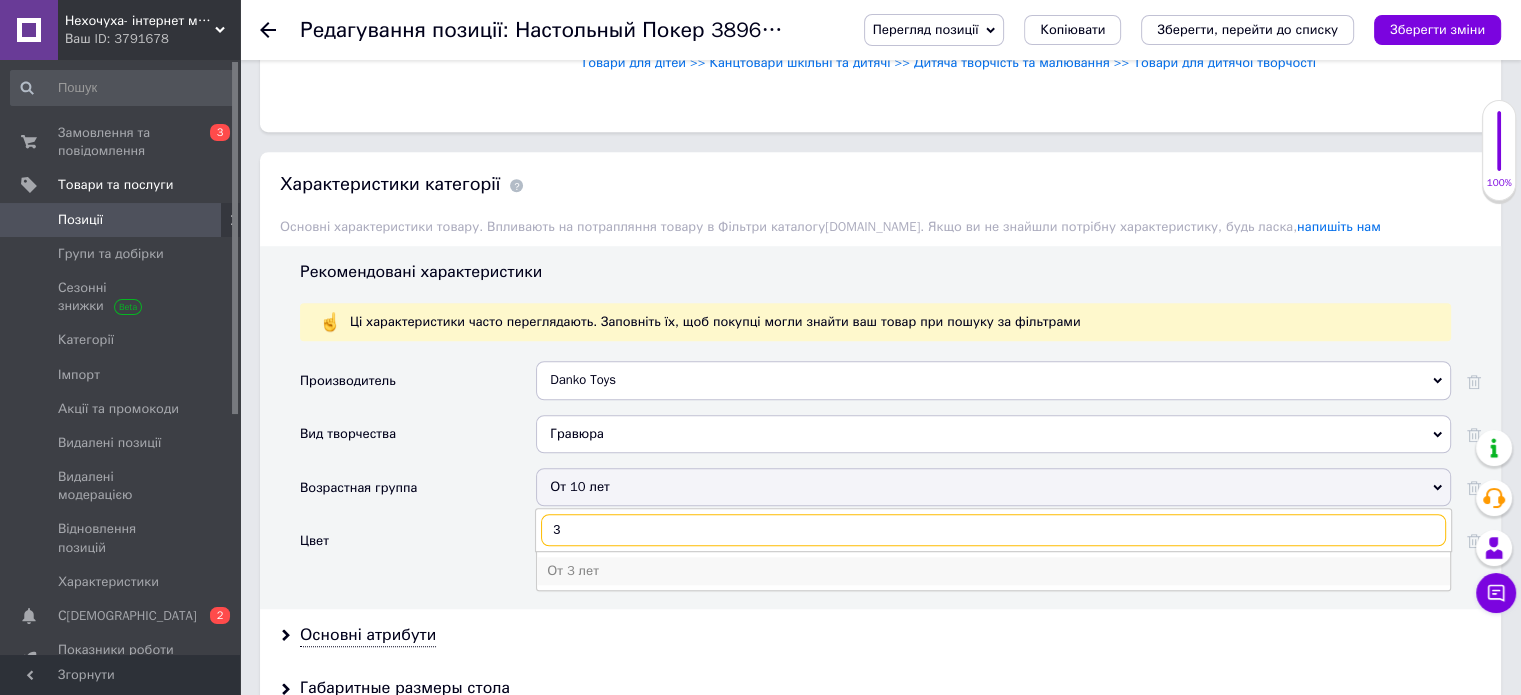 type on "3" 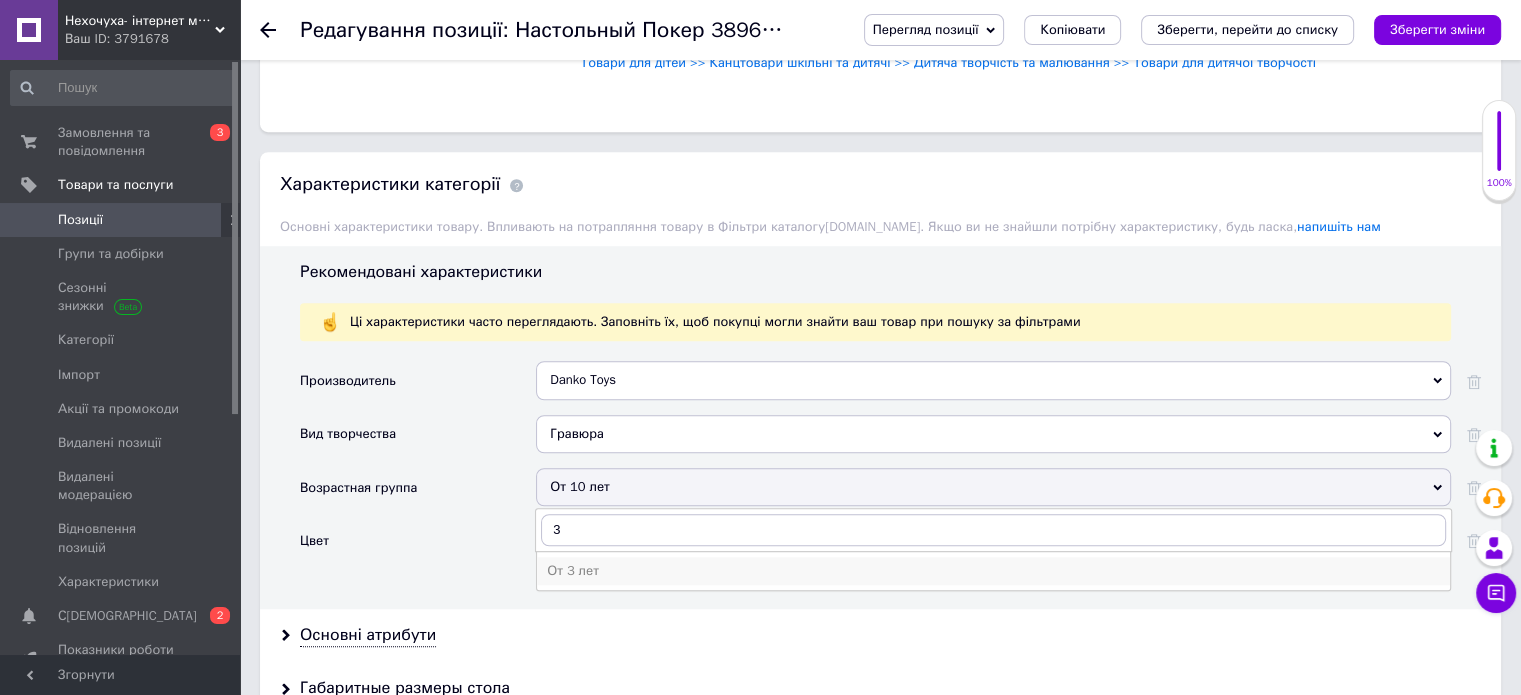 click on "От 3 лет" at bounding box center [993, 571] 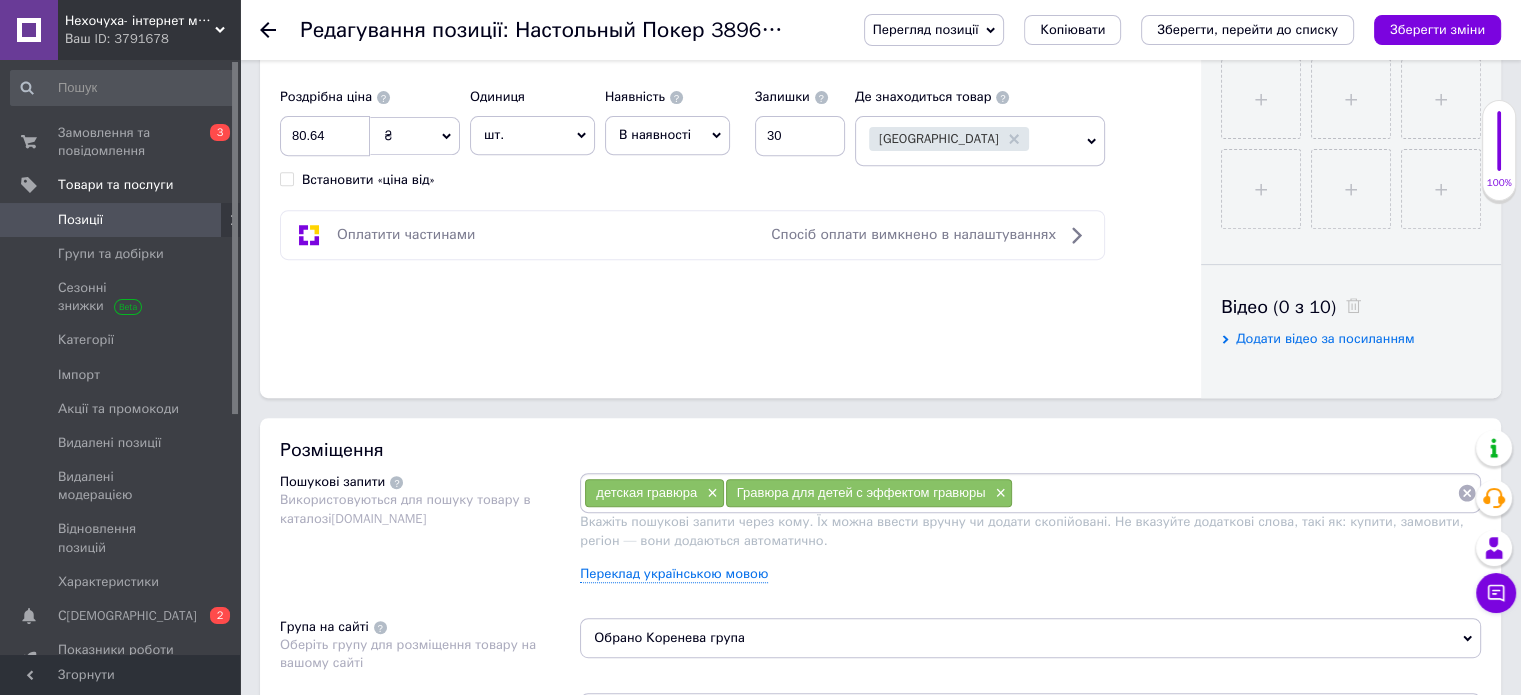 scroll, scrollTop: 800, scrollLeft: 0, axis: vertical 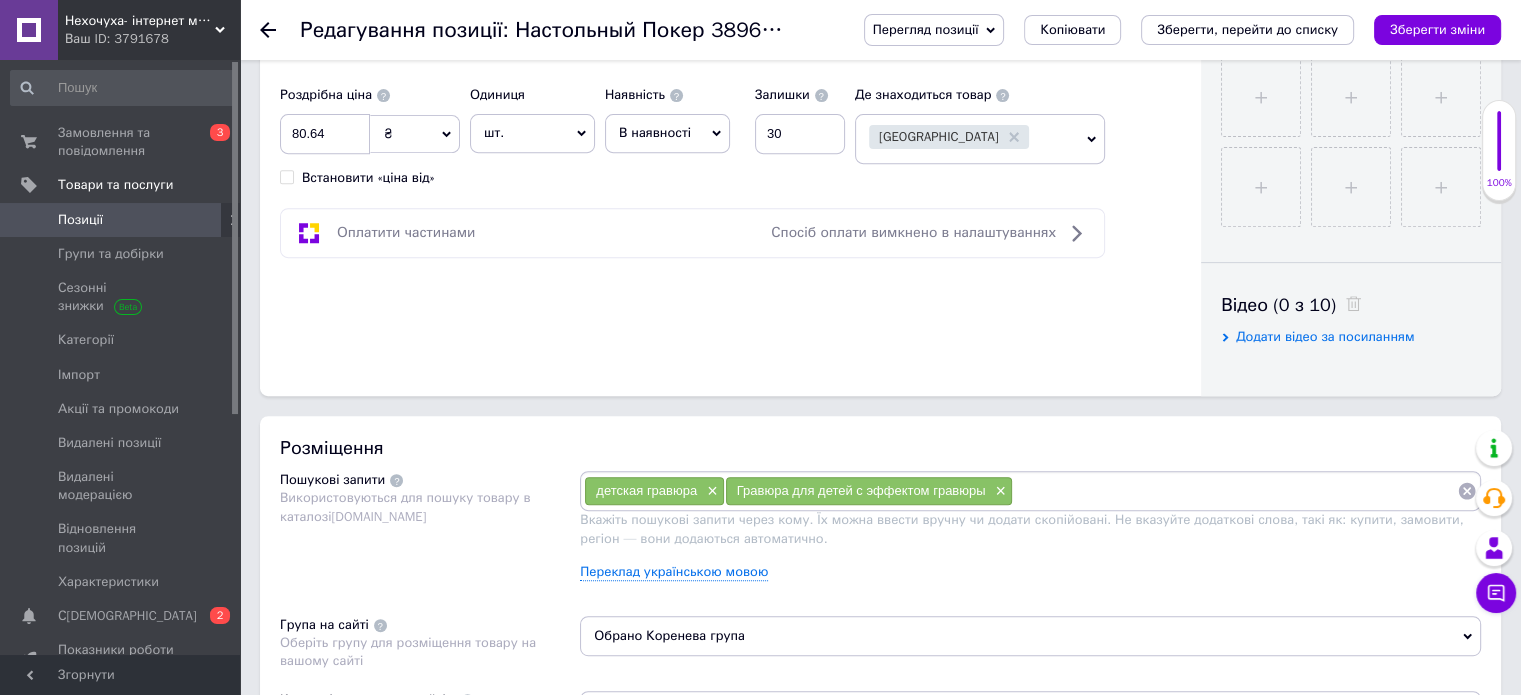 click on "В наявності" at bounding box center [667, 133] 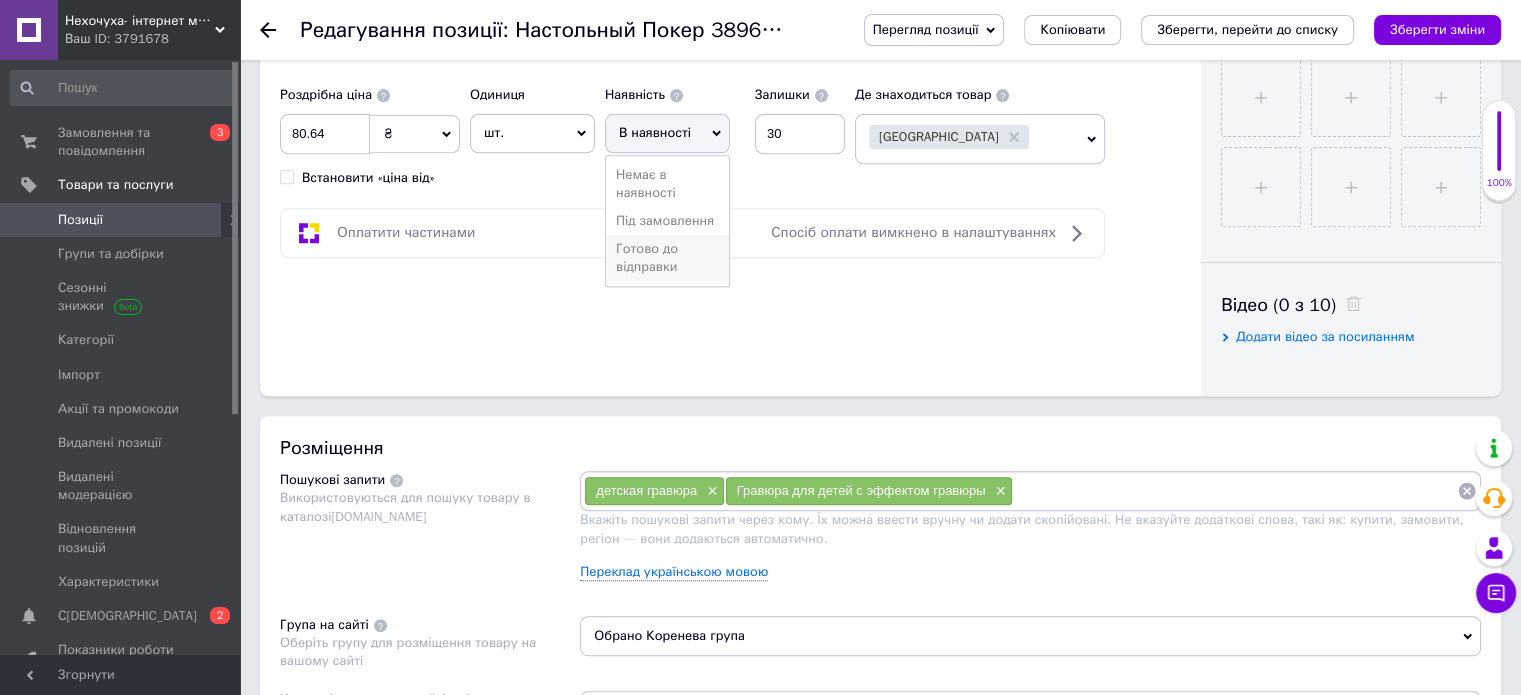 click on "Готово до відправки" at bounding box center (667, 258) 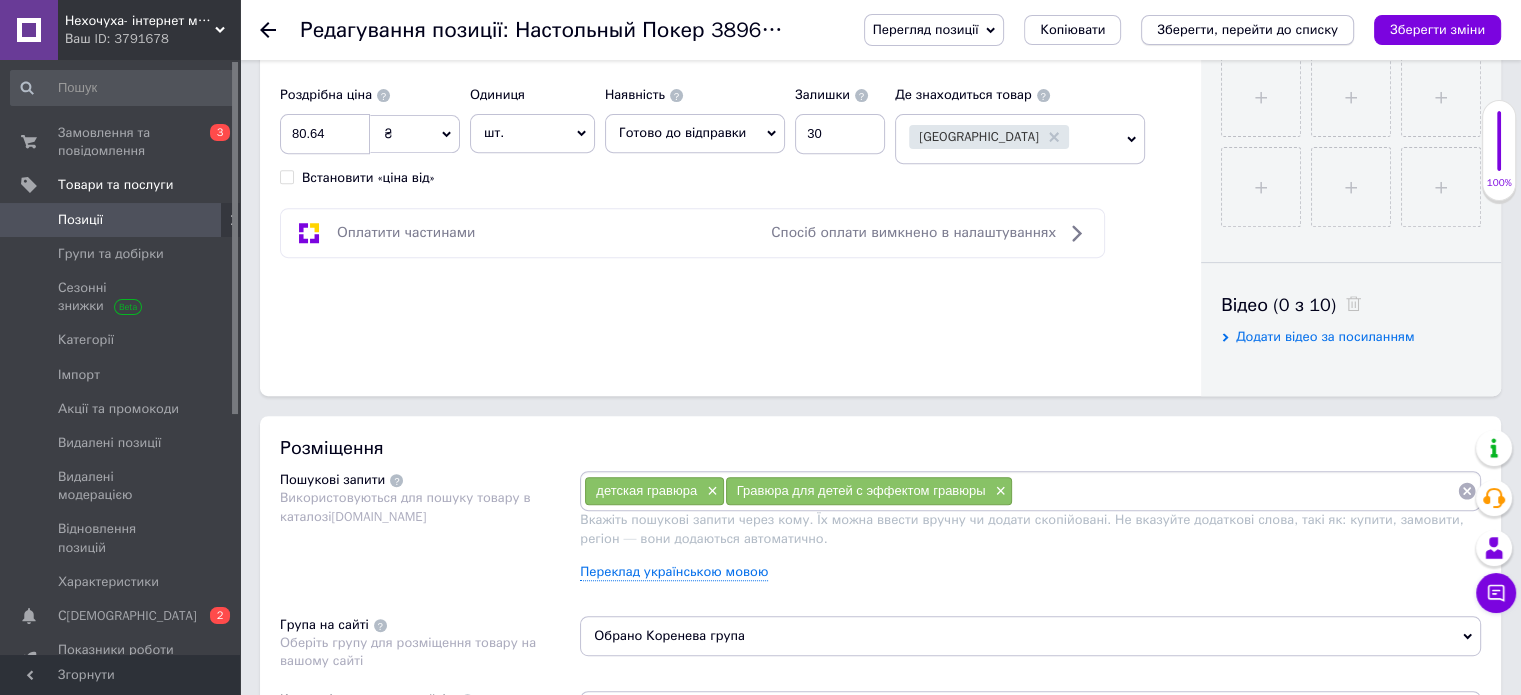 click on "Зберегти, перейти до списку" at bounding box center (1247, 29) 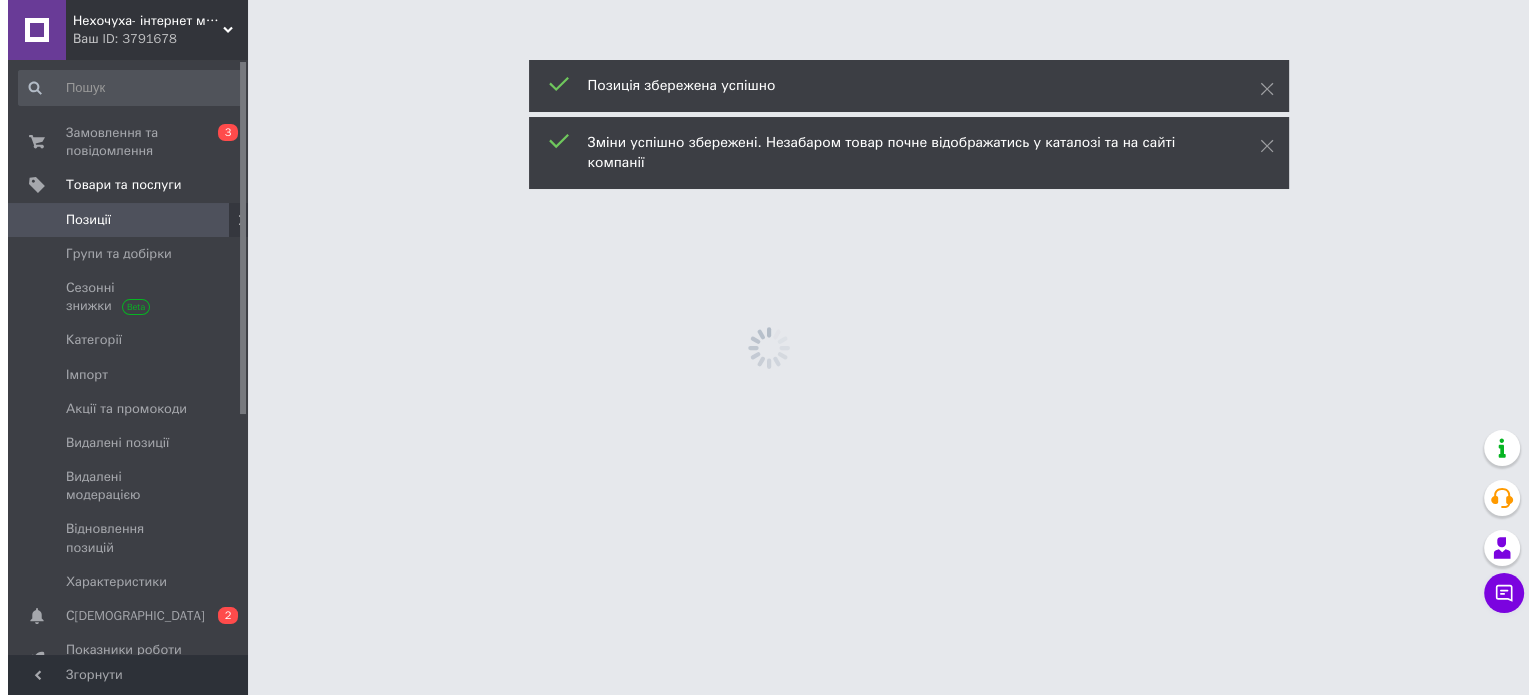 scroll, scrollTop: 0, scrollLeft: 0, axis: both 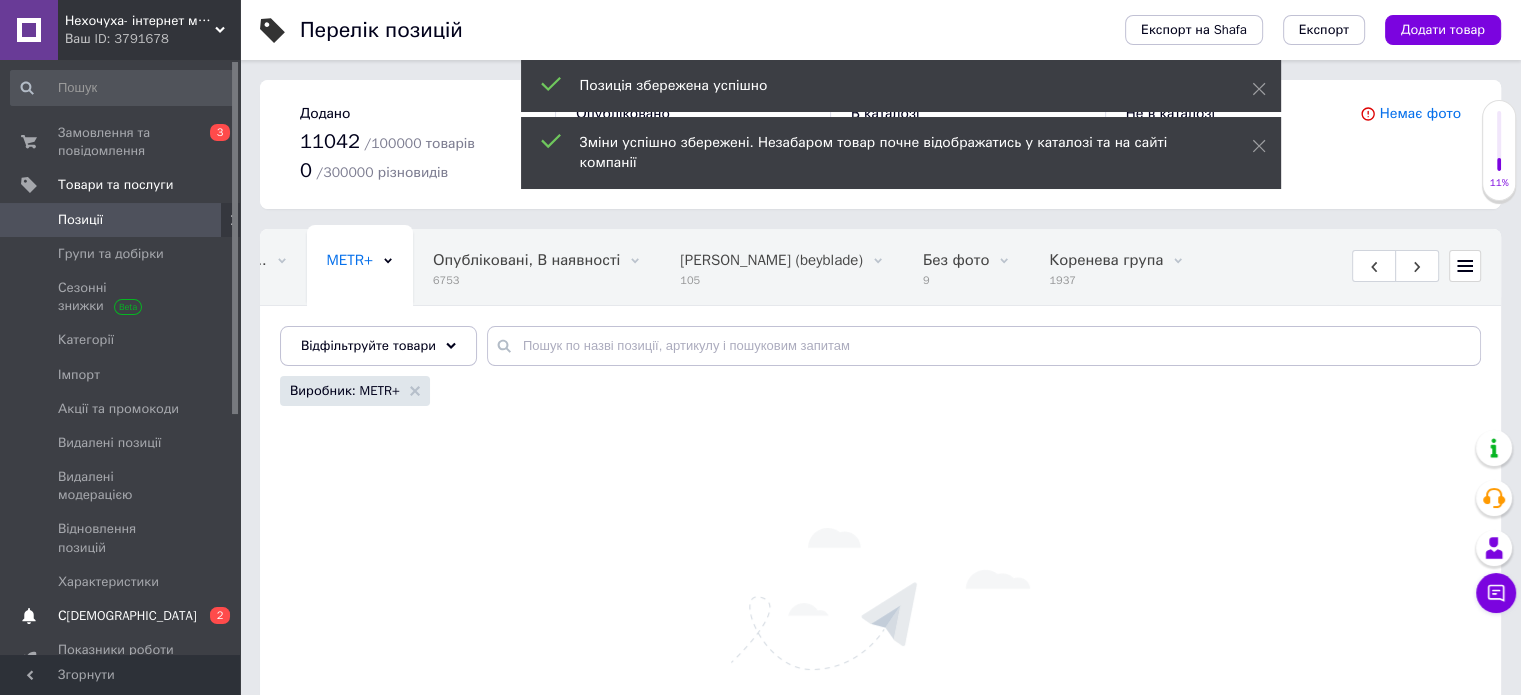 click on "С[DEMOGRAPHIC_DATA]" at bounding box center [121, 616] 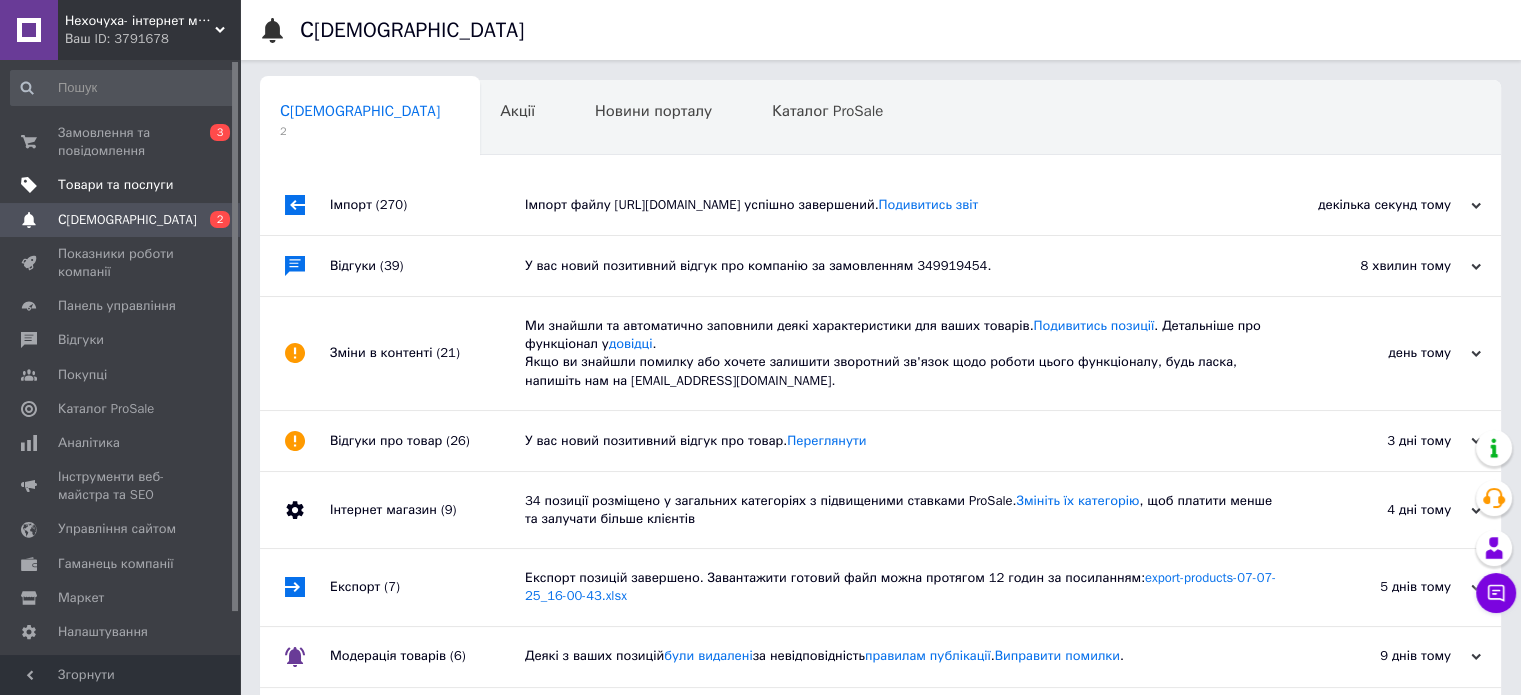 click on "Товари та послуги" at bounding box center [115, 185] 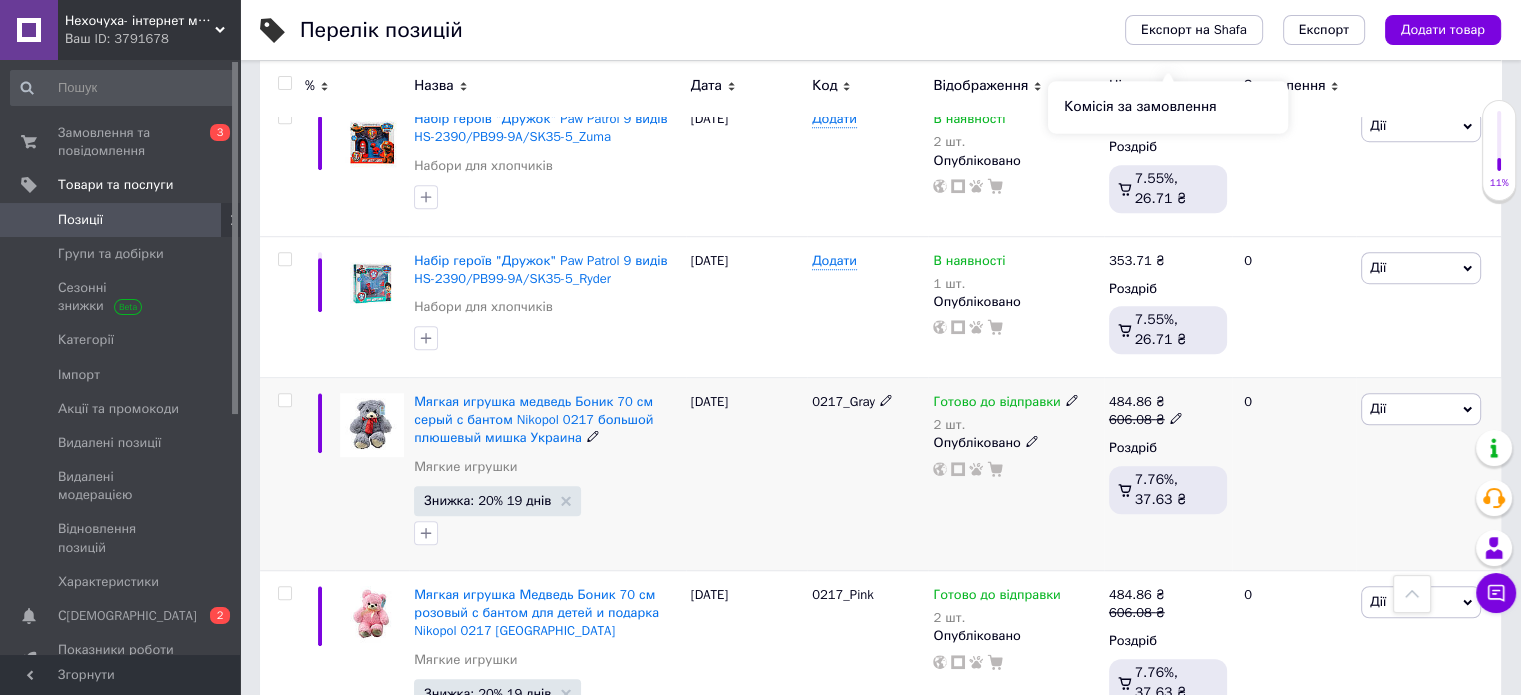 scroll, scrollTop: 1400, scrollLeft: 0, axis: vertical 